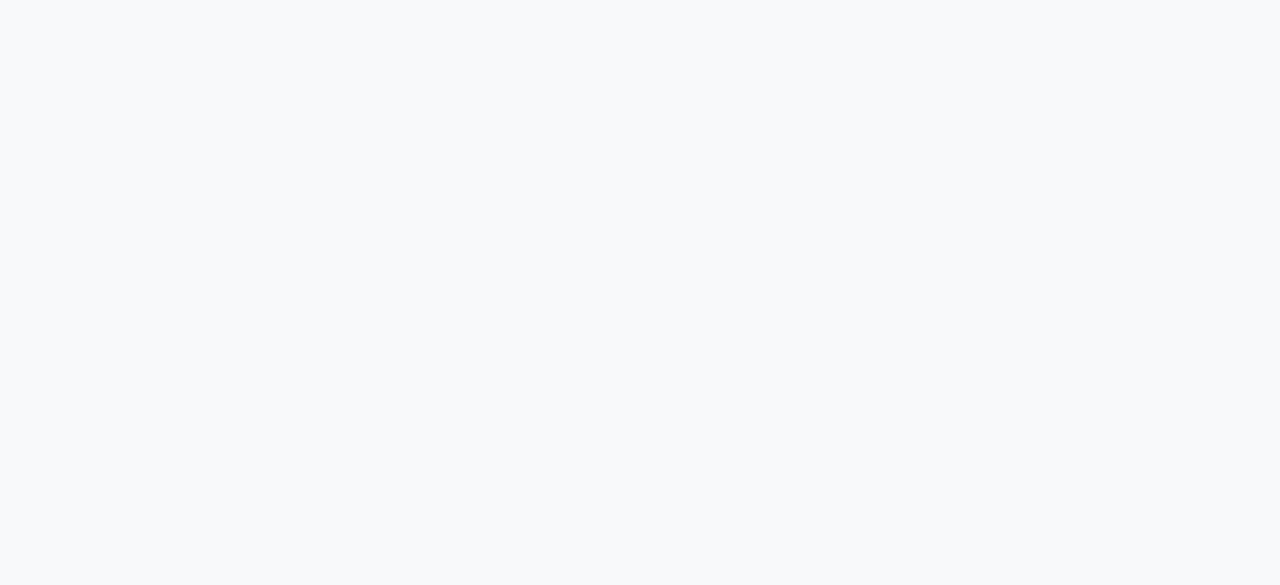 scroll, scrollTop: 0, scrollLeft: 0, axis: both 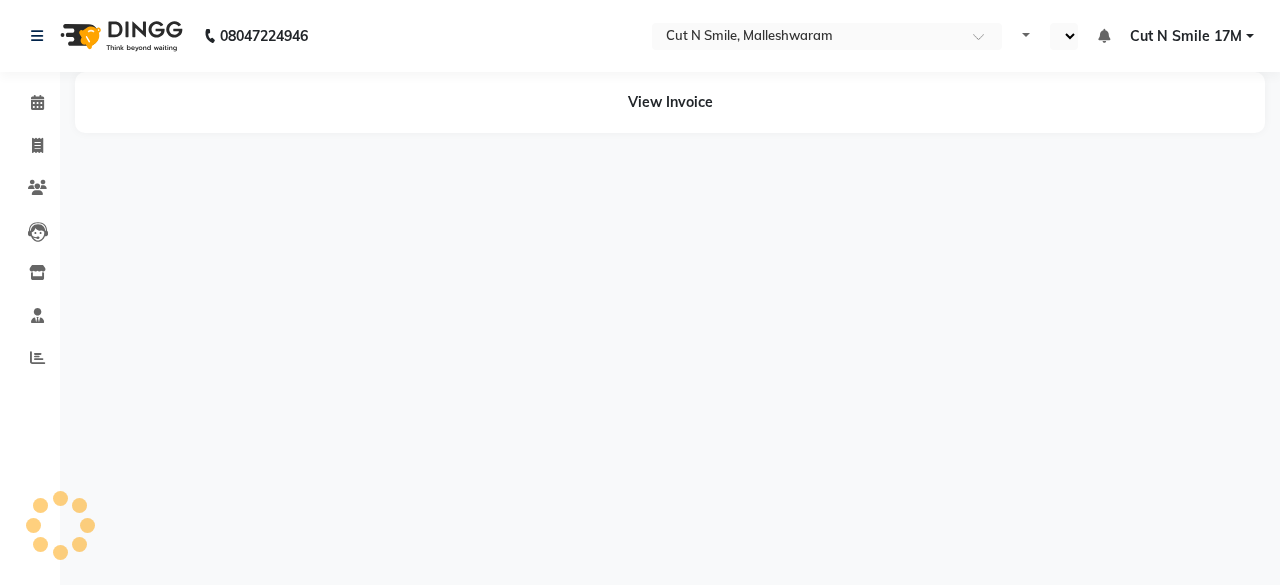 select on "en" 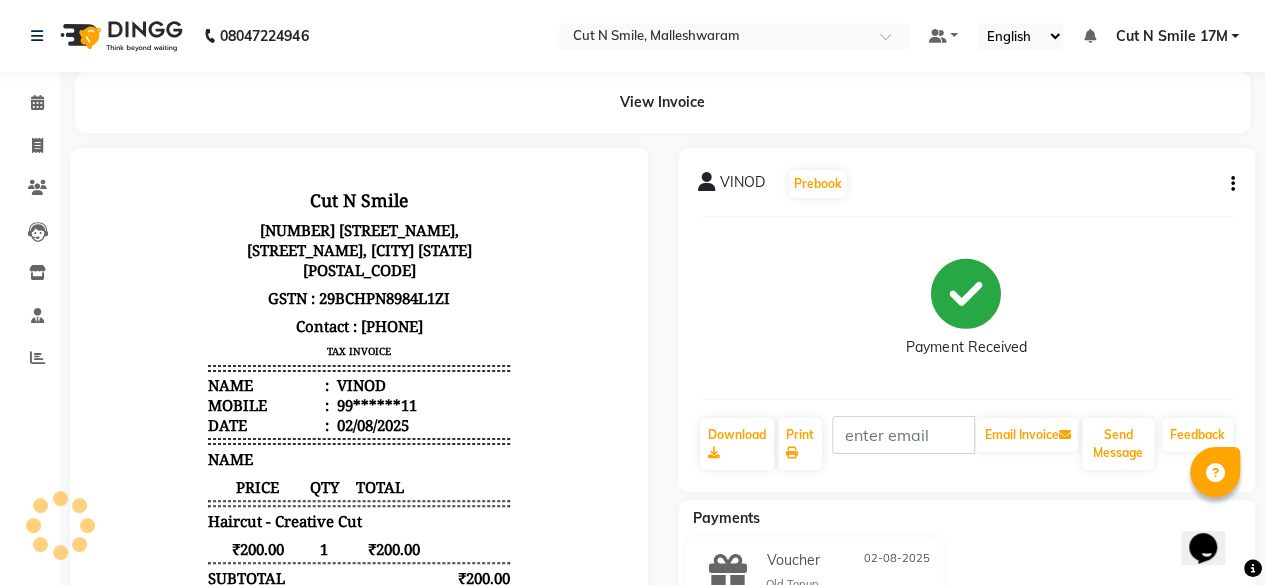 scroll, scrollTop: 0, scrollLeft: 0, axis: both 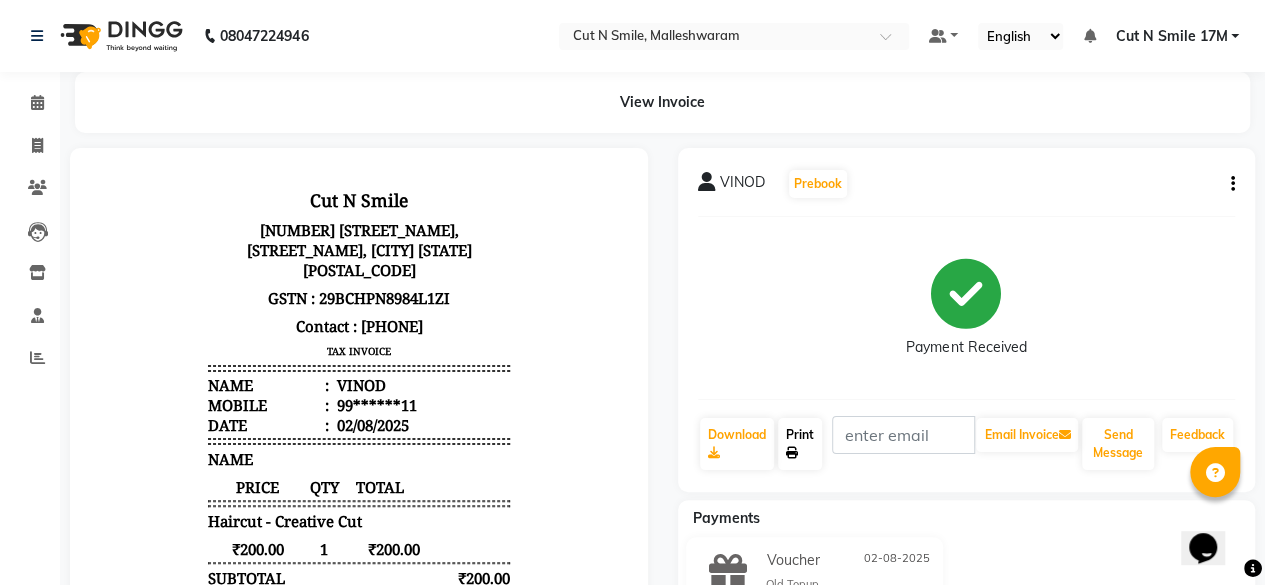 click on "Print" 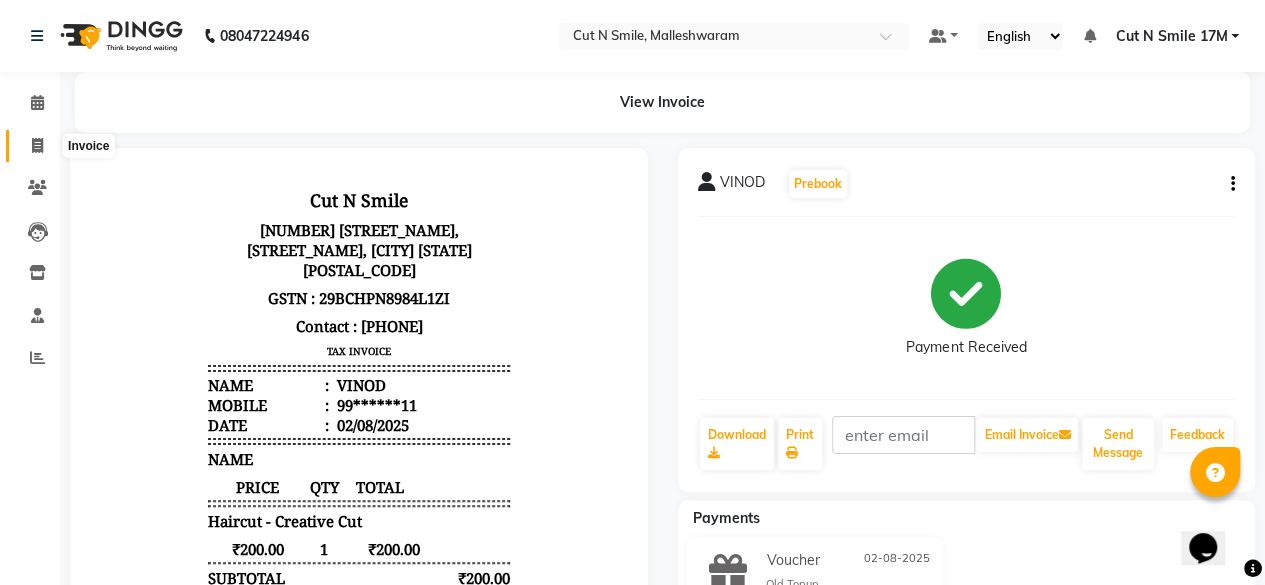 click 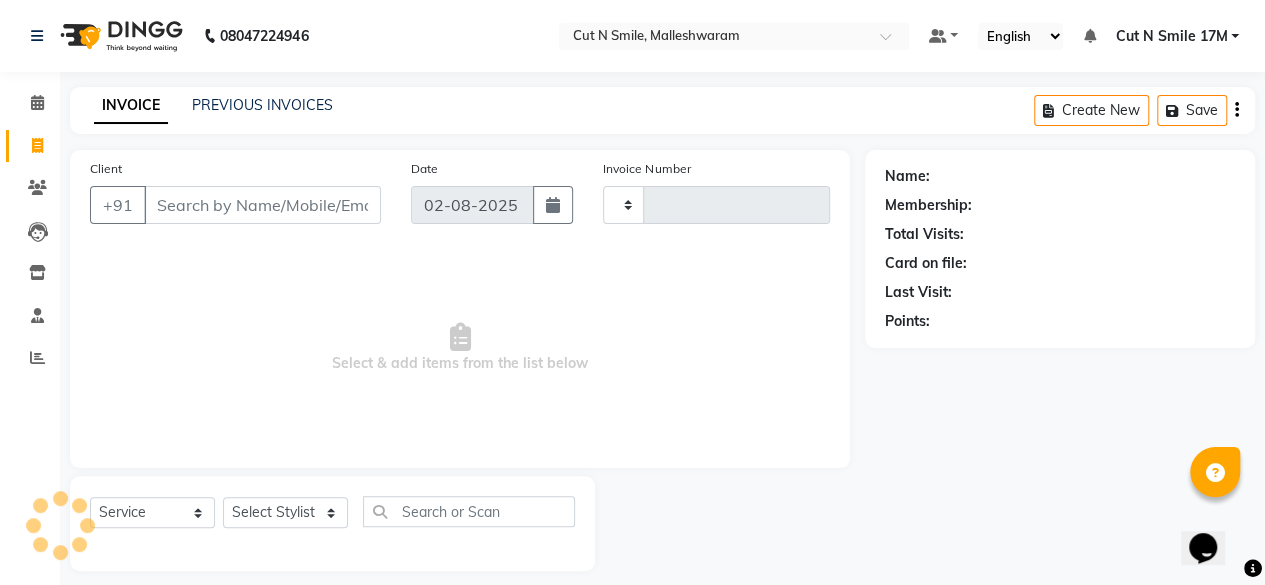 type on "164" 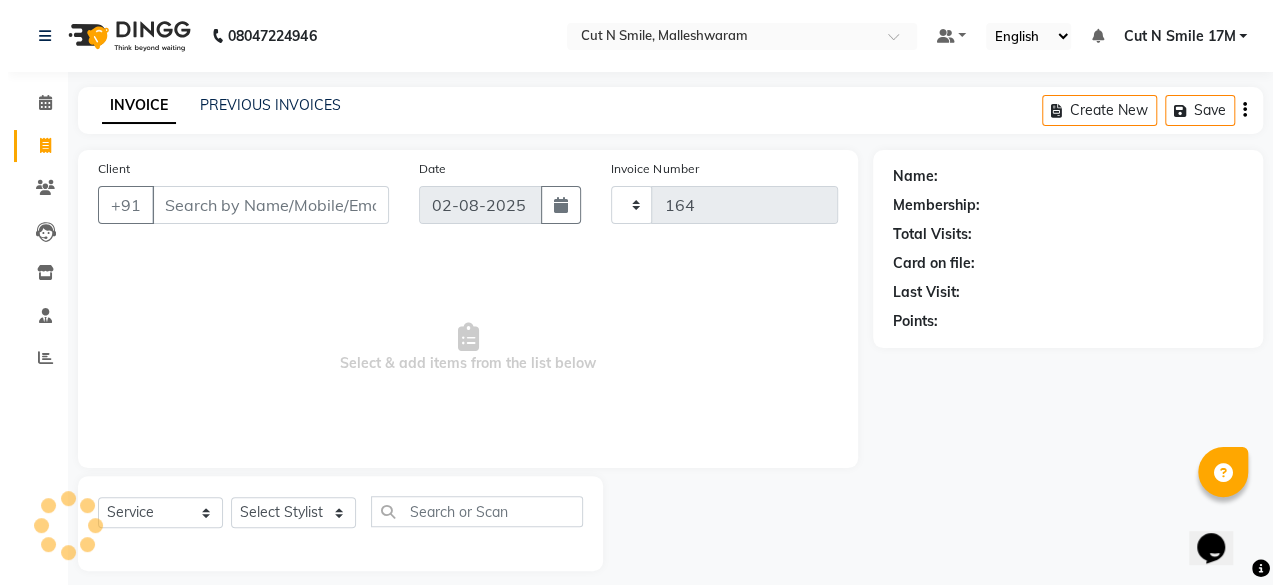 scroll, scrollTop: 15, scrollLeft: 0, axis: vertical 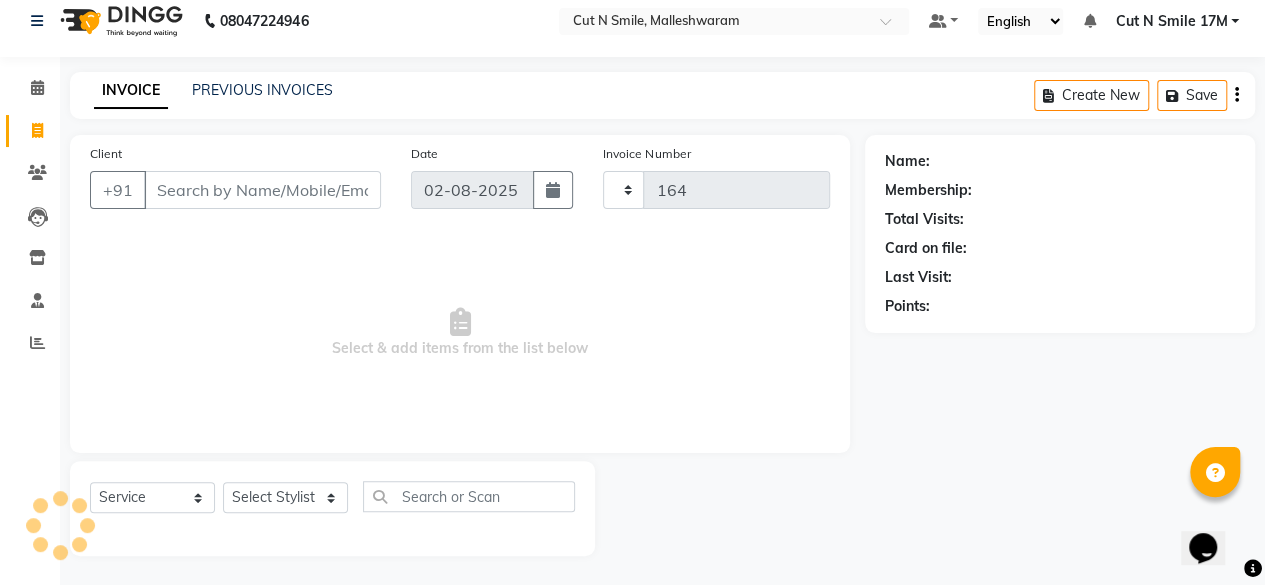 select on "7223" 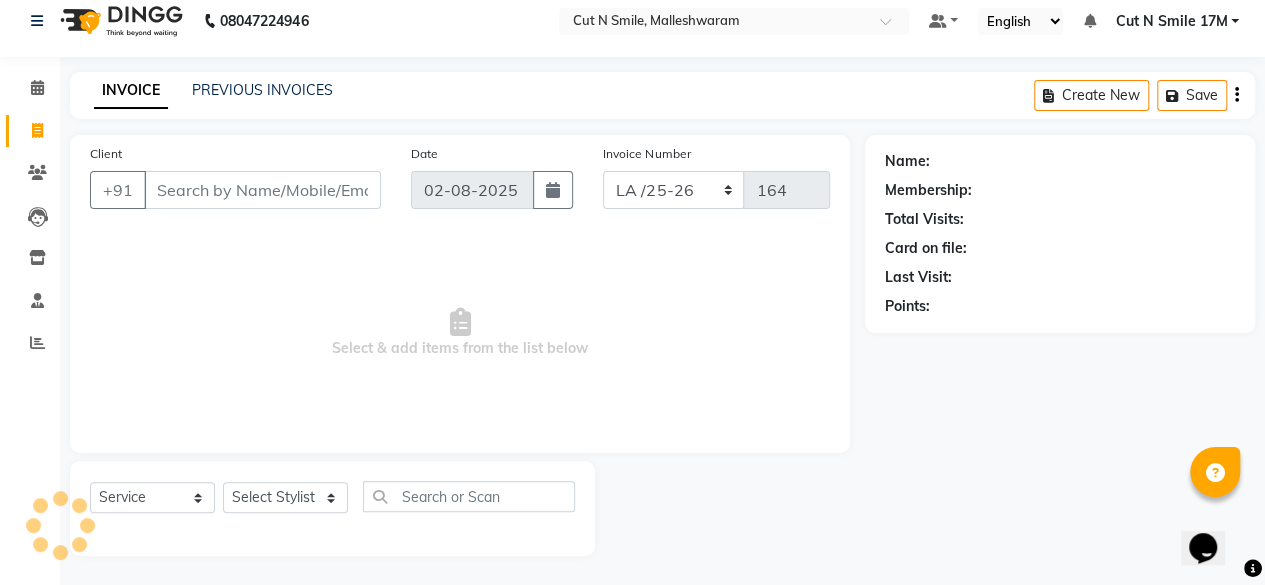 click on "Client" at bounding box center (262, 190) 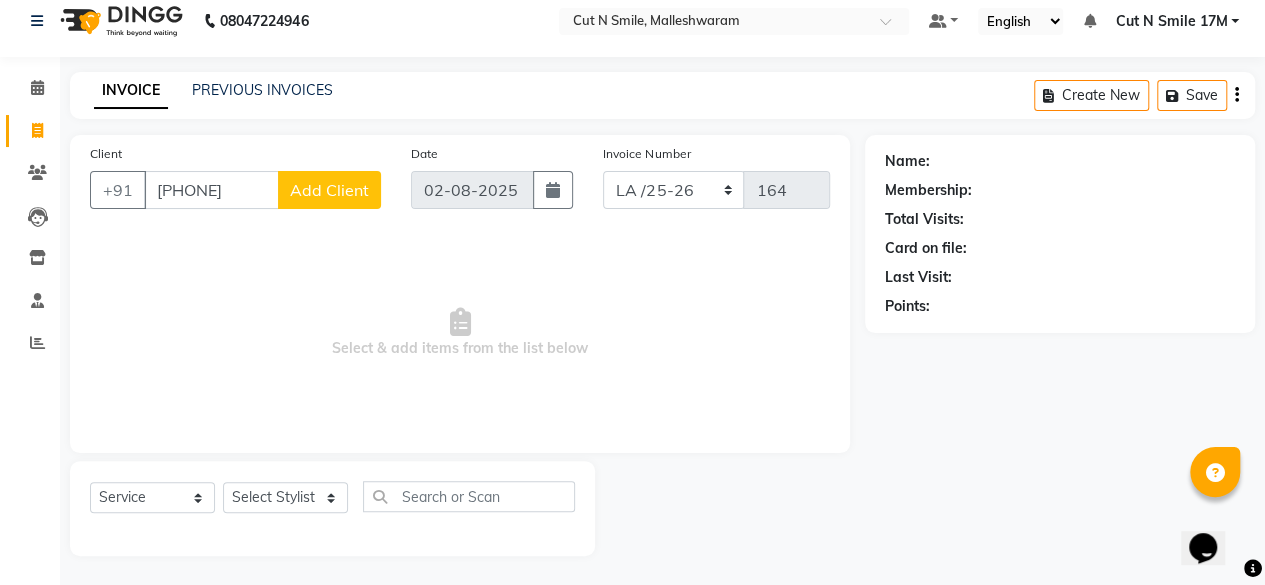 type on "[PHONE]" 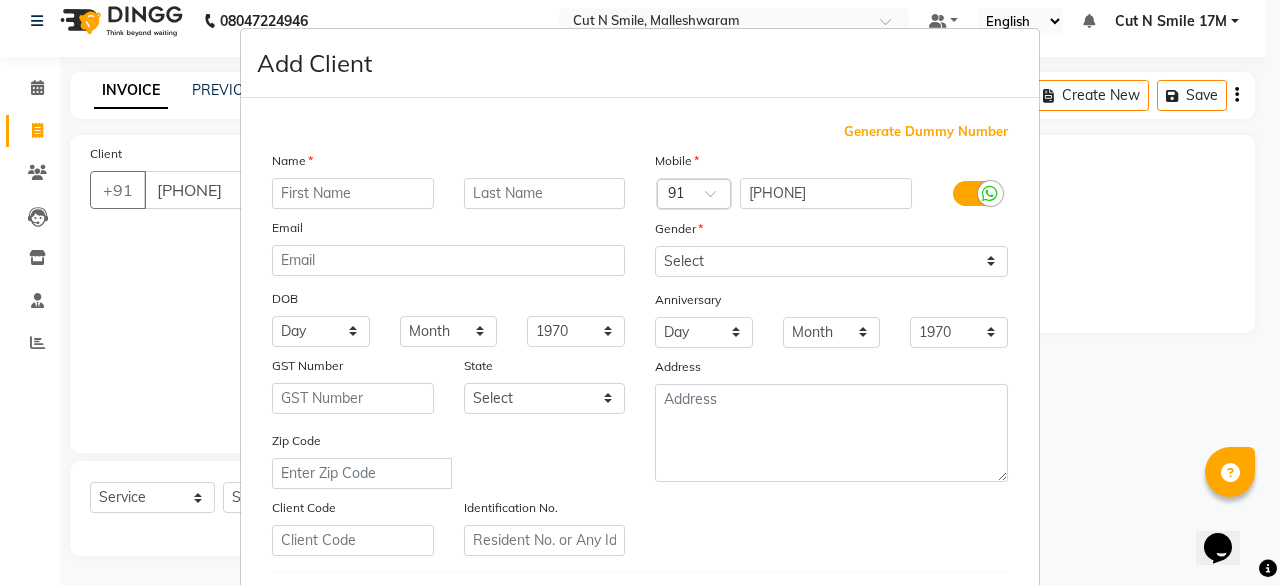 click at bounding box center [353, 193] 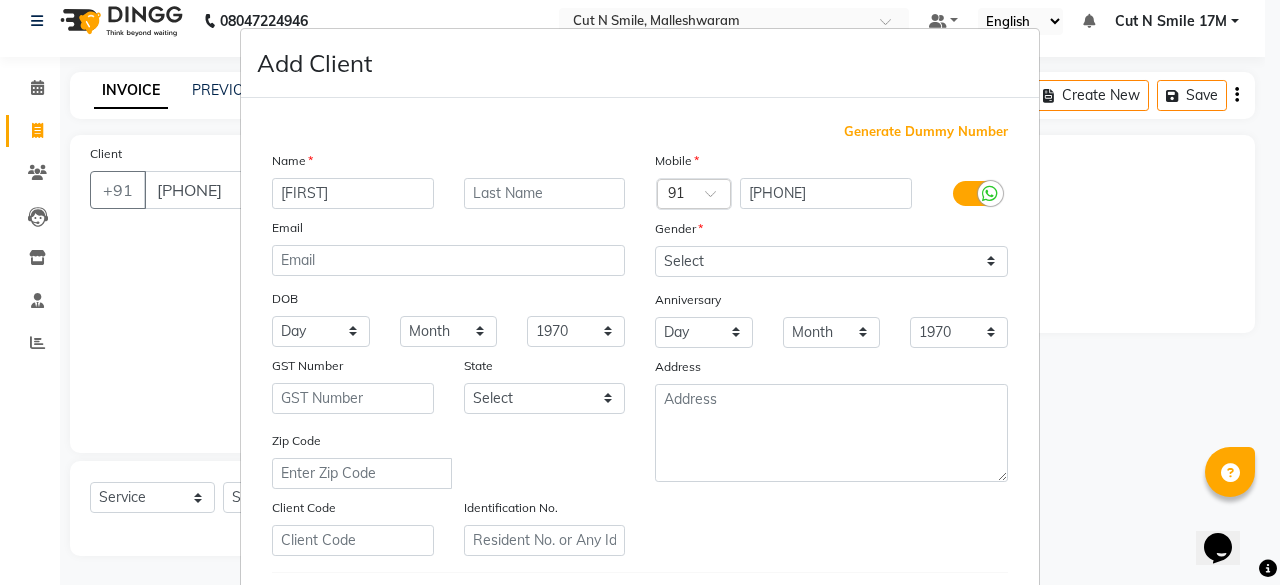type on "[FIRST]" 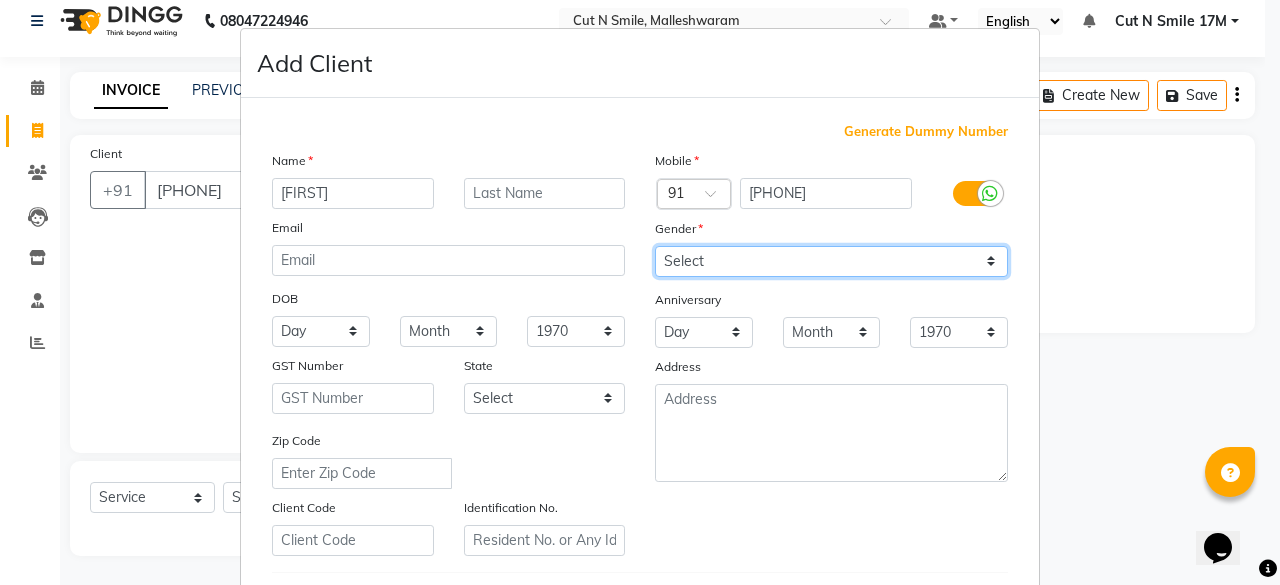 click on "Select Male Female Other Prefer Not To Say" at bounding box center [831, 261] 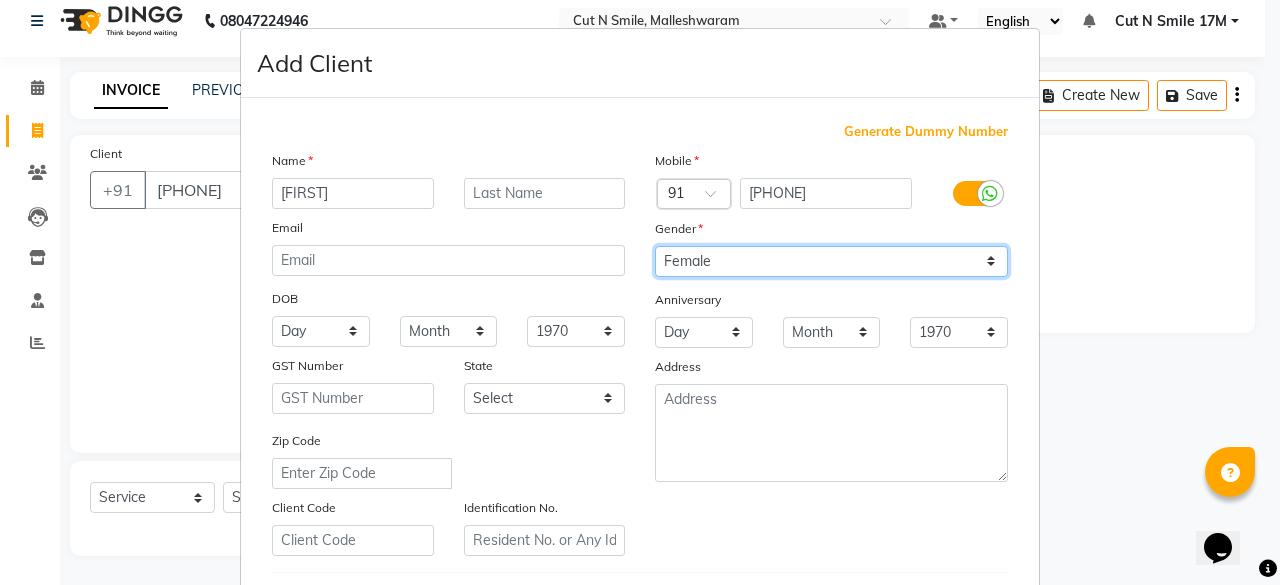 click on "Select Male Female Other Prefer Not To Say" at bounding box center (831, 261) 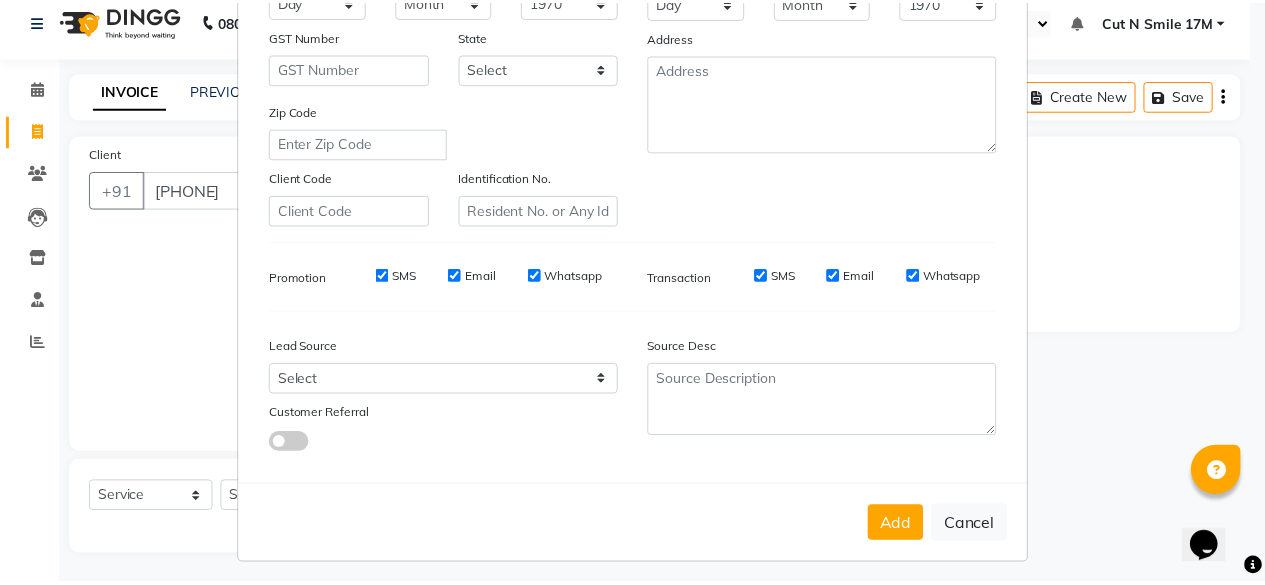 scroll, scrollTop: 334, scrollLeft: 0, axis: vertical 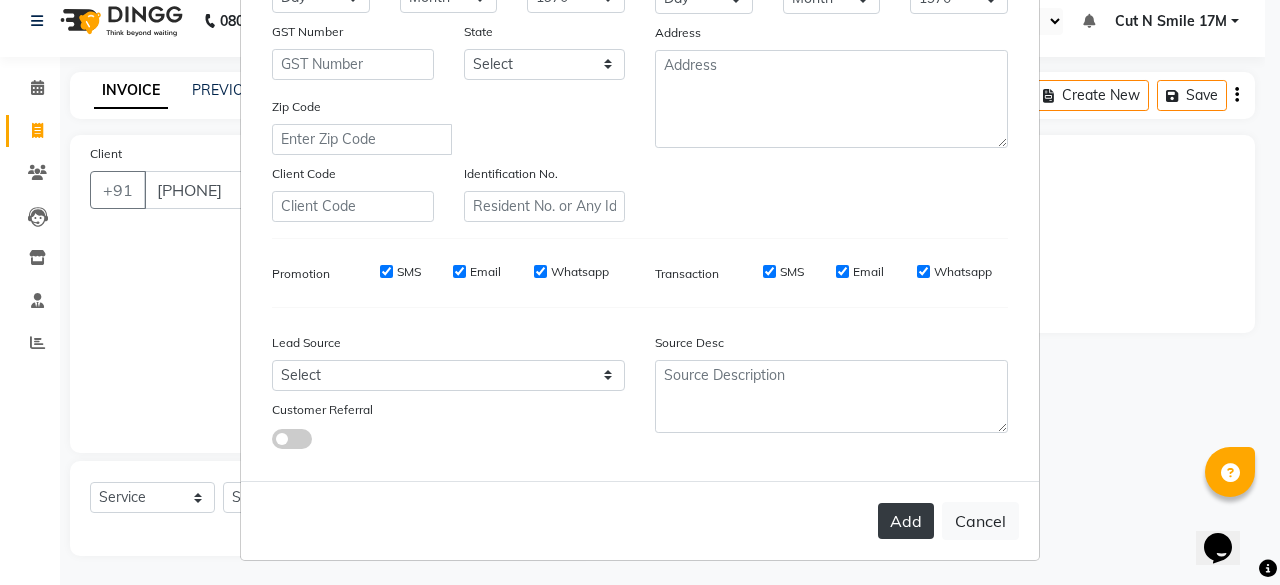 click on "Add" at bounding box center [906, 521] 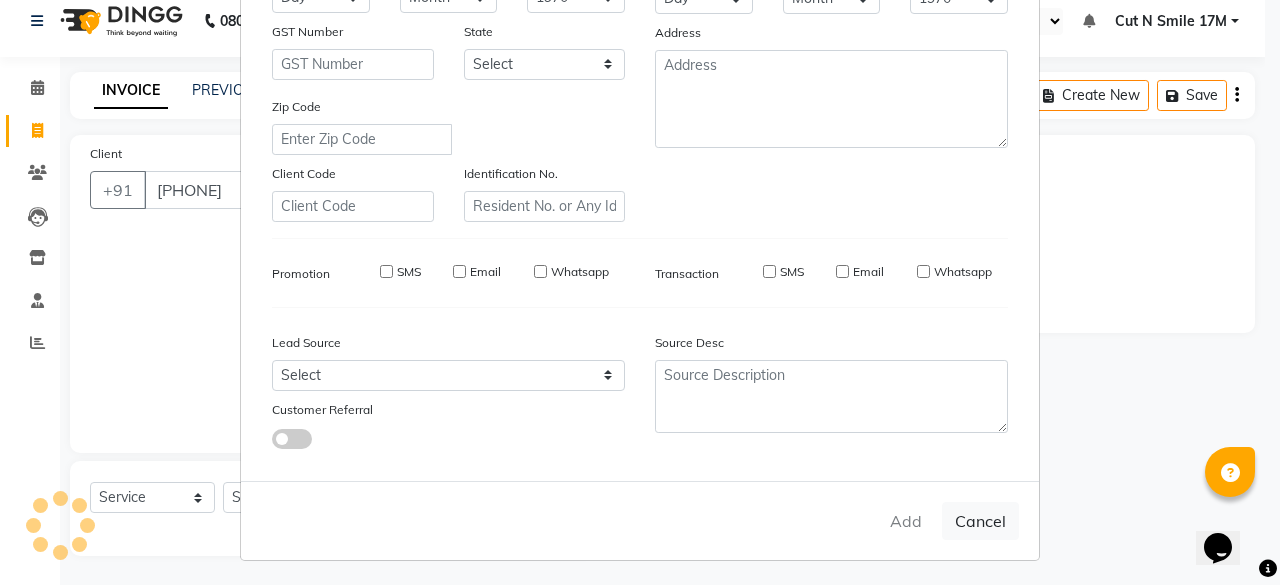 type on "99******77" 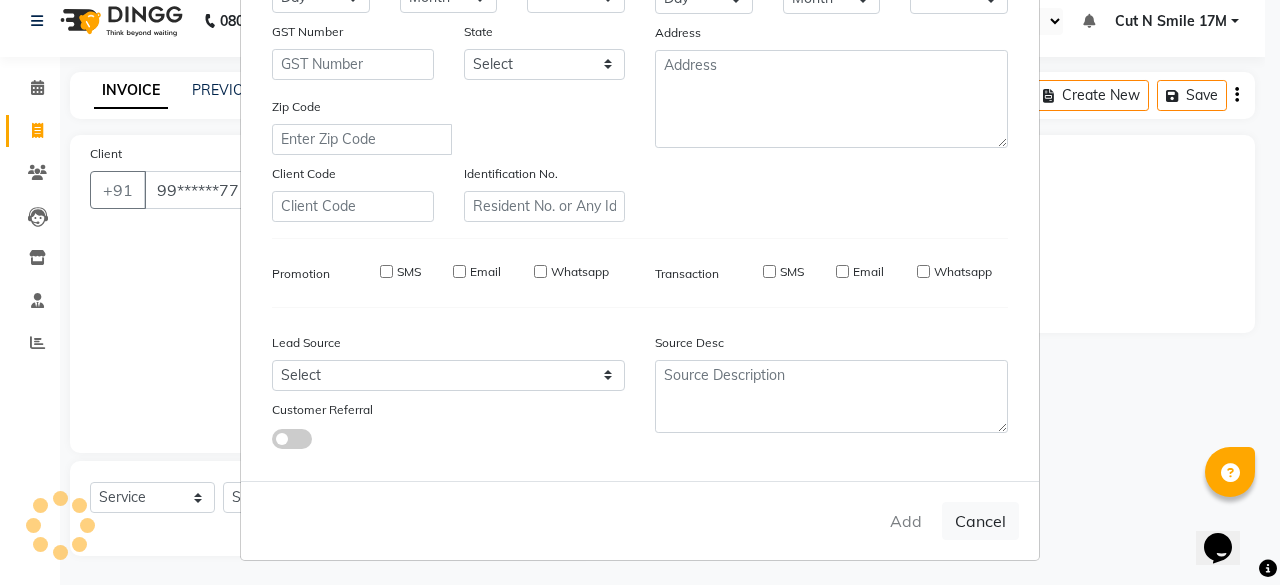 checkbox on "false" 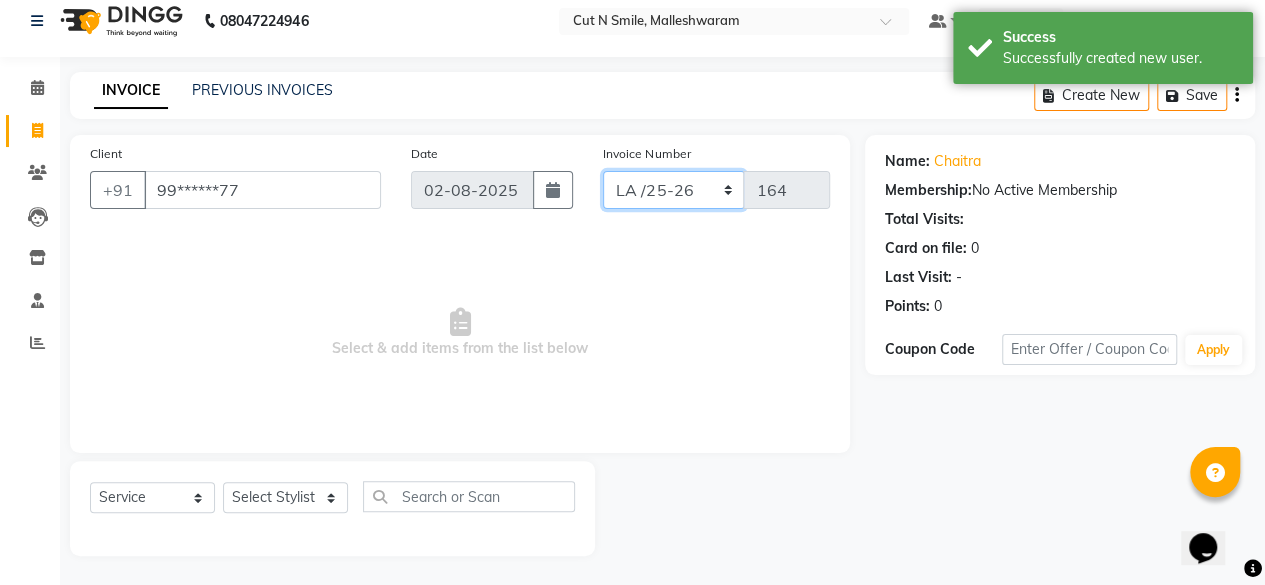 drag, startPoint x: 643, startPoint y: 181, endPoint x: 652, endPoint y: 203, distance: 23.769728 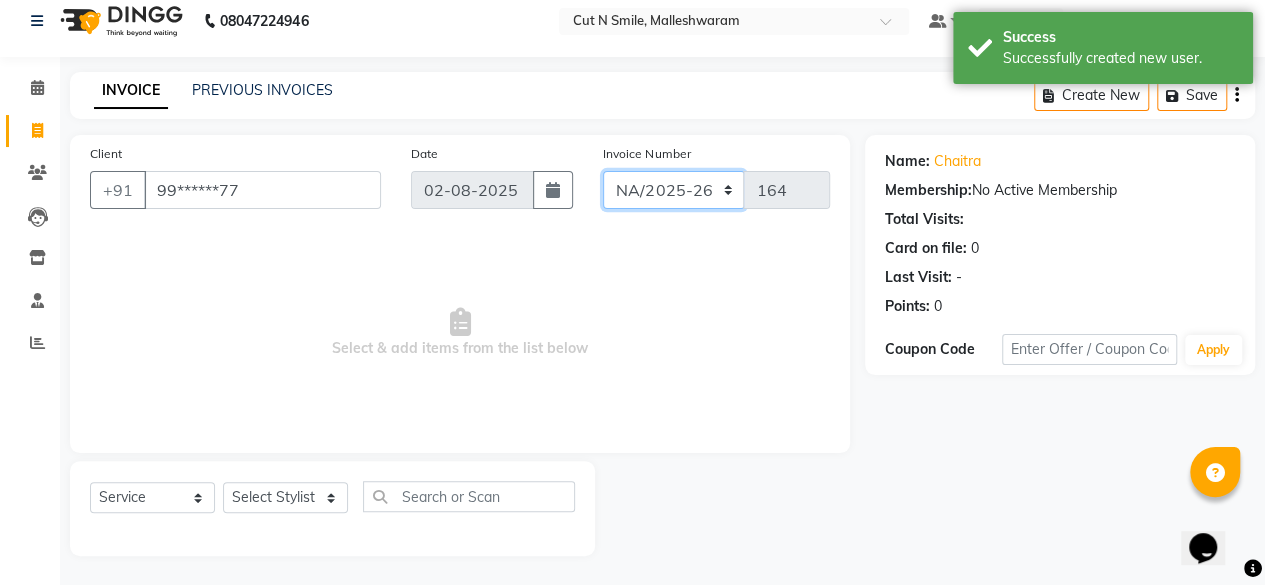 click on "NW/25-26 SW/2025-26 NA/2025-26 VN/25-26 LA /25-26" 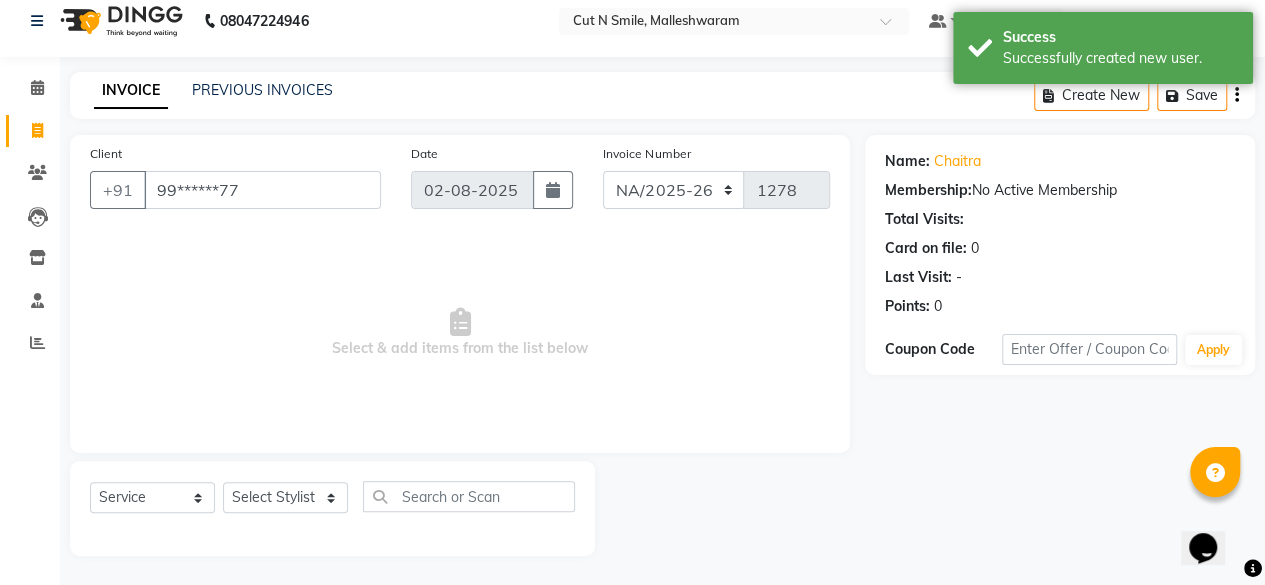 click on "Select  Service  Product  Membership  Package Voucher Prepaid Gift Card  Select Stylist [FIRST] 17M [FIRST] 9M [FIRST] 17M  [FIRST] 17M [FIRST] [LAST] [FIRST] [LAST] [FIRST] 17M [FIRST] 17M [FIRST] 17O [FIRST] 17O [FIRST] [LAST] [FIRST] [LAST]  [FIRST] 17M [FIRST] 9M CNS 17 Malleshwaram CNS 9 Malleshwaram CNS Mahalakshmi Layout Cut N Smile 17O [FIRST] 9M [FIRST] 17M  [FIRST] 9M [FIRST] ML [FIRST] 9M [FIRST] 9M [FIRST] [LAST] [FIRST] 17M [FIRST] [LAST] 17O [FIRST] 17M [FIRST] [LAST] [FIRST] [LAST] [FIRST] 17M [FIRST] 17M [FIRST] ML [FIRST] 9M [FIRST] 9M [FIRST] 17M [FIRST] 17M  [FIRST] [FIRST] 9M [FIRST] 9M [FIRST] 17M [FIRST] 9M [FIRST] [LAST] [FIRST] 9M [FIRST] 9M [FIRST] 17M [FIRST] 17O [FIRST] 17M [FIRST] 17M  [FIRST] ML" 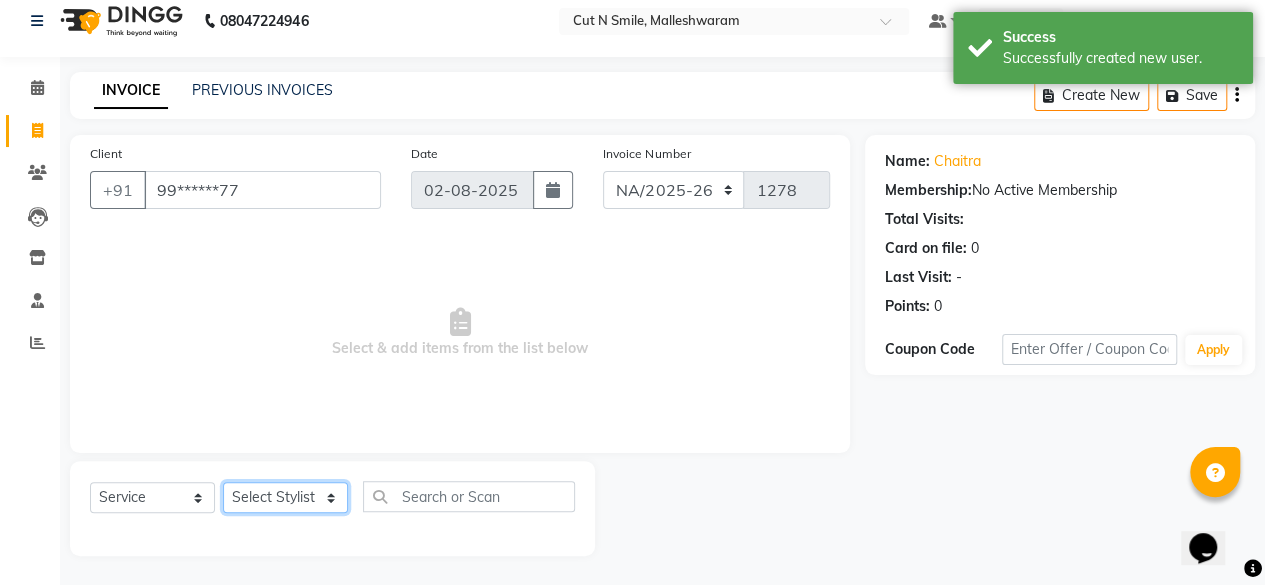 click on "Select Stylist Aarif 17M Adnan 9M Ajim 17M  Ali 17M Ali ML Alim ML Anjali 17M Armaan 17M Armaan 17O Arshad 17O Asahika ML Babbu ML  Cena 17M Chandrika 9M CNS 17 Malleshwaram CNS 9 Malleshwaram CNS Mahalakshmi Layout Cut N Smile 17O Deena 9M Dharani 17M  Fahim 9M Firoz ML Ganesh 9M Ganga 9M Govind ML Jessy 17M Madhu Thakur 17O Manjunath 17M Meena ML Mercy ML Mohammed 17M Monika 17M Mosim ML Nabijan 9M Nagrathna 9M Naveed 17M Pankaj 17M  Pavan Pavithra 9M Prashanth 9M Raghu 17M Rahil 9M Rajan ML Raju 9M Ranjith 9M Raza Raza 17M Riyaz 17O Sandeep 9M Sangeetha 17M Shakeel 17ML Shakir ML Shameem 17M Sharafath ML Sharanya  Sharanya ML SHubham 17M Sopna ML Sushila Suvarna 17M Tanjua 9M Teja 17M Tofeek 9M Tulsi 17O Viresh 17M Vishal 17M Vishal Bhatti 17O  Wasim ML" 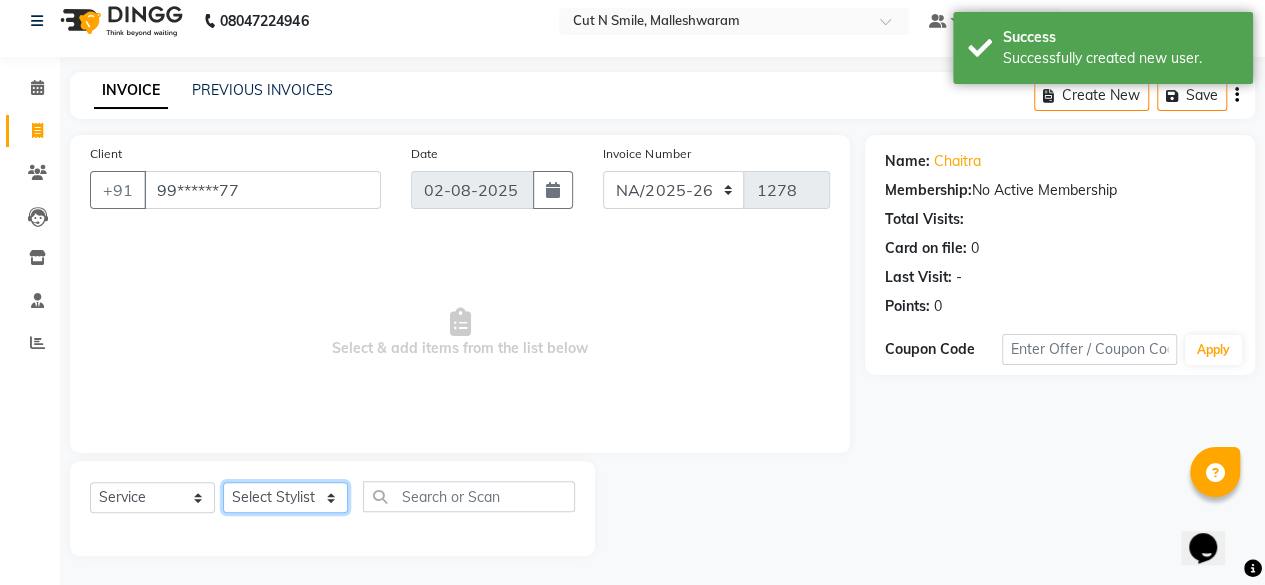 select on "61387" 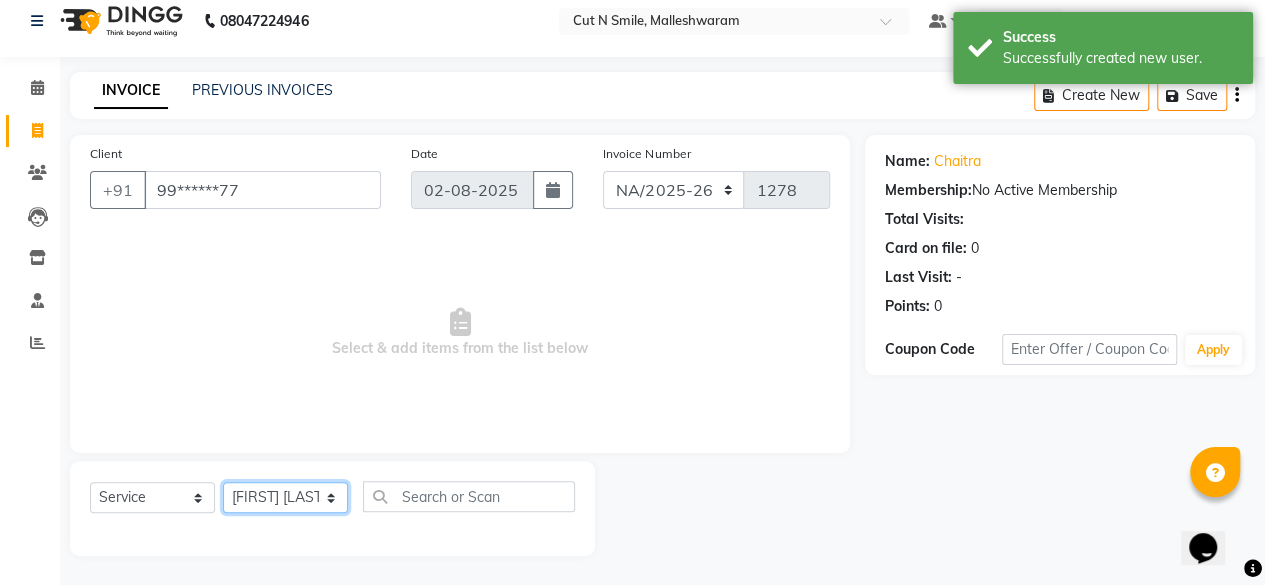click on "Select Stylist Aarif 17M Adnan 9M Ajim 17M  Ali 17M Ali ML Alim ML Anjali 17M Armaan 17M Armaan 17O Arshad 17O Asahika ML Babbu ML  Cena 17M Chandrika 9M CNS 17 Malleshwaram CNS 9 Malleshwaram CNS Mahalakshmi Layout Cut N Smile 17O Deena 9M Dharani 17M  Fahim 9M Firoz ML Ganesh 9M Ganga 9M Govind ML Jessy 17M Madhu Thakur 17O Manjunath 17M Meena ML Mercy ML Mohammed 17M Monika 17M Mosim ML Nabijan 9M Nagrathna 9M Naveed 17M Pankaj 17M  Pavan Pavithra 9M Prashanth 9M Raghu 17M Rahil 9M Rajan ML Raju 9M Ranjith 9M Raza Raza 17M Riyaz 17O Sandeep 9M Sangeetha 17M Shakeel 17ML Shakir ML Shameem 17M Sharafath ML Sharanya  Sharanya ML SHubham 17M Sopna ML Sushila Suvarna 17M Tanjua 9M Teja 17M Tofeek 9M Tulsi 17O Viresh 17M Vishal 17M Vishal Bhatti 17O  Wasim ML" 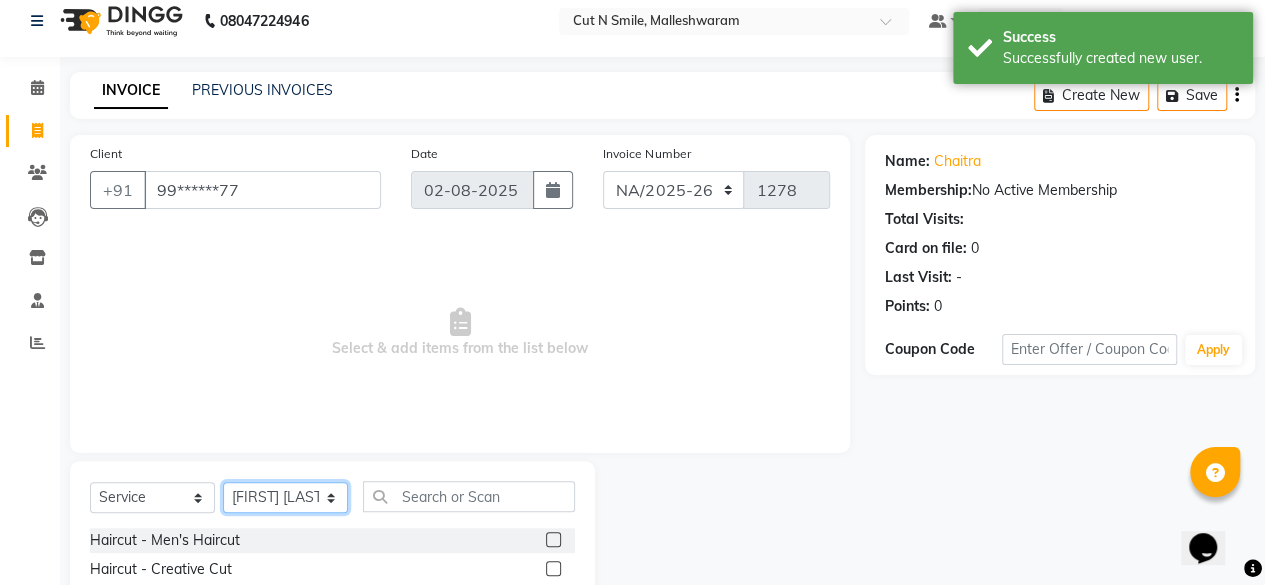 scroll, scrollTop: 215, scrollLeft: 0, axis: vertical 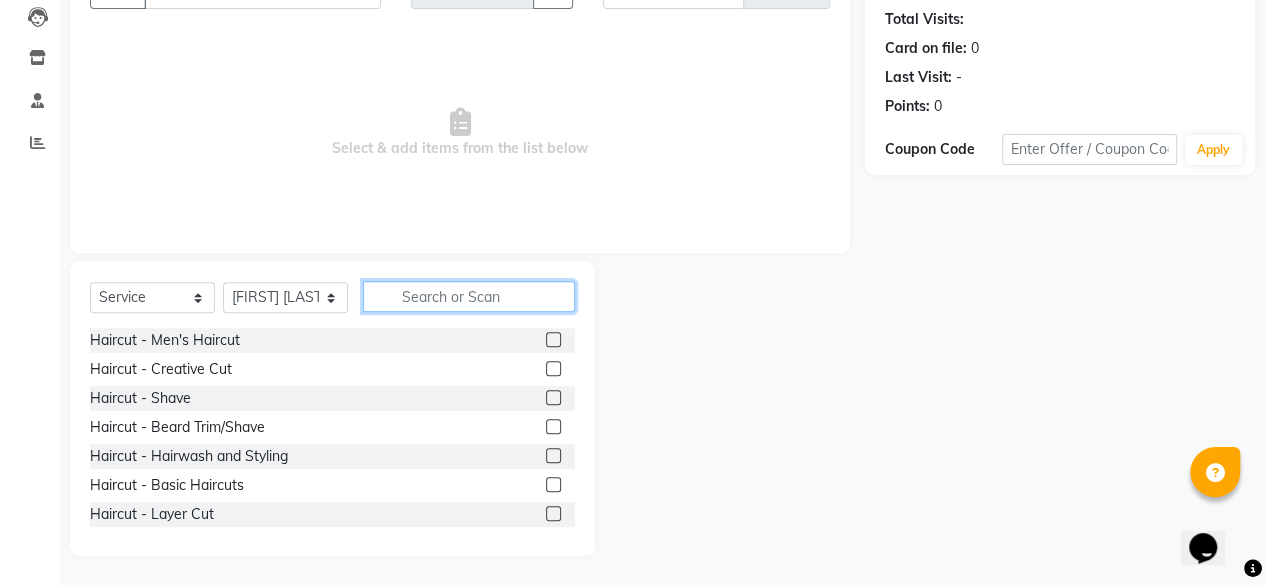 click 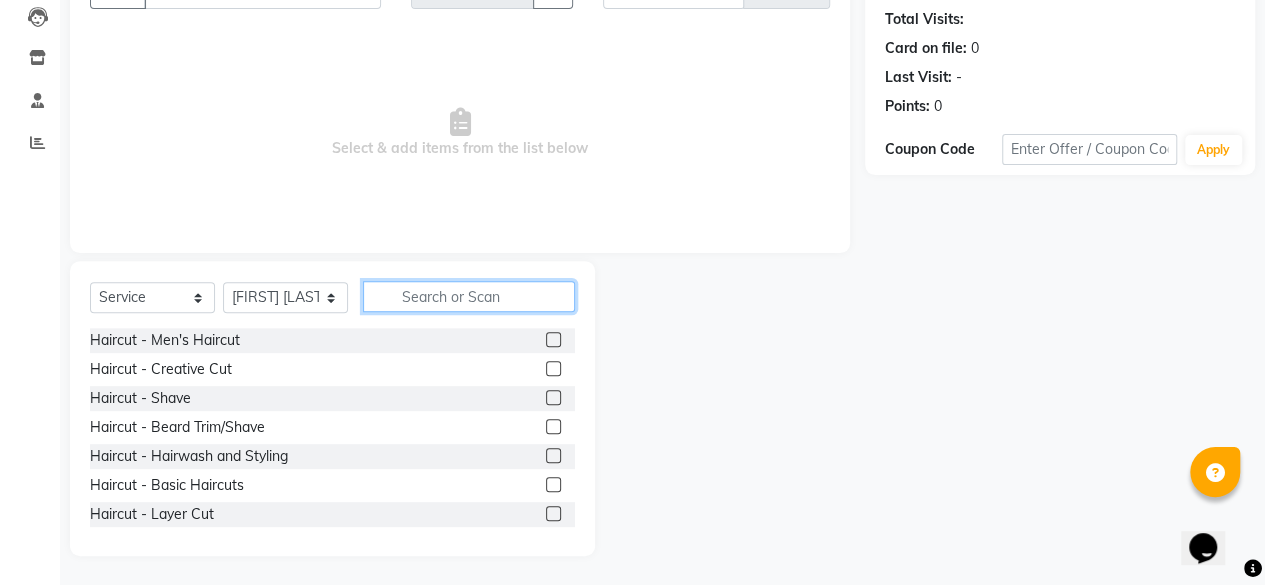 click 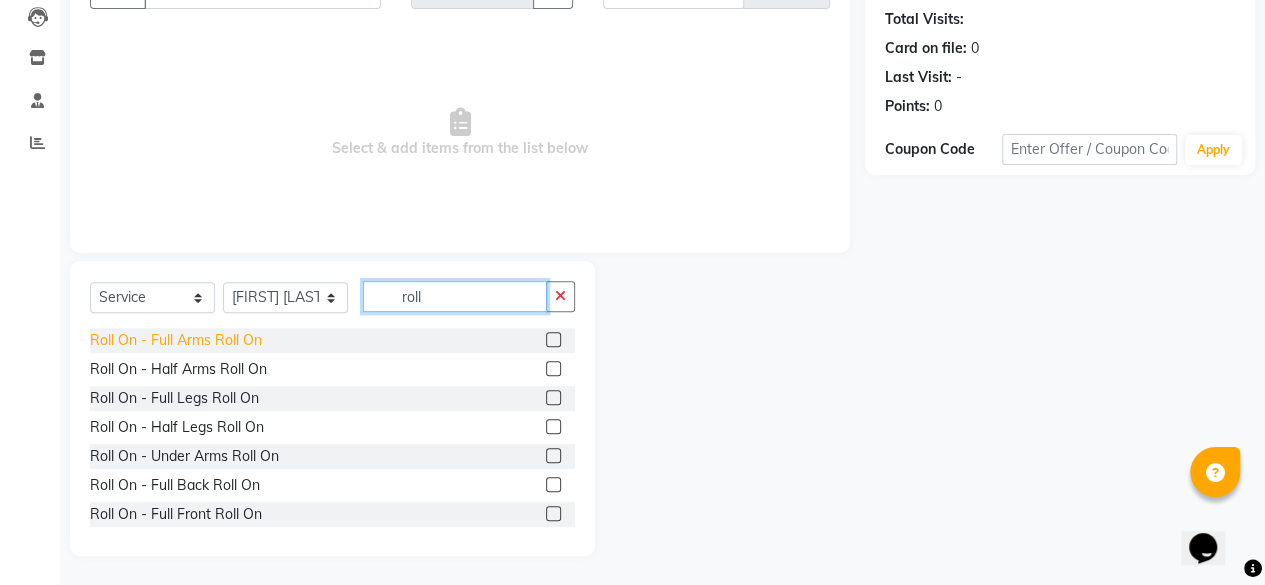 type on "roll" 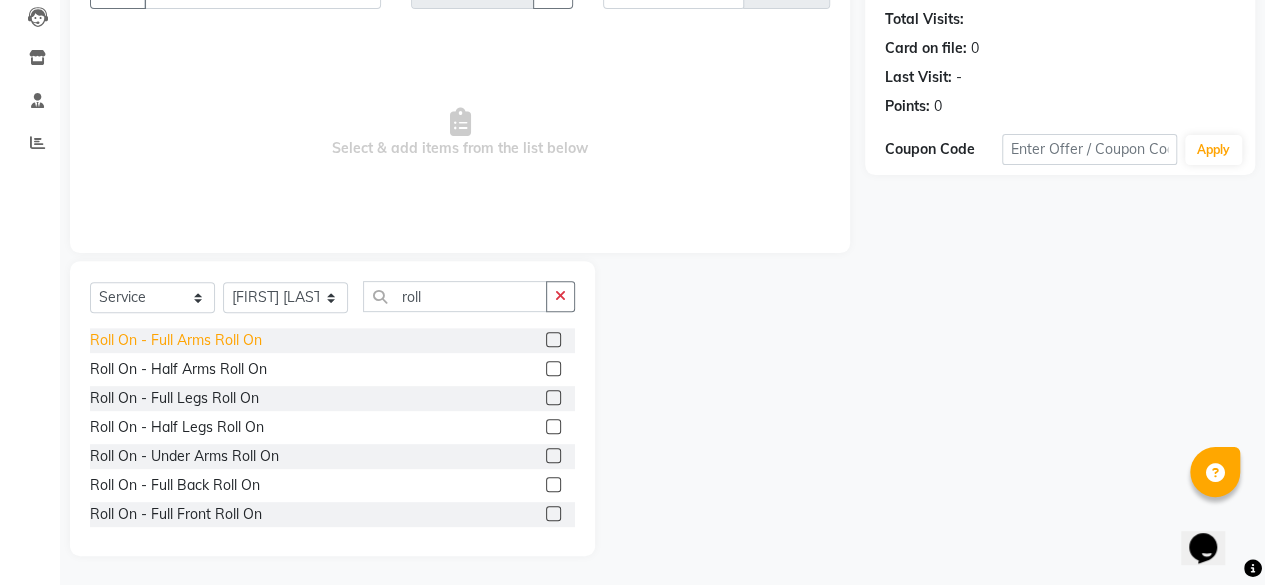 click on "Roll On  - Full Arms Roll On" 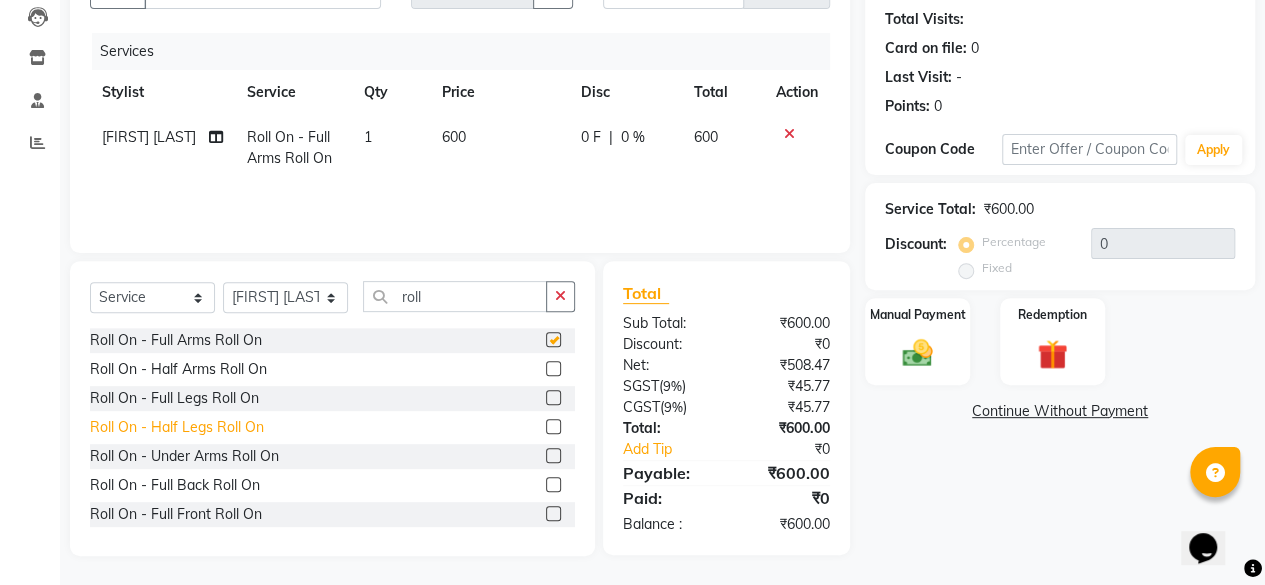 checkbox on "false" 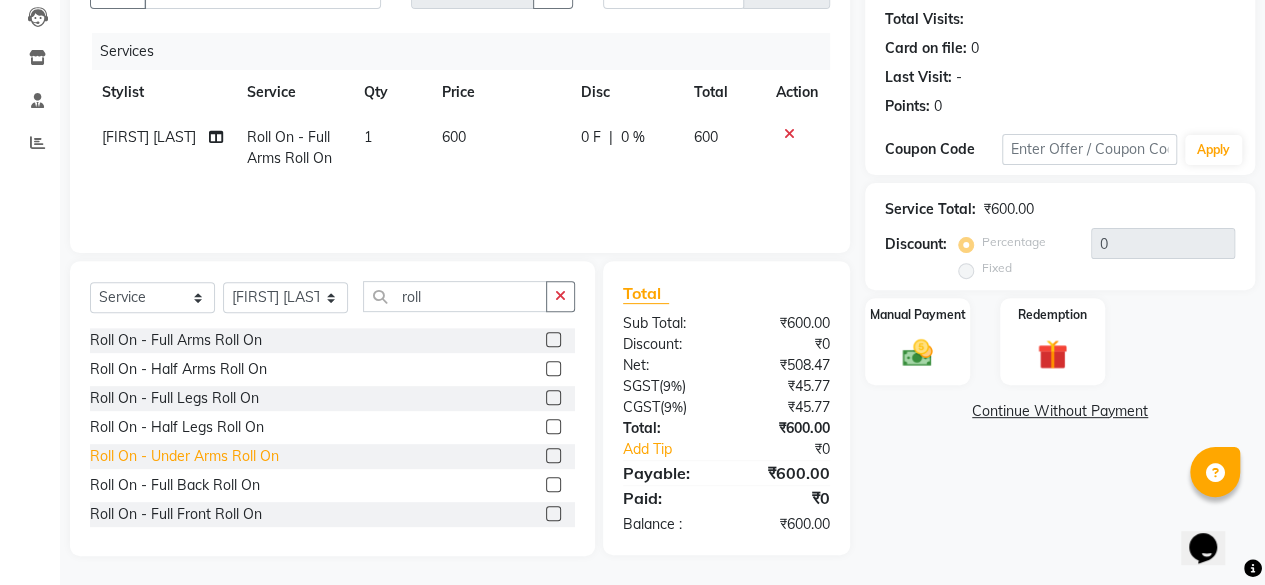 click on "Roll On  - Under Arms Roll On" 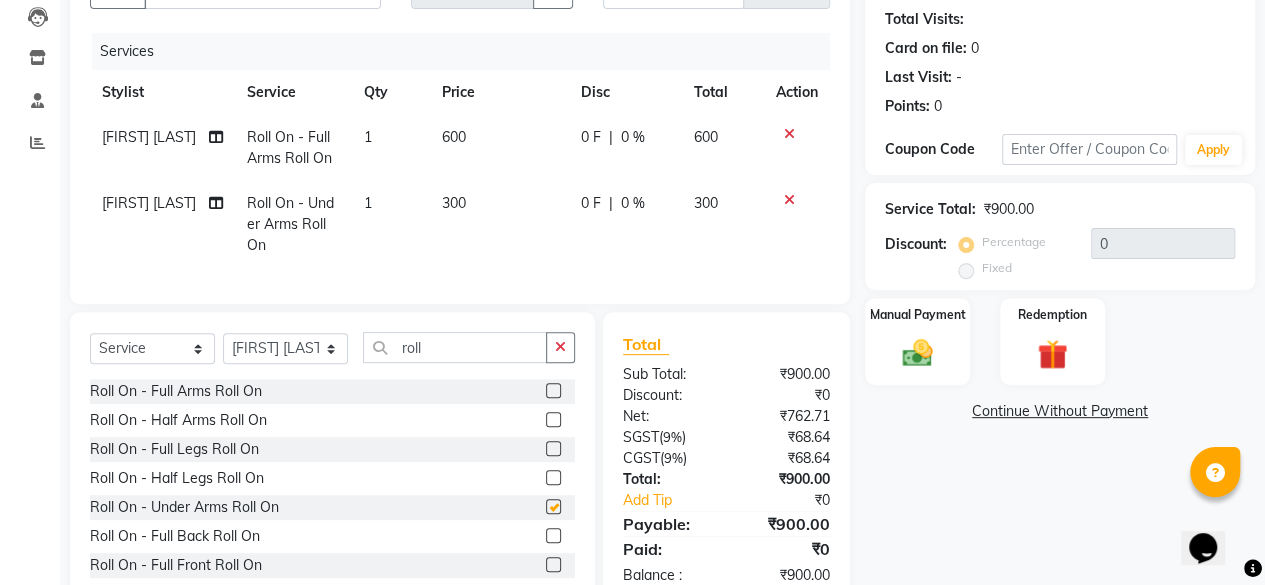 checkbox on "false" 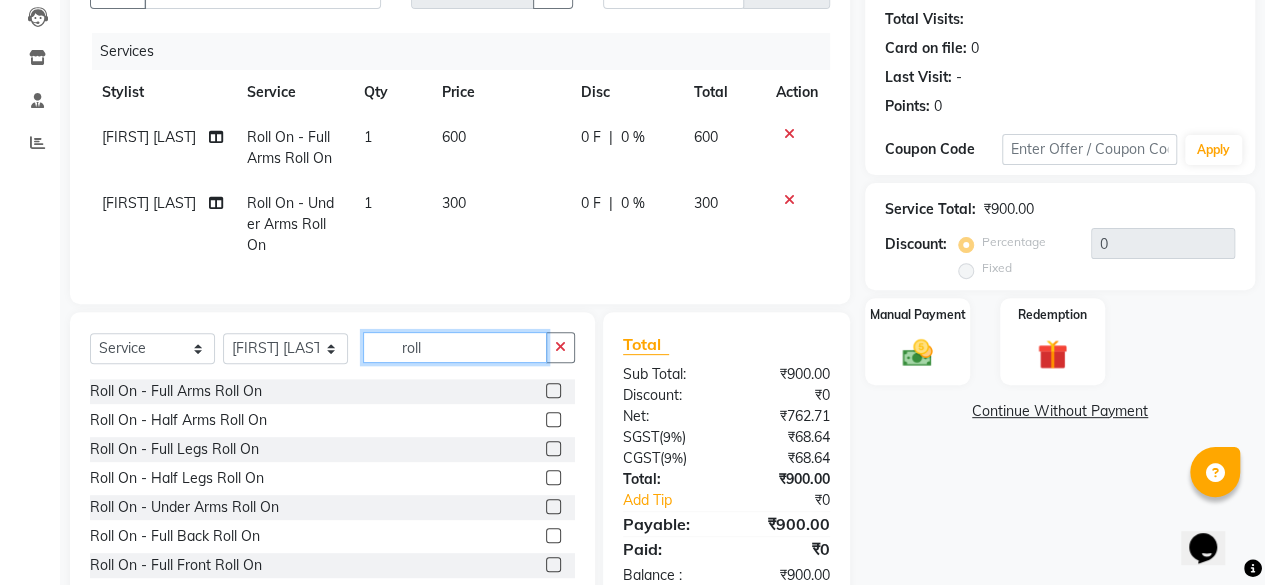 drag, startPoint x: 469, startPoint y: 360, endPoint x: 286, endPoint y: 342, distance: 183.88312 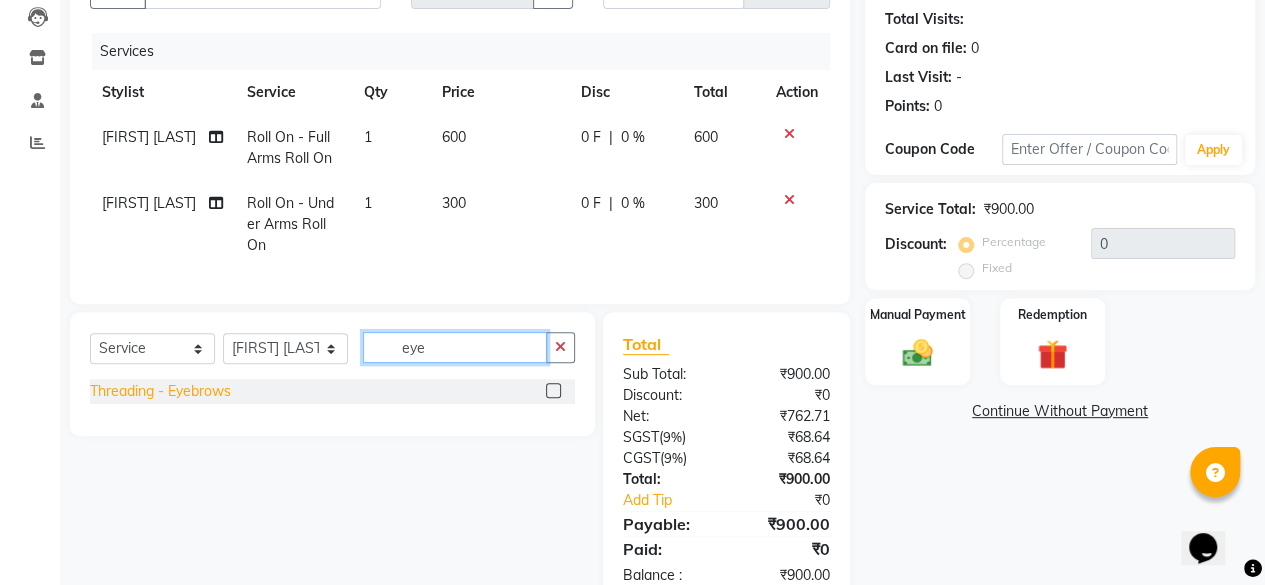 type on "eye" 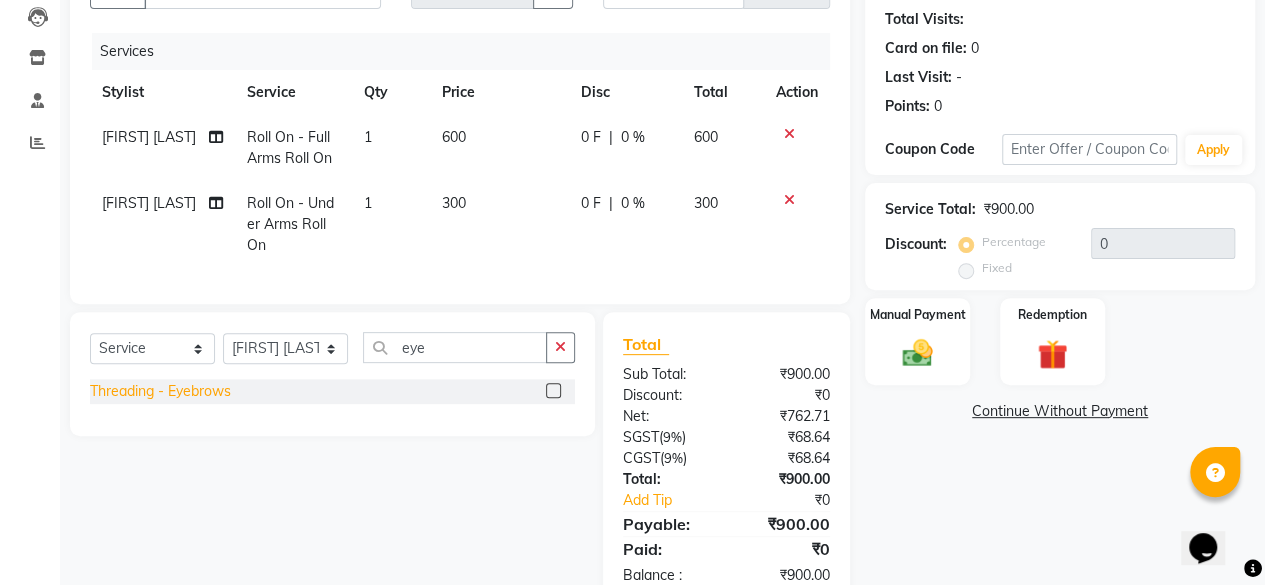 click on "Threading  - Eyebrows" 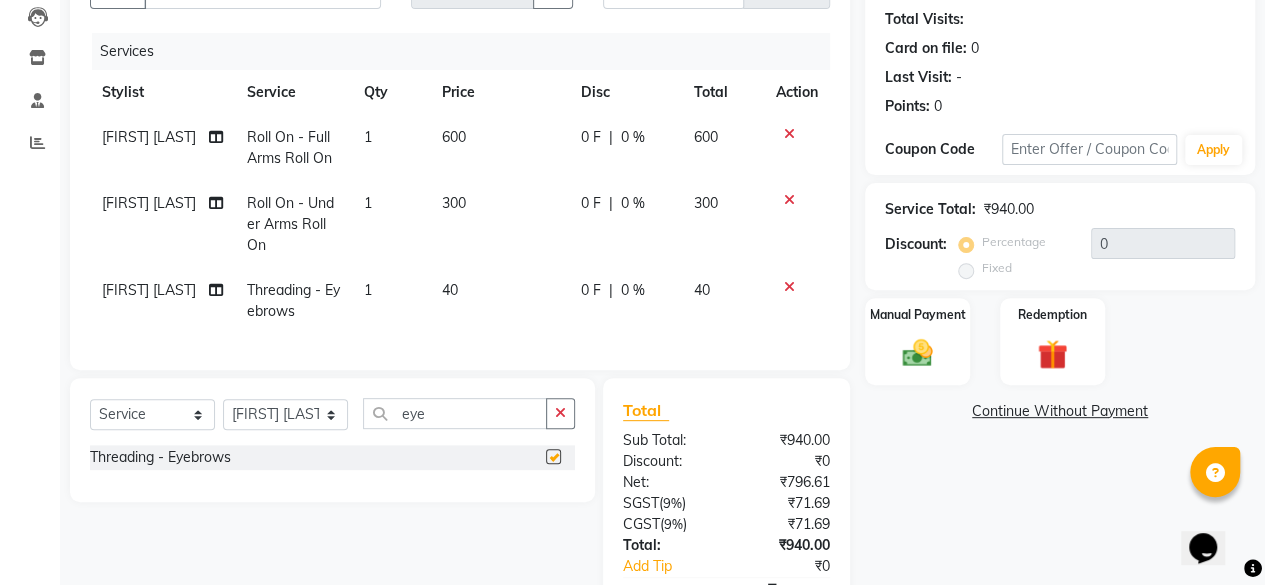 checkbox on "false" 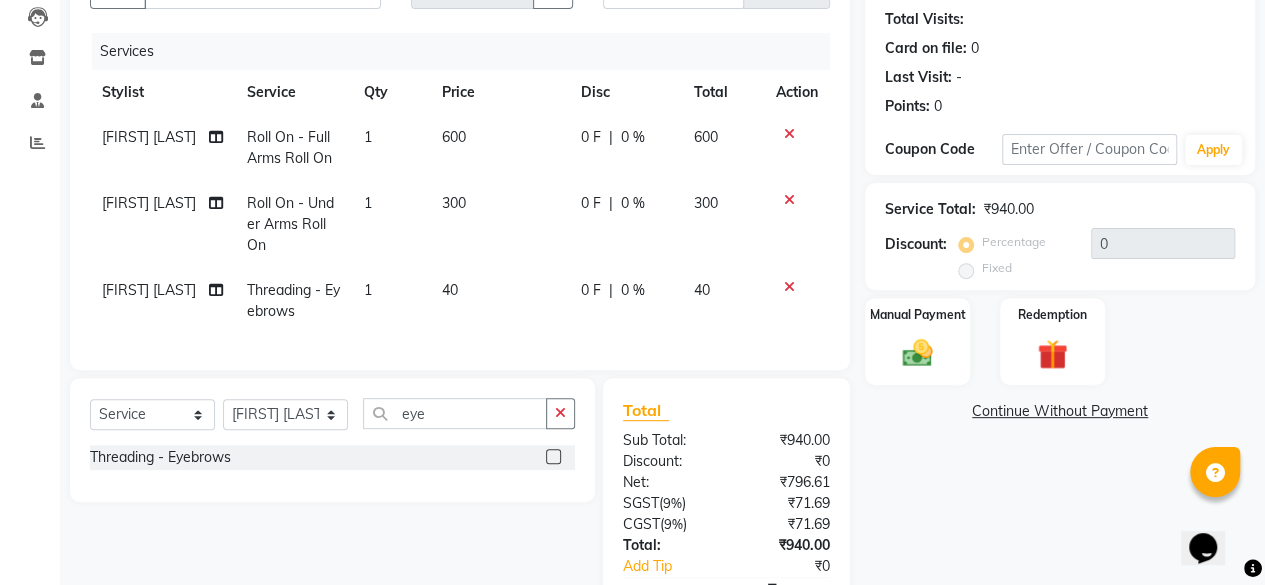 click on "40" 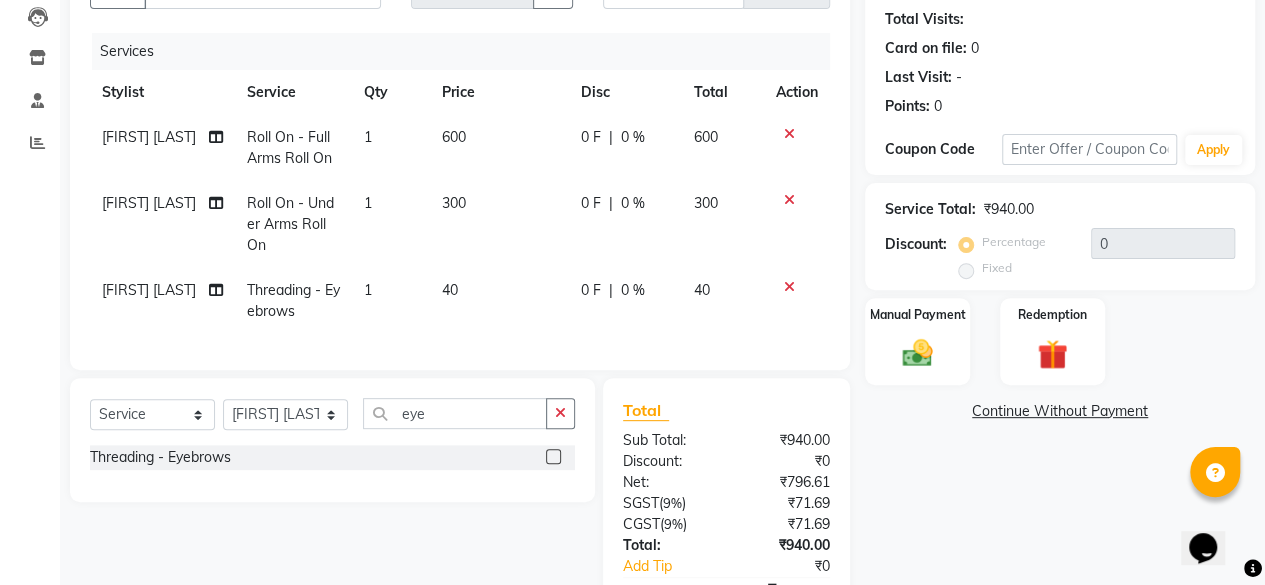 select on "61387" 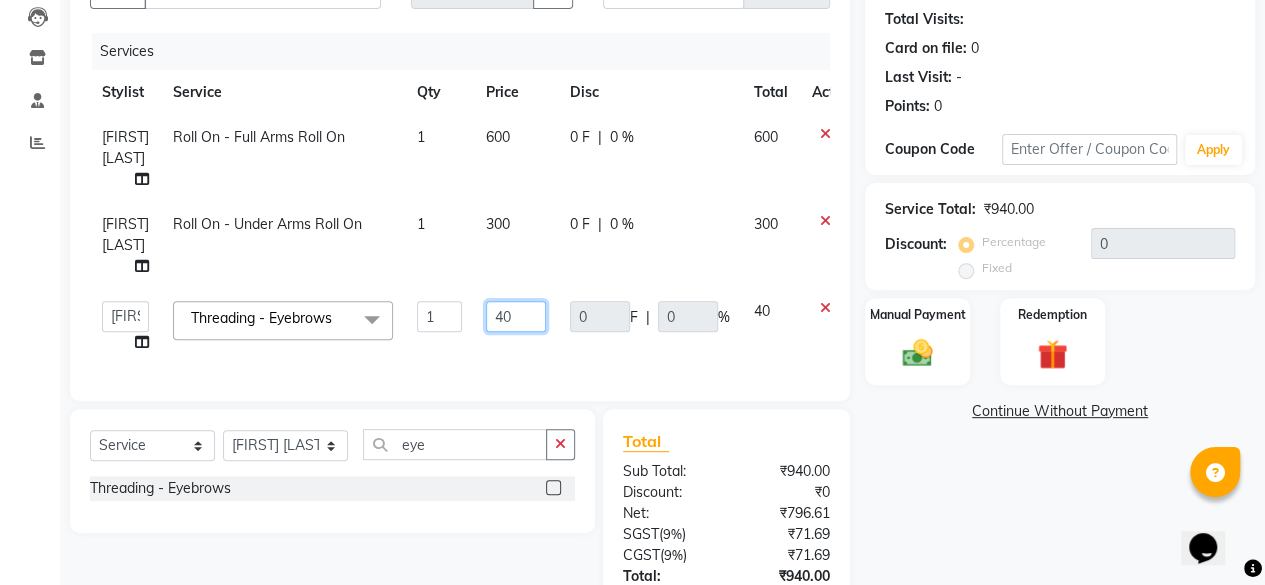 drag, startPoint x: 512, startPoint y: 266, endPoint x: 434, endPoint y: 258, distance: 78.40918 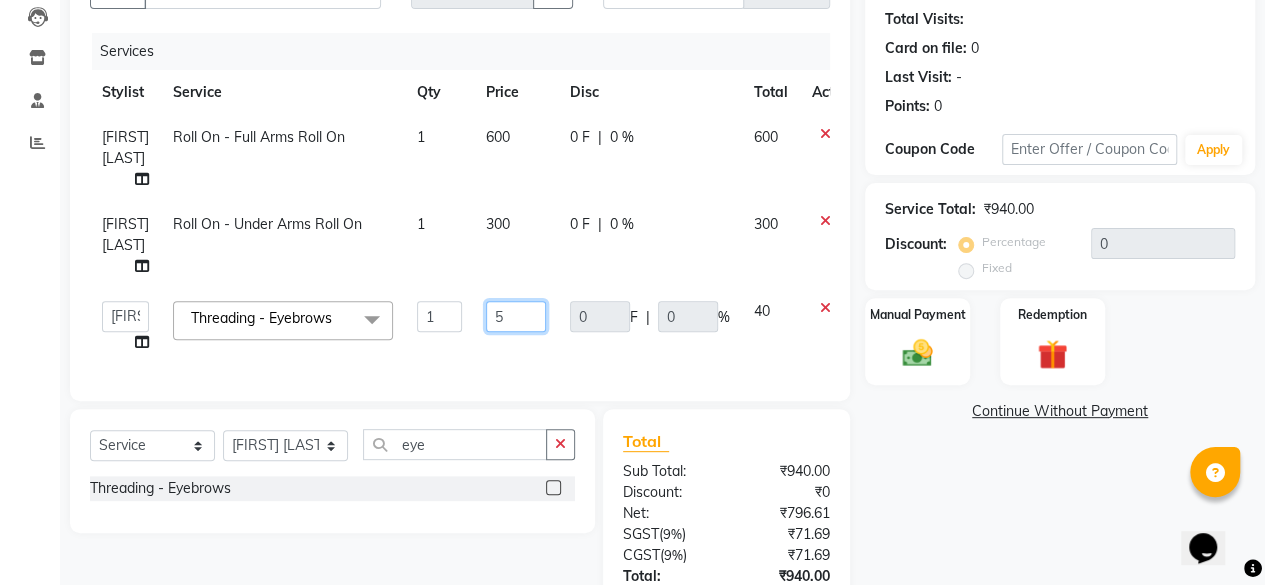type on "50" 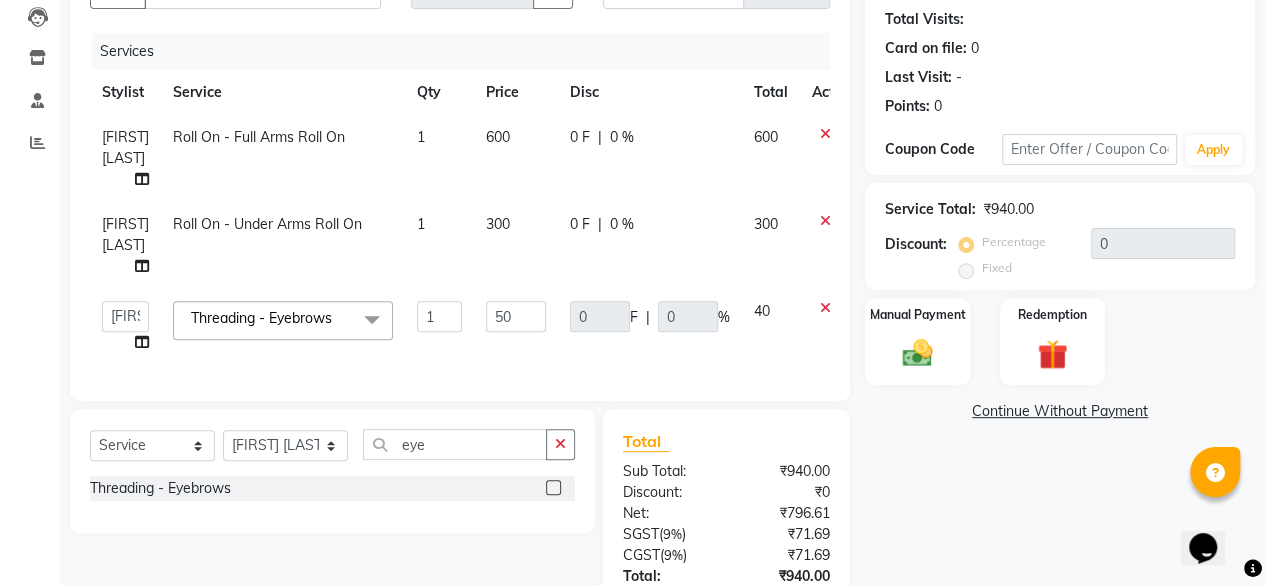 click on "300" 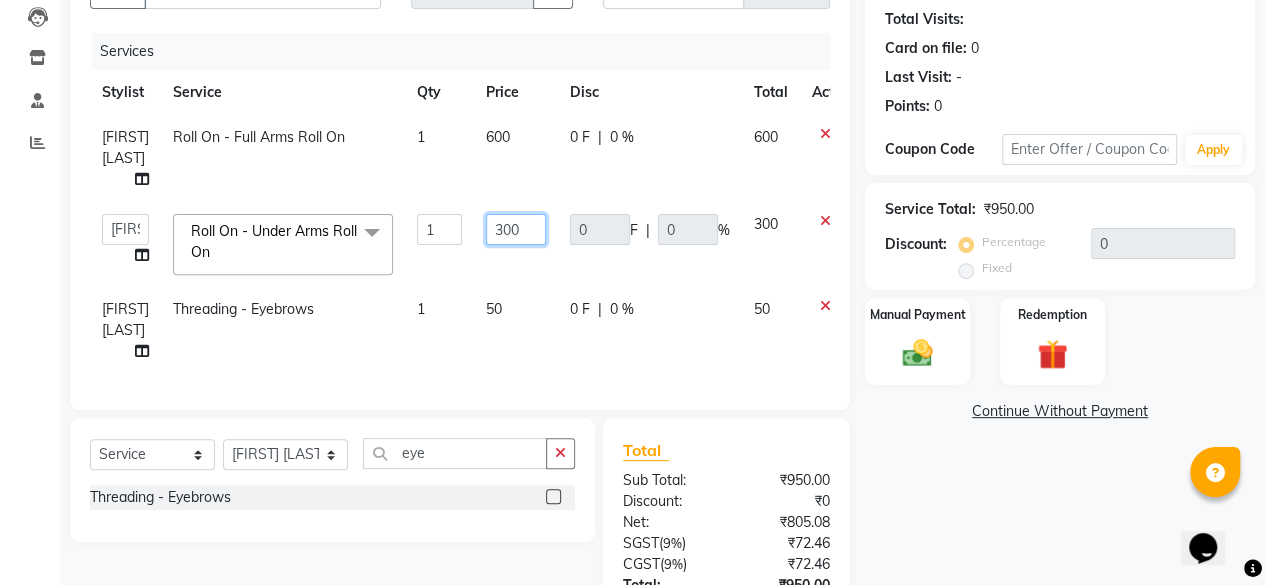 drag, startPoint x: 535, startPoint y: 204, endPoint x: 360, endPoint y: 192, distance: 175.41095 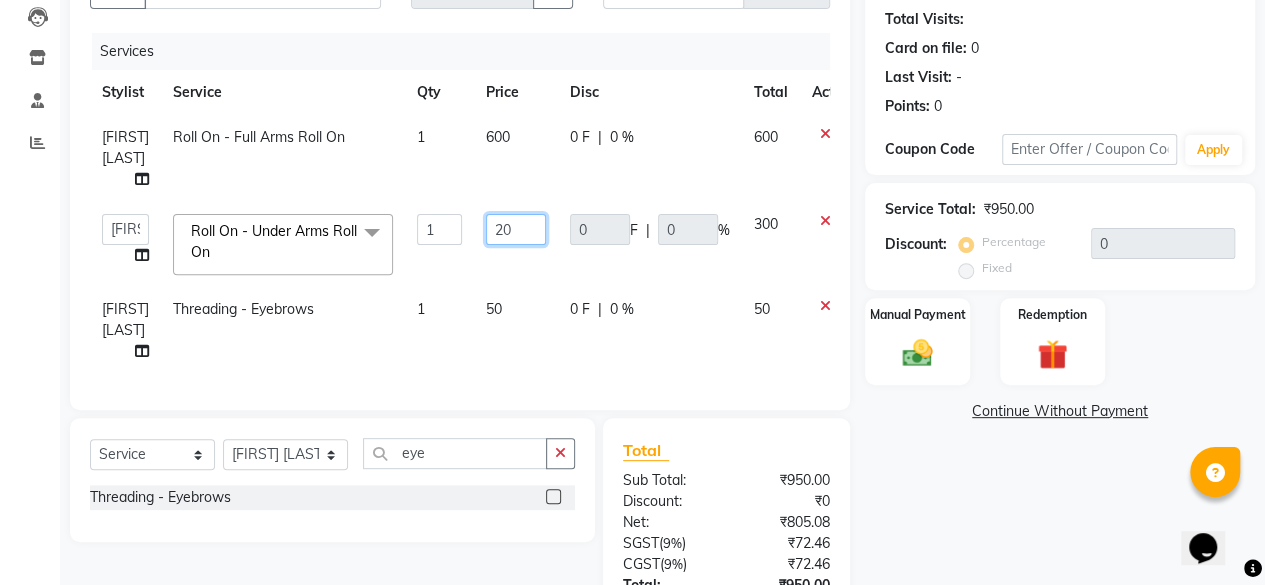 type on "200" 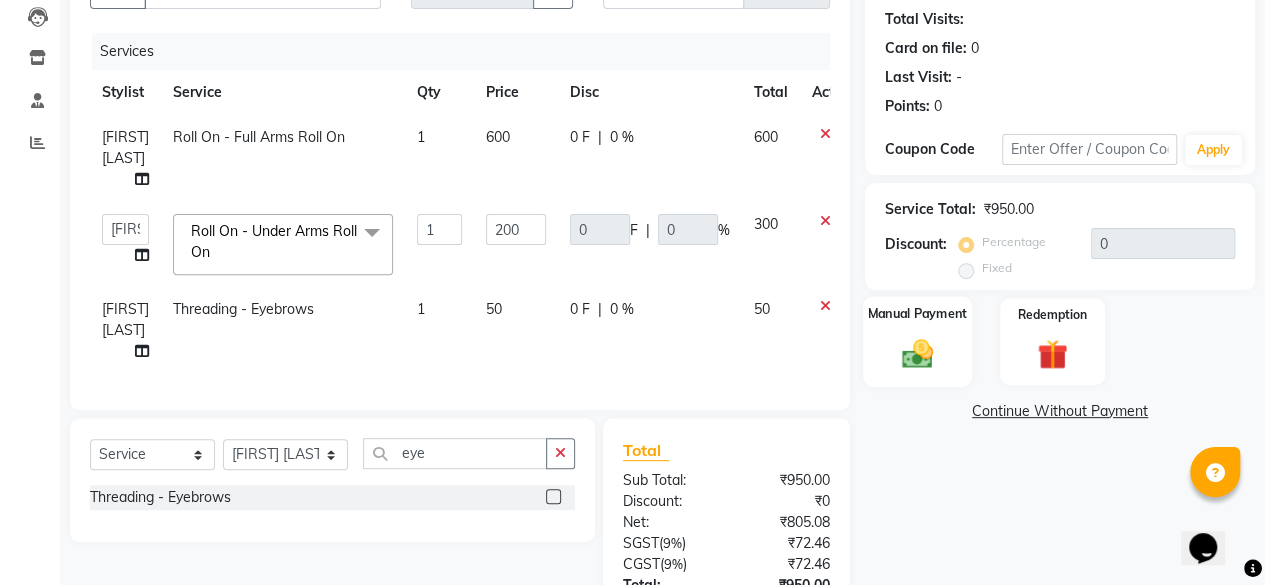 click 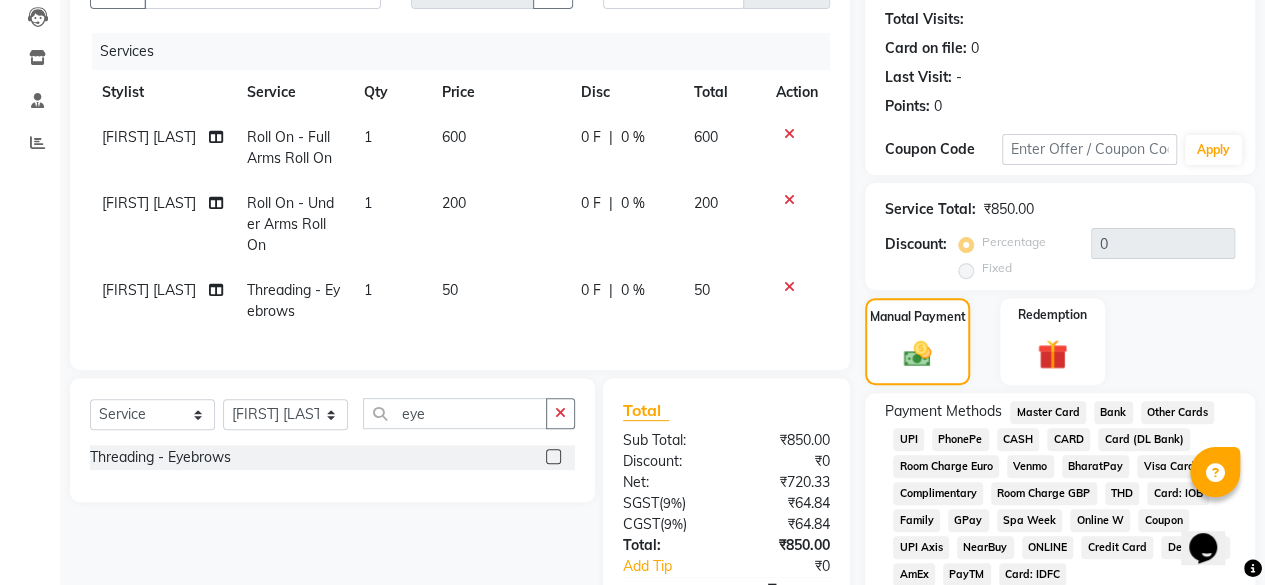 click on "UPI" 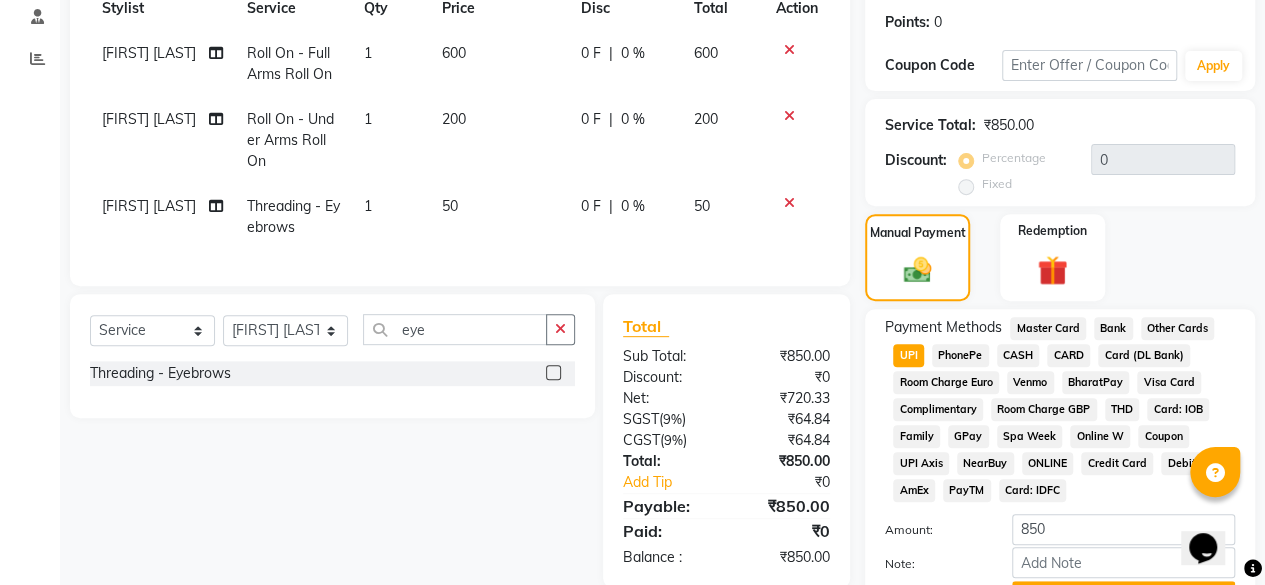scroll, scrollTop: 405, scrollLeft: 0, axis: vertical 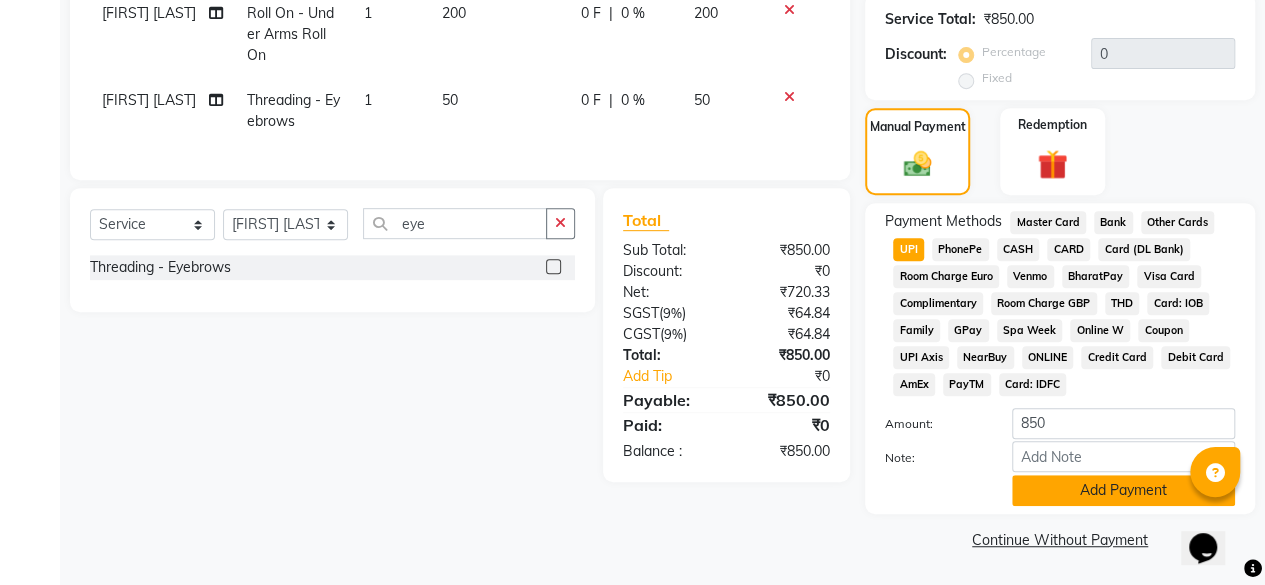 click on "Add Payment" 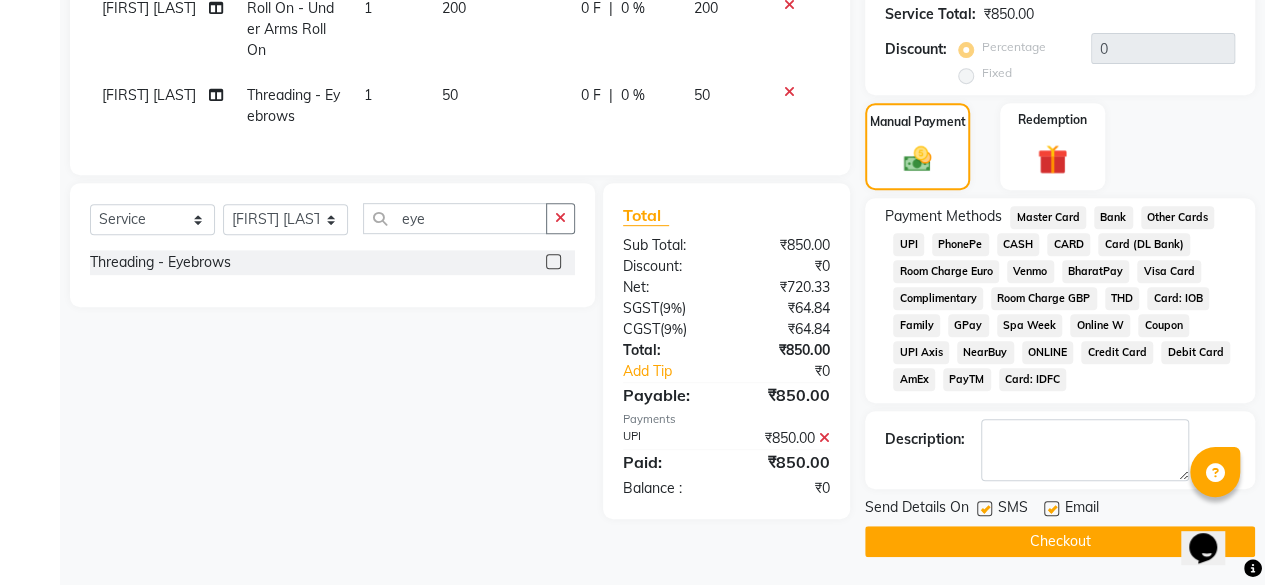 scroll, scrollTop: 411, scrollLeft: 0, axis: vertical 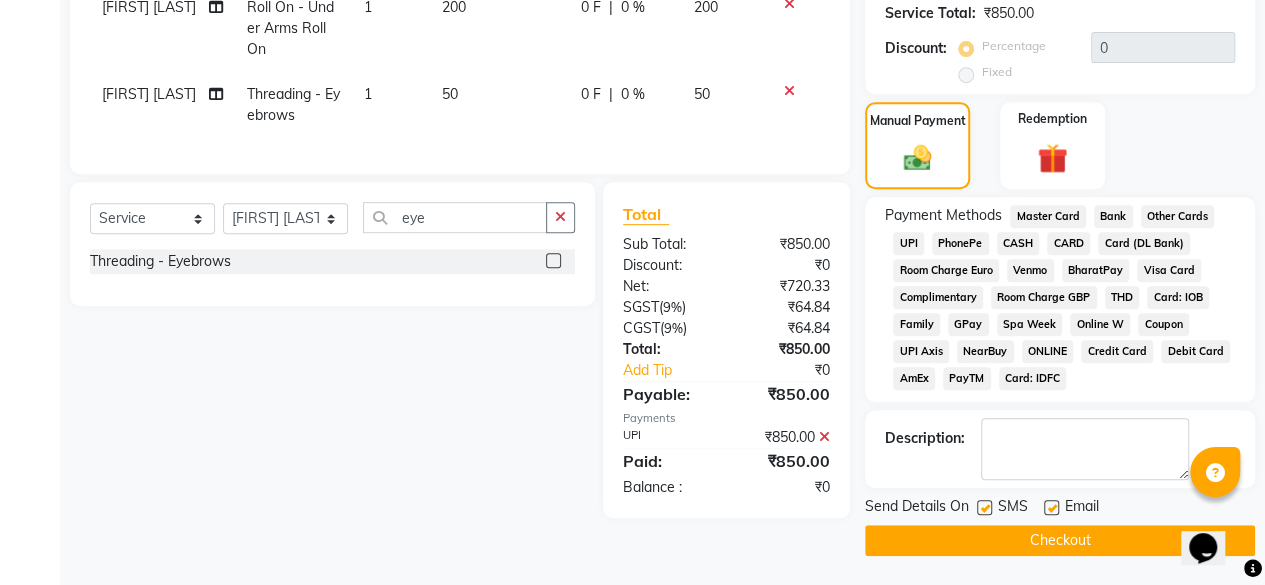 click on "Checkout" 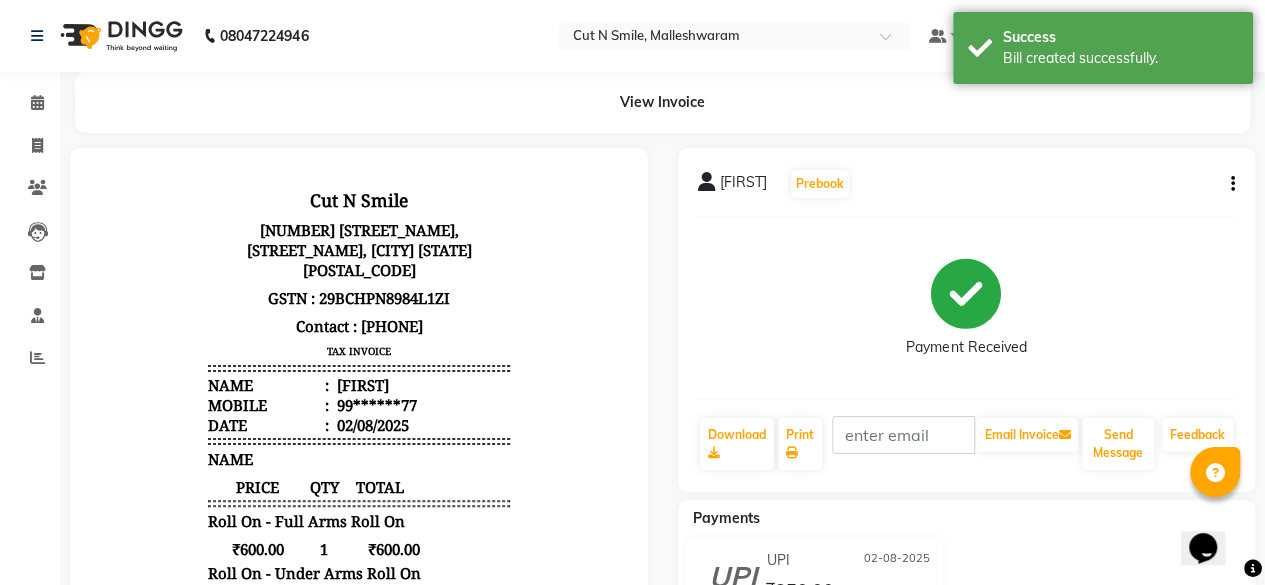 scroll, scrollTop: 0, scrollLeft: 0, axis: both 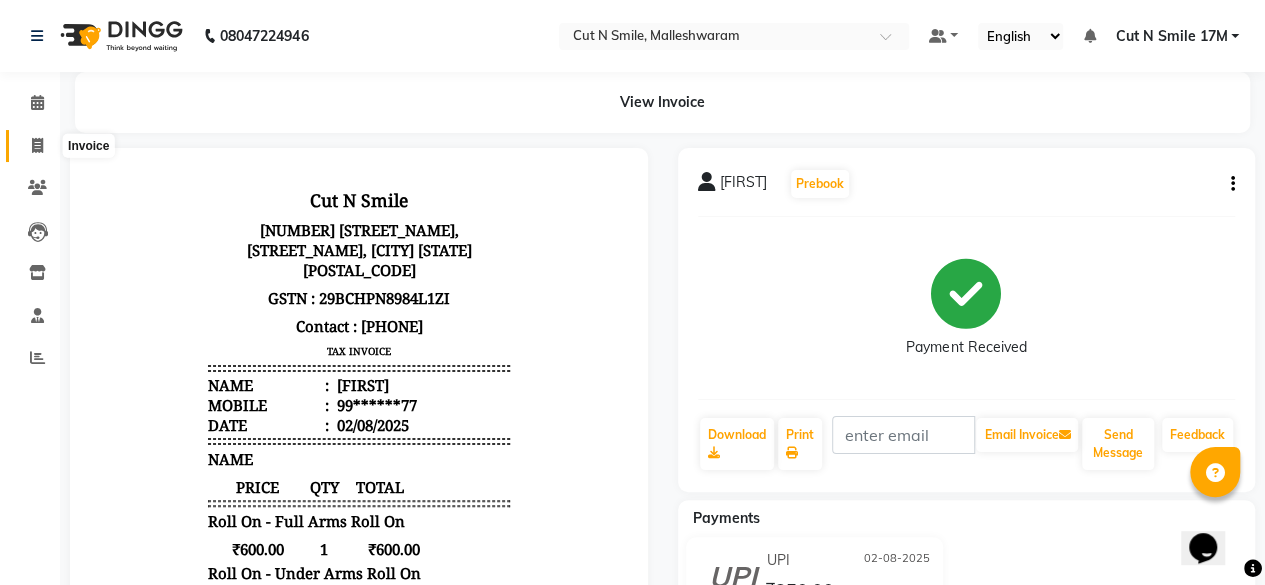 click 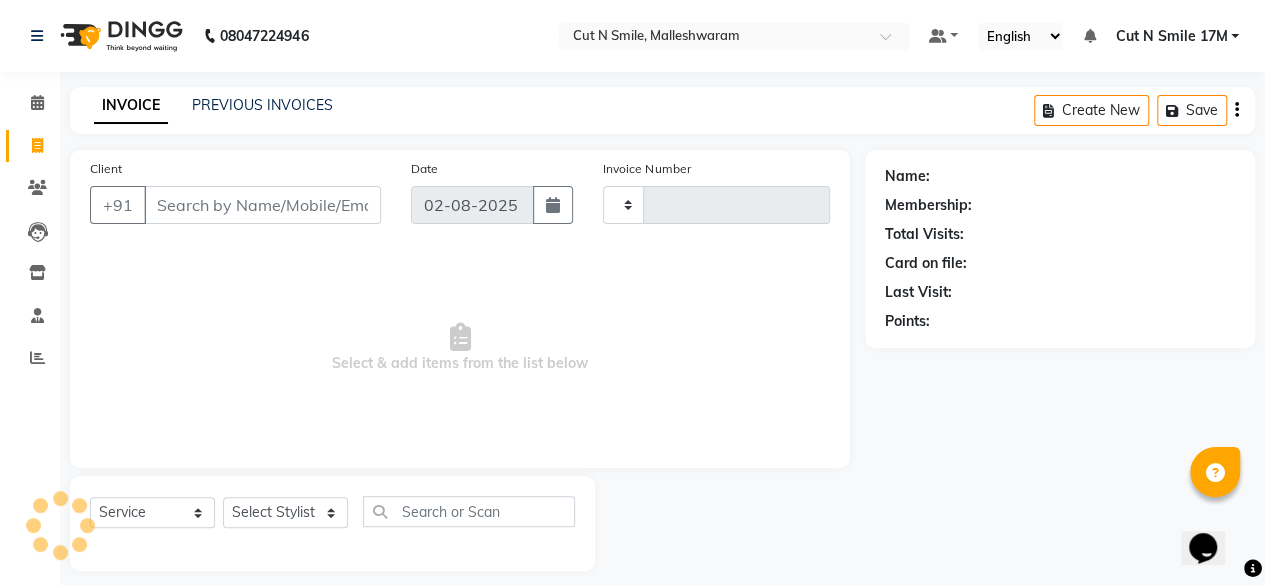 scroll, scrollTop: 15, scrollLeft: 0, axis: vertical 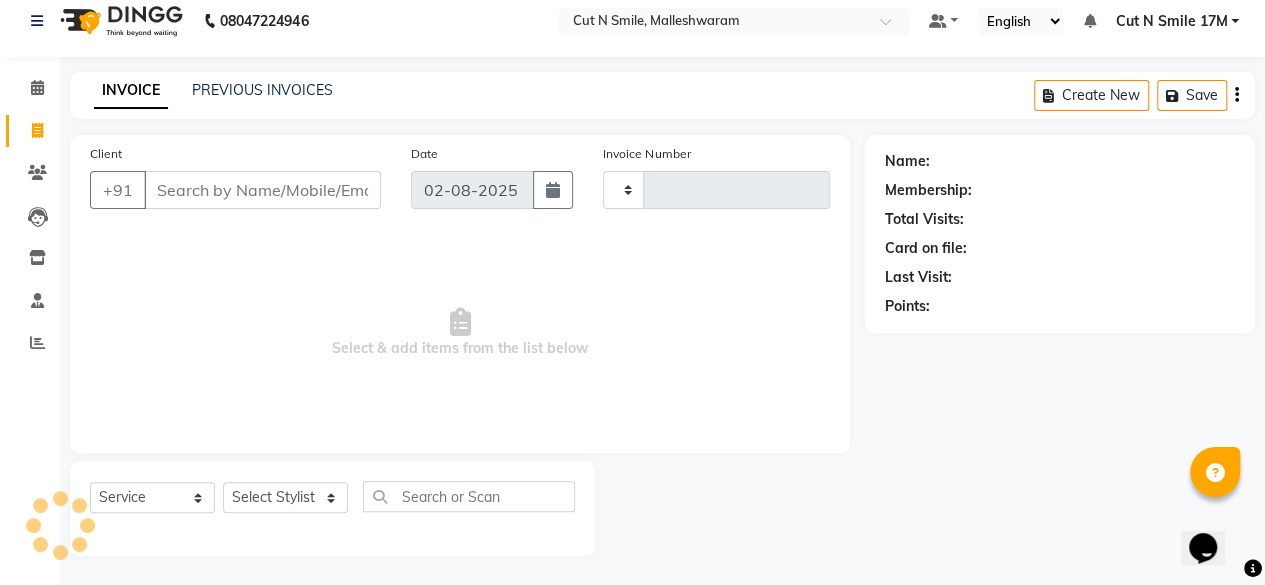 type on "164" 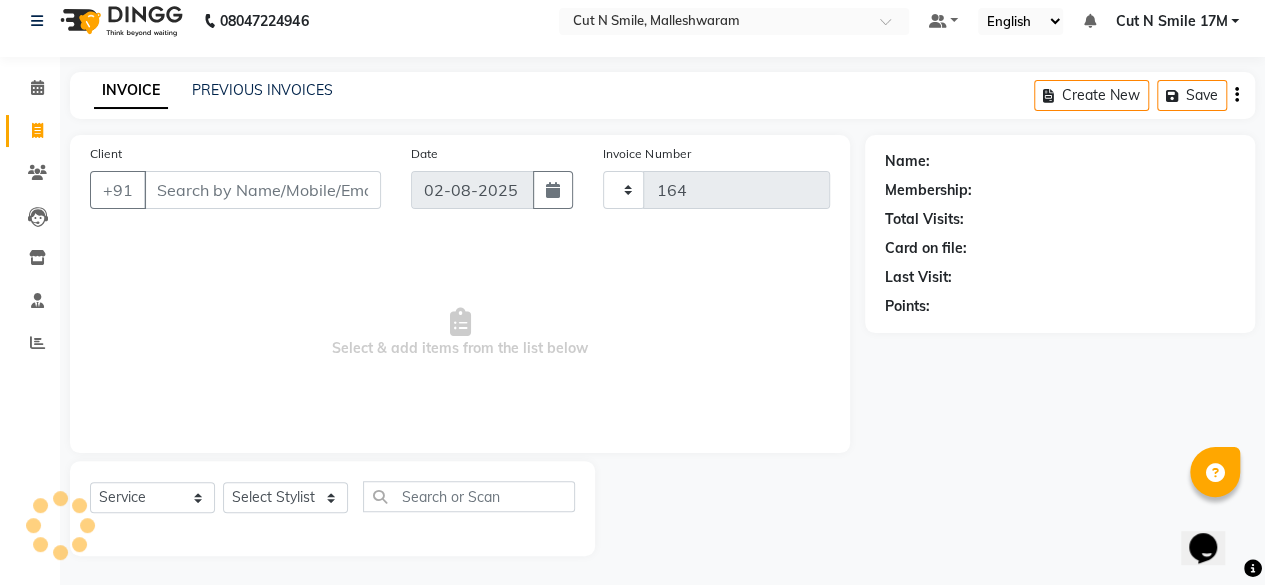 select on "7223" 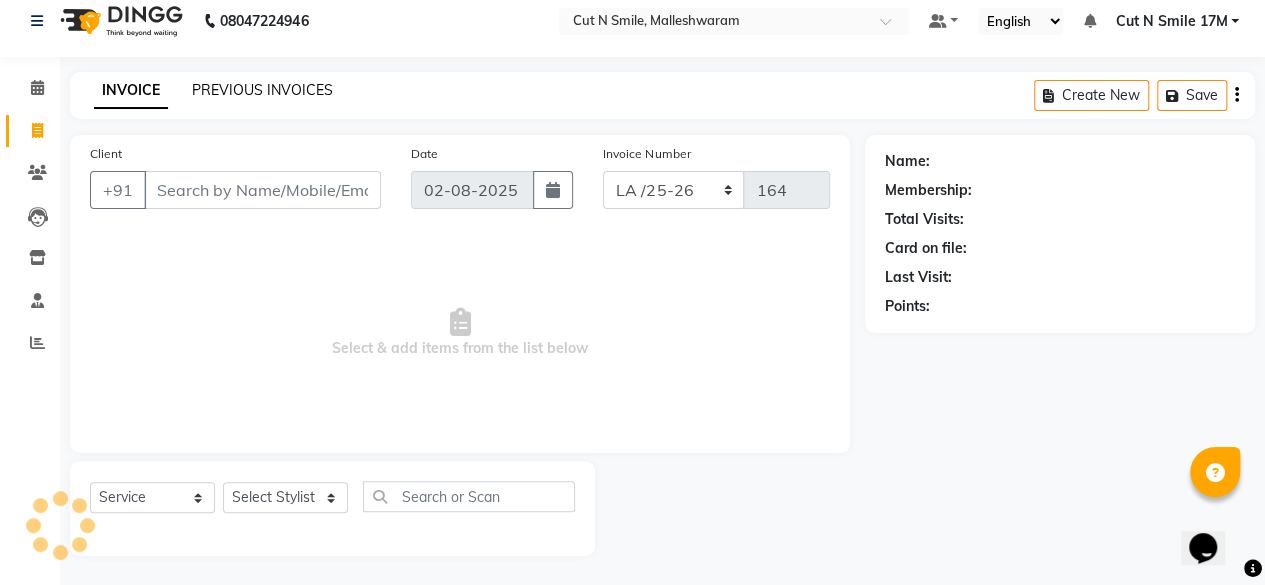 click on "PREVIOUS INVOICES" 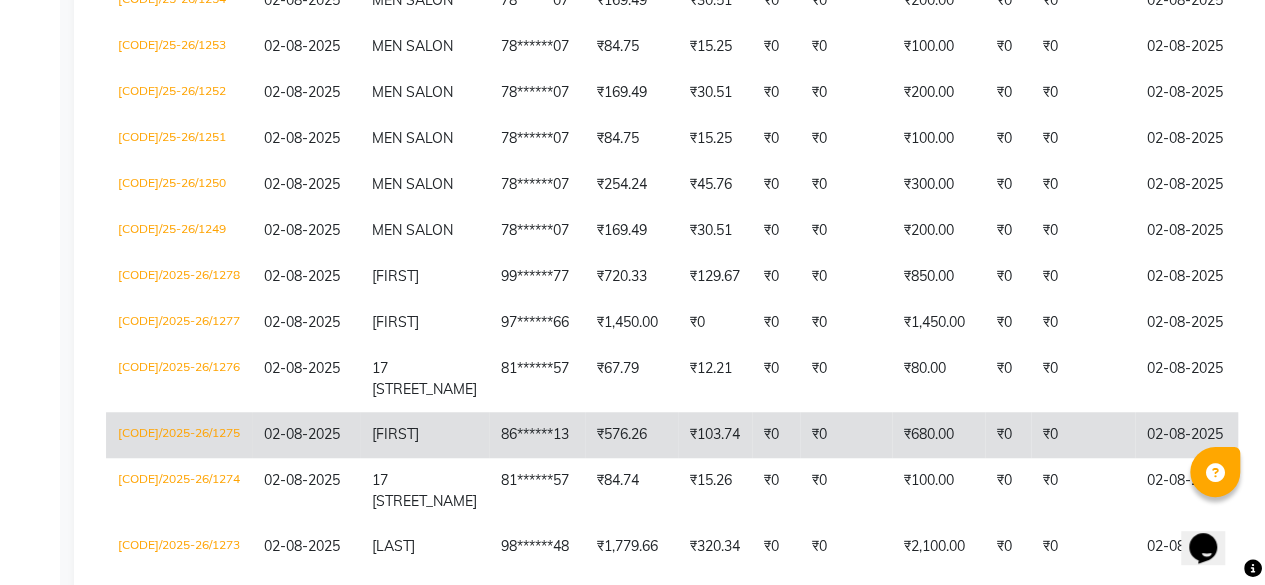 scroll, scrollTop: 0, scrollLeft: 0, axis: both 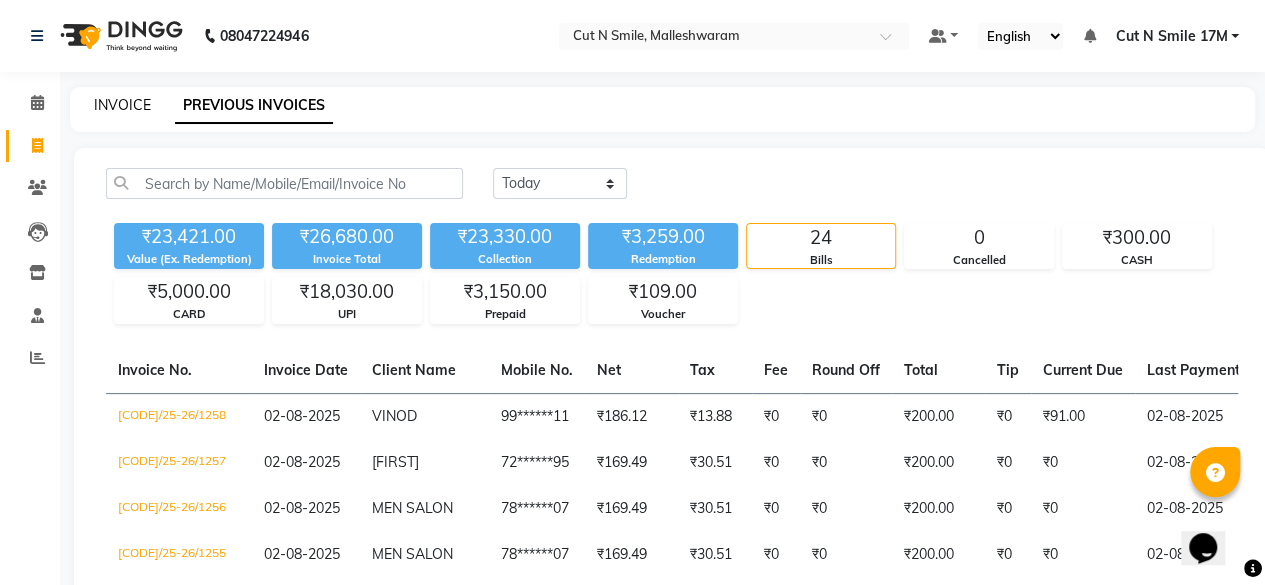 click on "INVOICE" 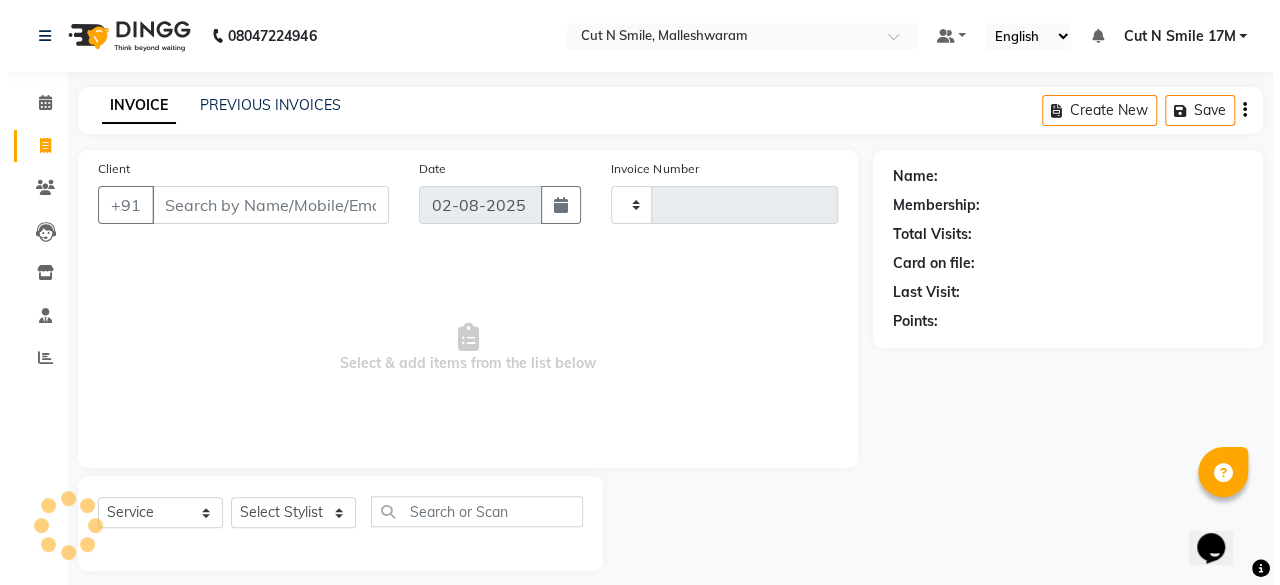 scroll, scrollTop: 15, scrollLeft: 0, axis: vertical 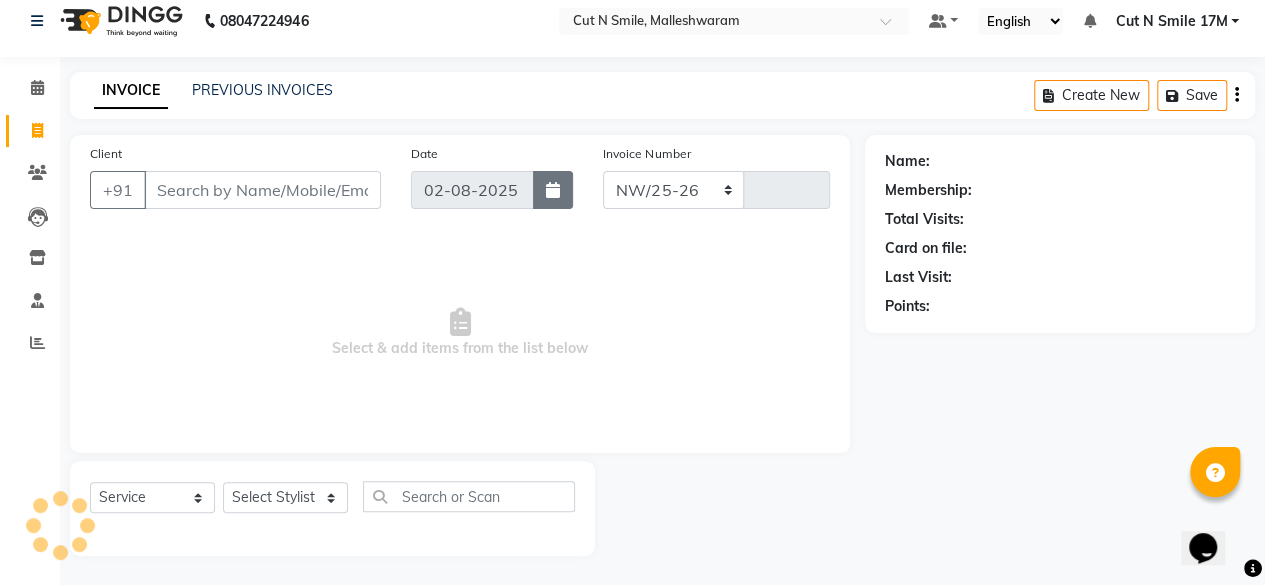 select on "7223" 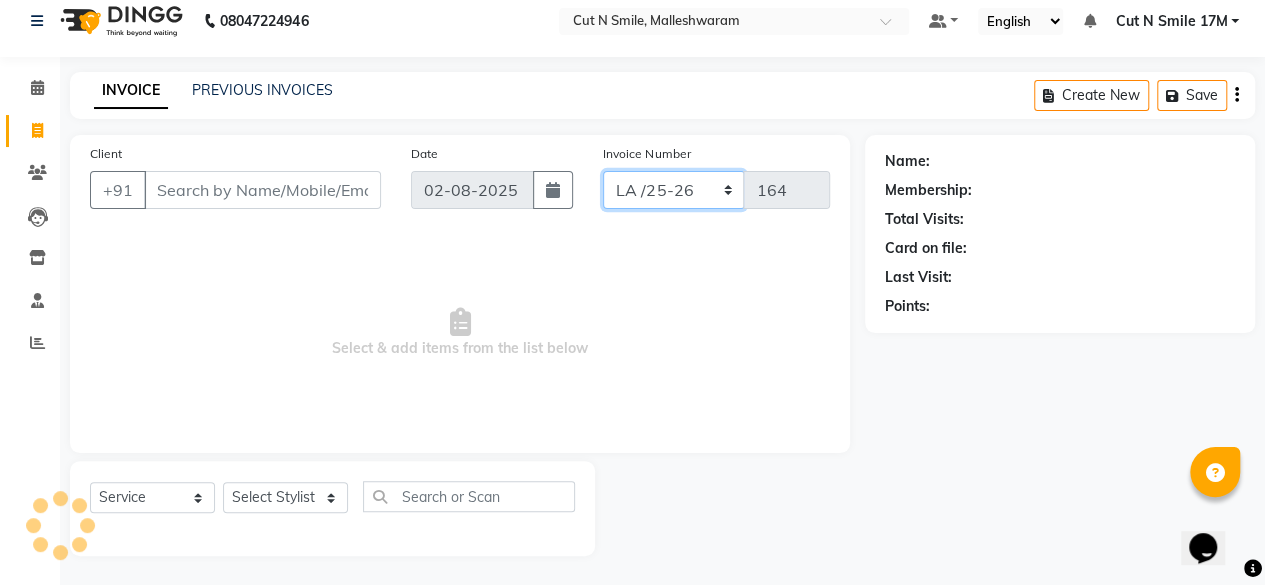 click on "NW/25-26 SW/2025-26 NA/2025-26 VN/25-26 LA /25-26" 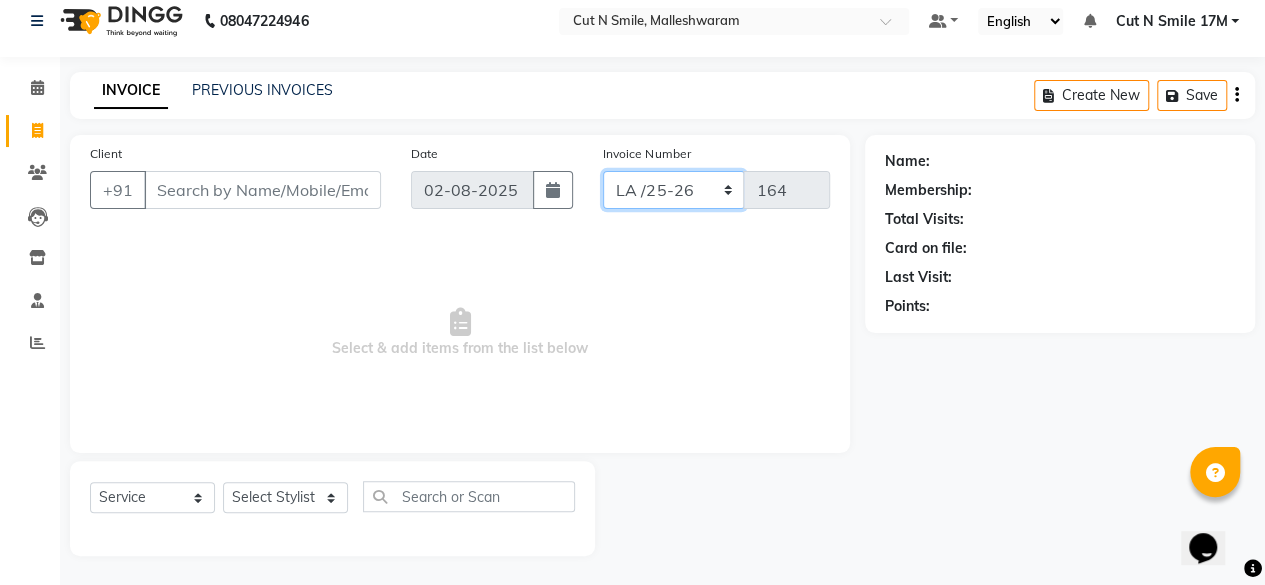 select on "7225" 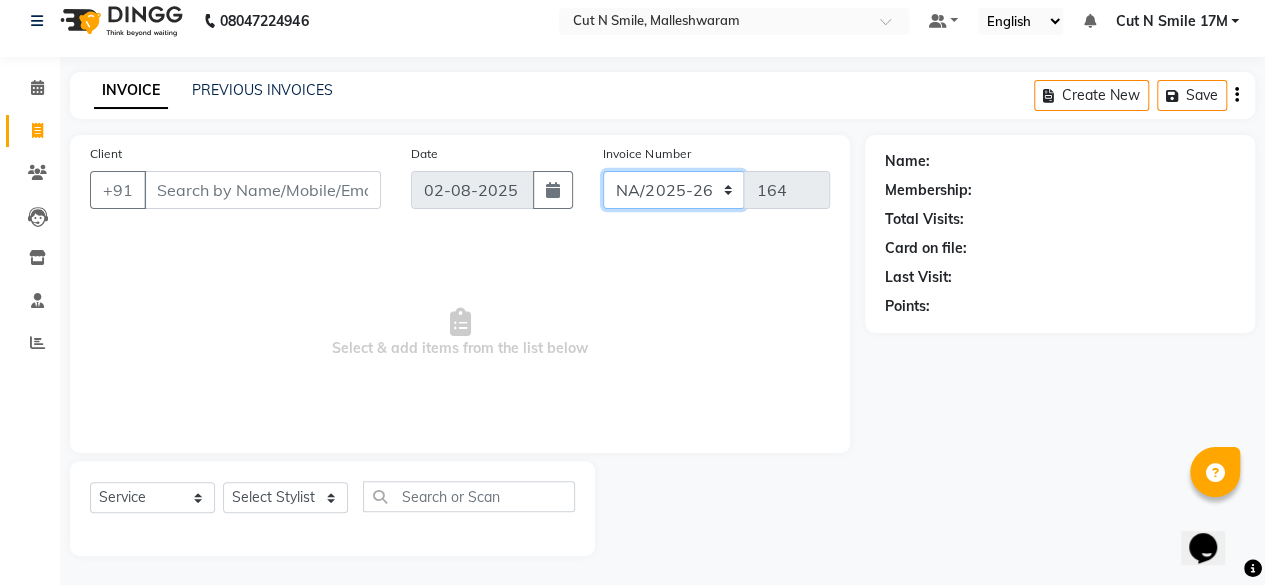 click on "NW/25-26 SW/2025-26 NA/2025-26 VN/25-26 LA /25-26" 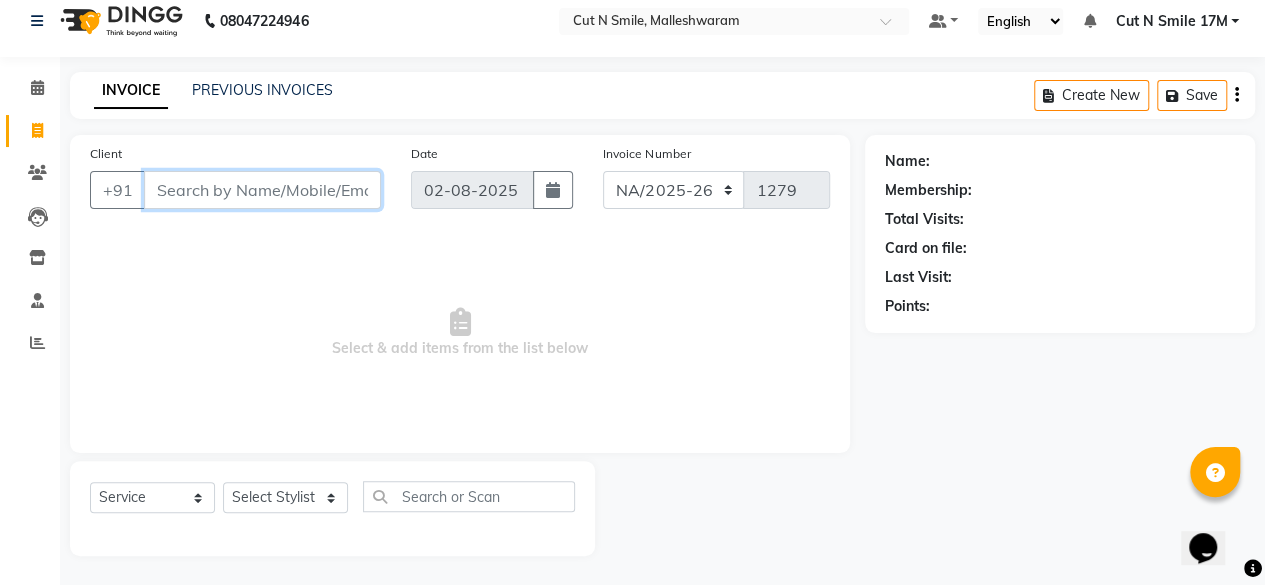 click on "Client" at bounding box center (262, 190) 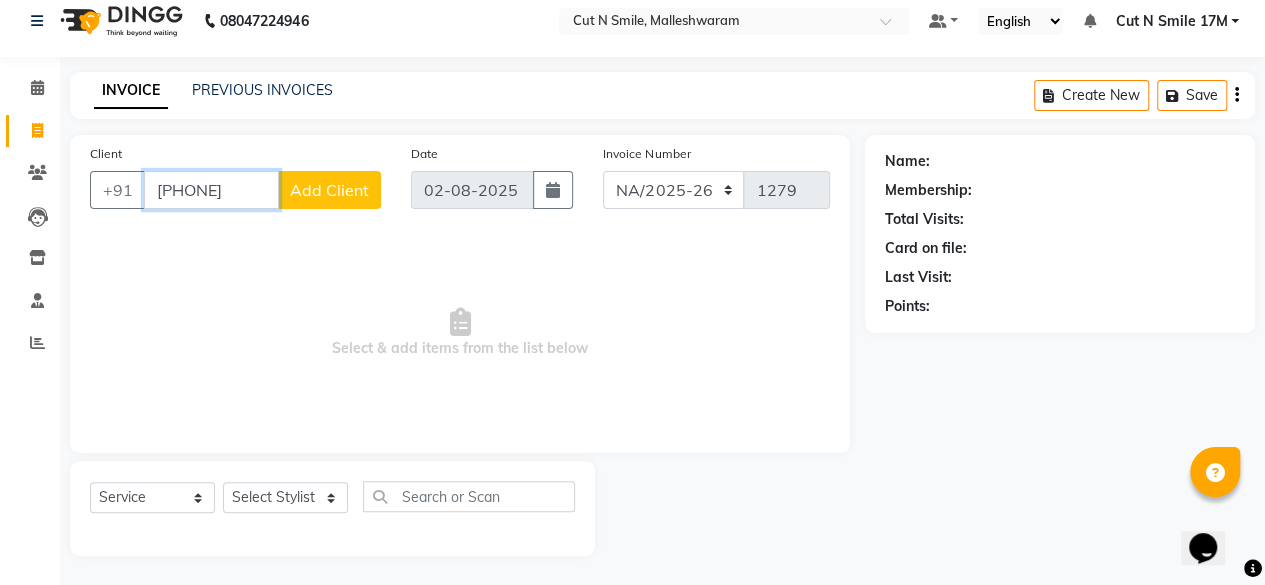 type on "[PHONE]" 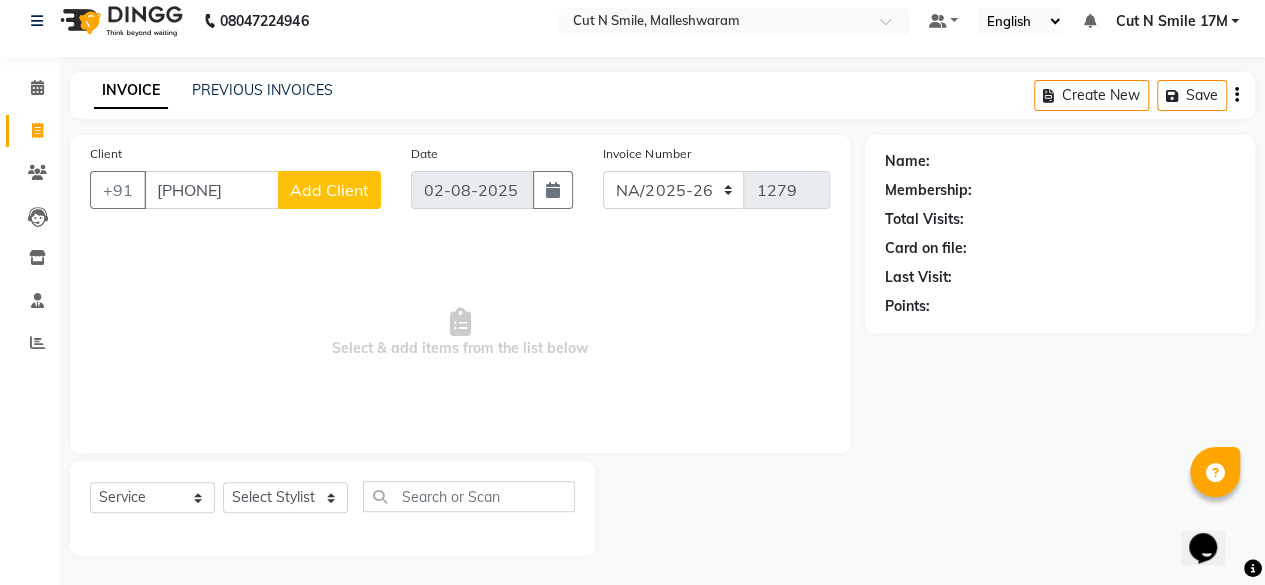 click on "Add Client" 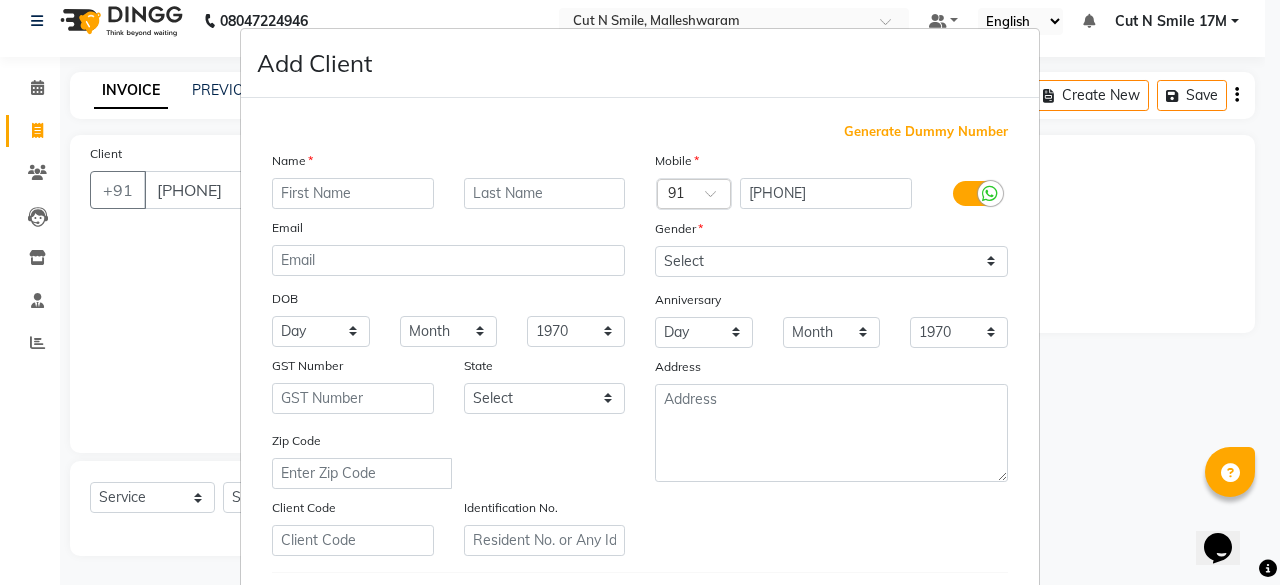 click at bounding box center (353, 193) 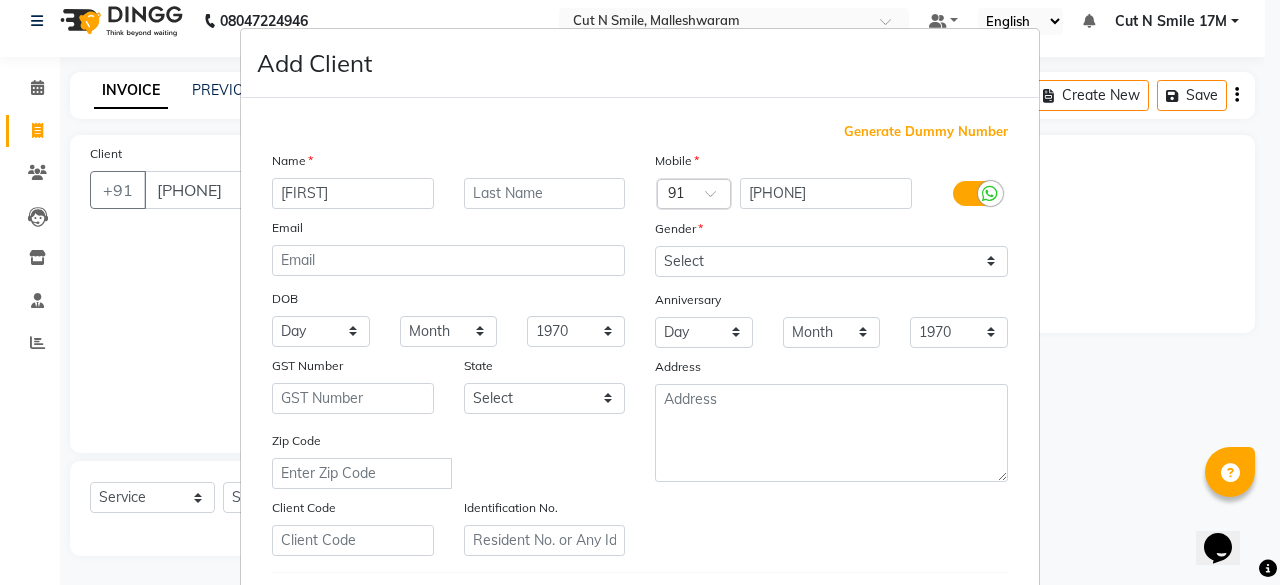 type on "[FIRST]" 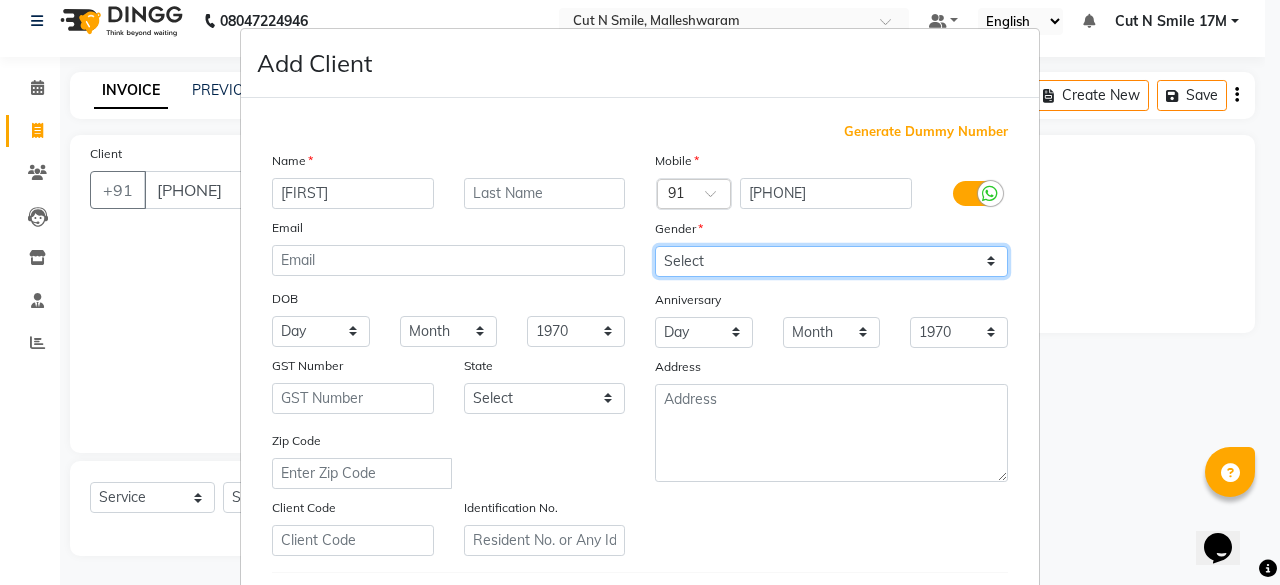 click on "Select Male Female Other Prefer Not To Say" at bounding box center (831, 261) 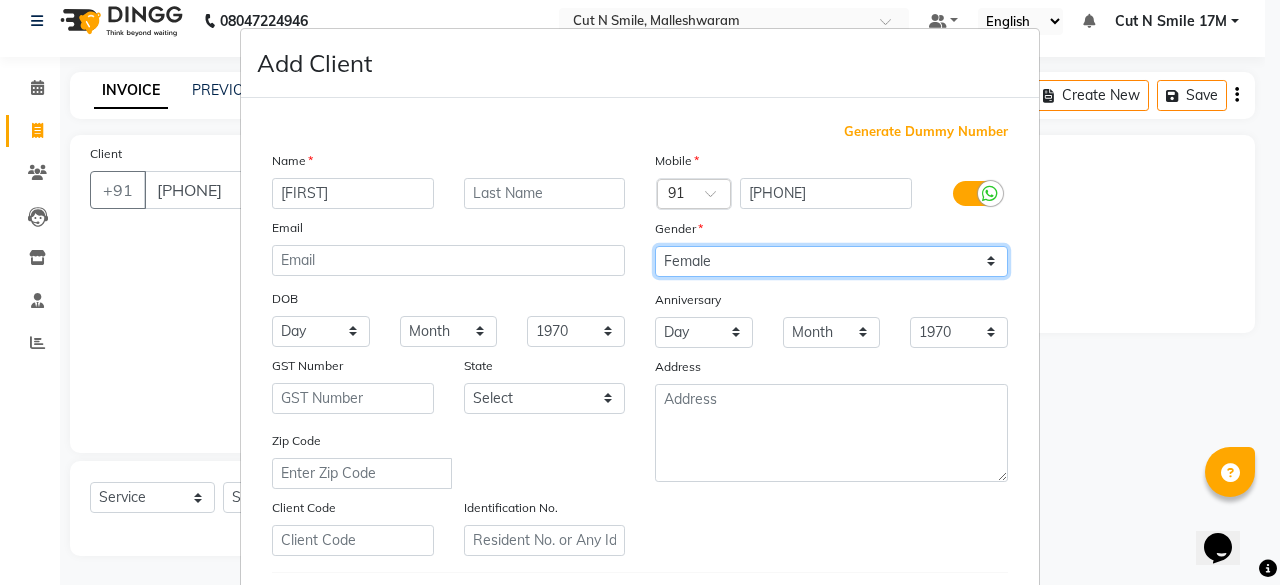 click on "Select Male Female Other Prefer Not To Say" at bounding box center (831, 261) 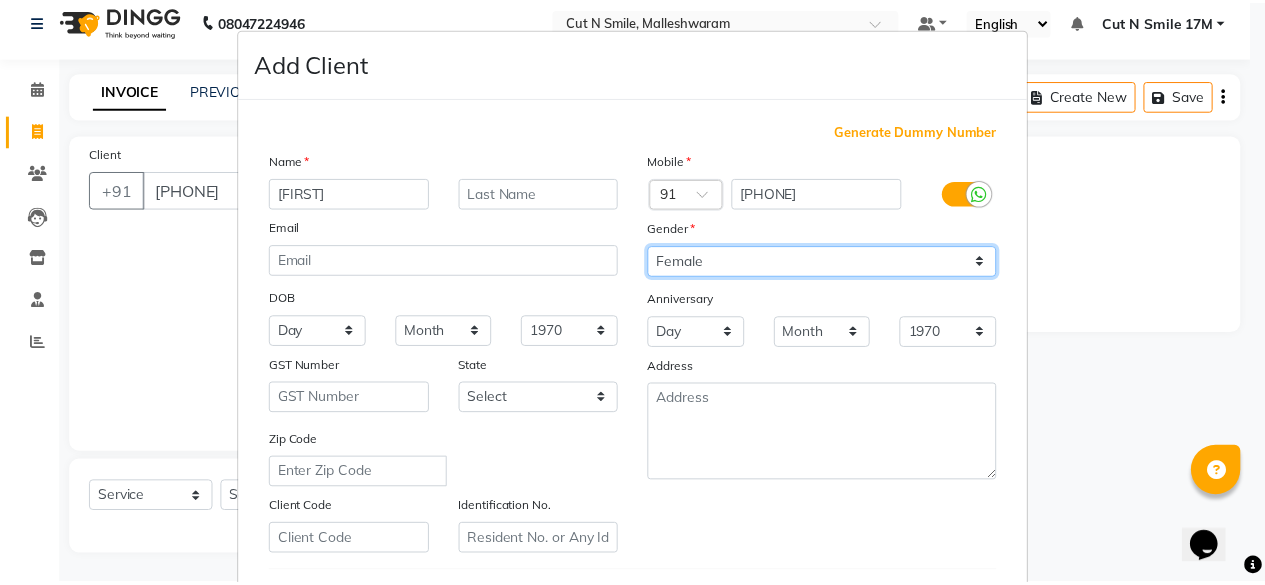 scroll, scrollTop: 334, scrollLeft: 0, axis: vertical 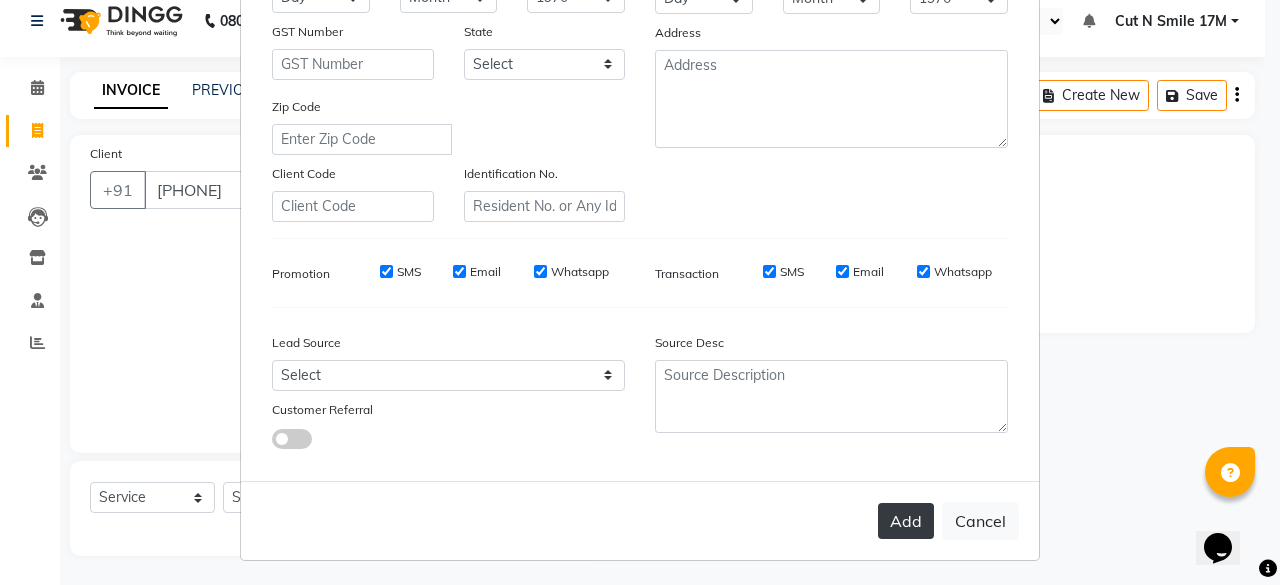 click on "Add" at bounding box center [906, 521] 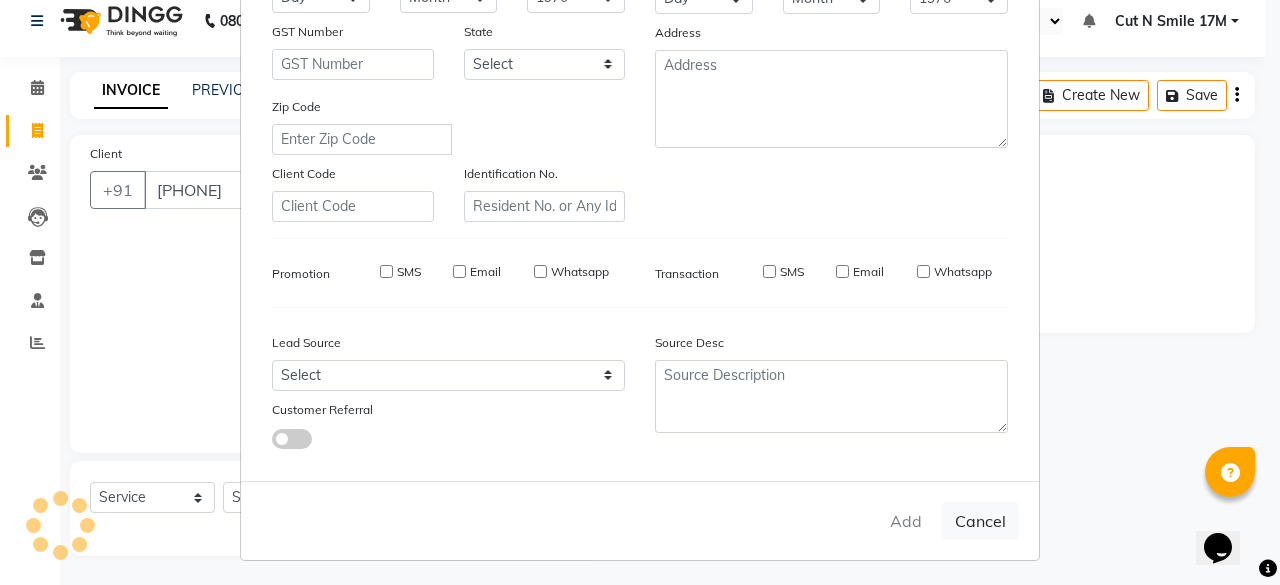 type on "98******79" 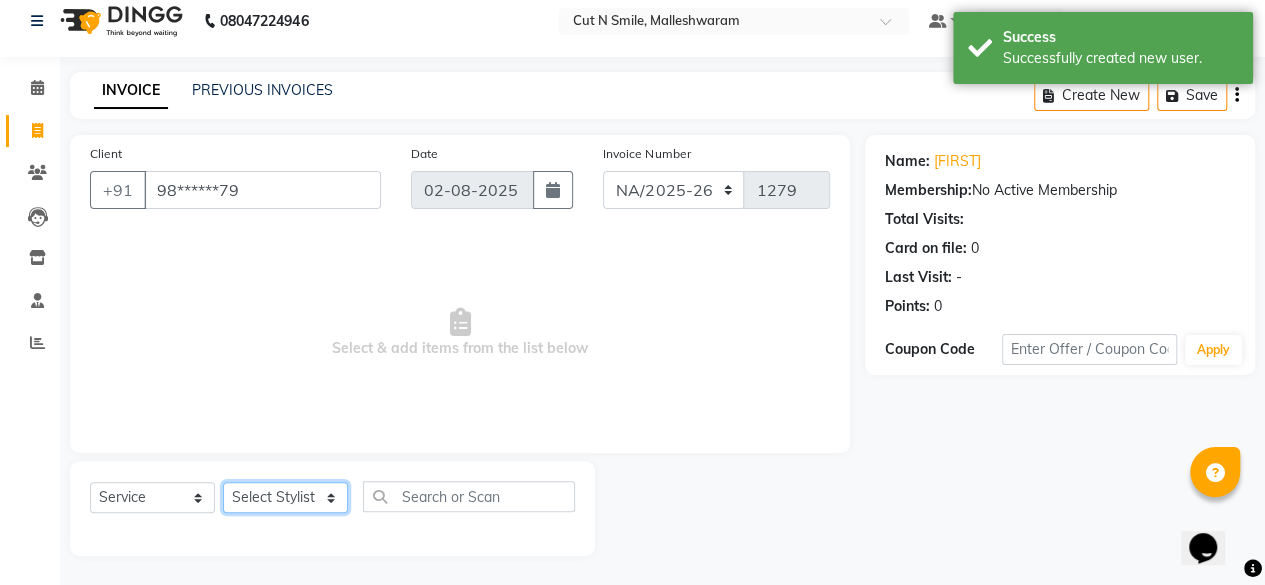 click on "Select Stylist Aarif 17M Adnan 9M Ajim 17M  Ali 17M Ali ML Alim ML Anjali 17M Armaan 17M Armaan 17O Arshad 17O Asahika ML Babbu ML  Cena 17M Chandrika 9M CNS 17 Malleshwaram CNS 9 Malleshwaram CNS Mahalakshmi Layout Cut N Smile 17O Deena 9M Dharani 17M  Fahim 9M Firoz ML Ganesh 9M Ganga 9M Govind ML Jessy 17M Madhu Thakur 17O Manjunath 17M Meena ML Mercy ML Mohammed 17M Monika 17M Mosim ML Nabijan 9M Nagrathna 9M Naveed 17M Pankaj 17M  Pavan Pavithra 9M Prashanth 9M Raghu 17M Rahil 9M Rajan ML Raju 9M Ranjith 9M Raza Raza 17M Riyaz 17O Sandeep 9M Sangeetha 17M Shakeel 17ML Shakir ML Shameem 17M Sharafath ML Sharanya  Sharanya ML SHubham 17M Sopna ML Sushila Suvarna 17M Tanjua 9M Teja 17M Tofeek 9M Tulsi 17O Viresh 17M Vishal 17M Vishal Bhatti 17O  Wasim ML" 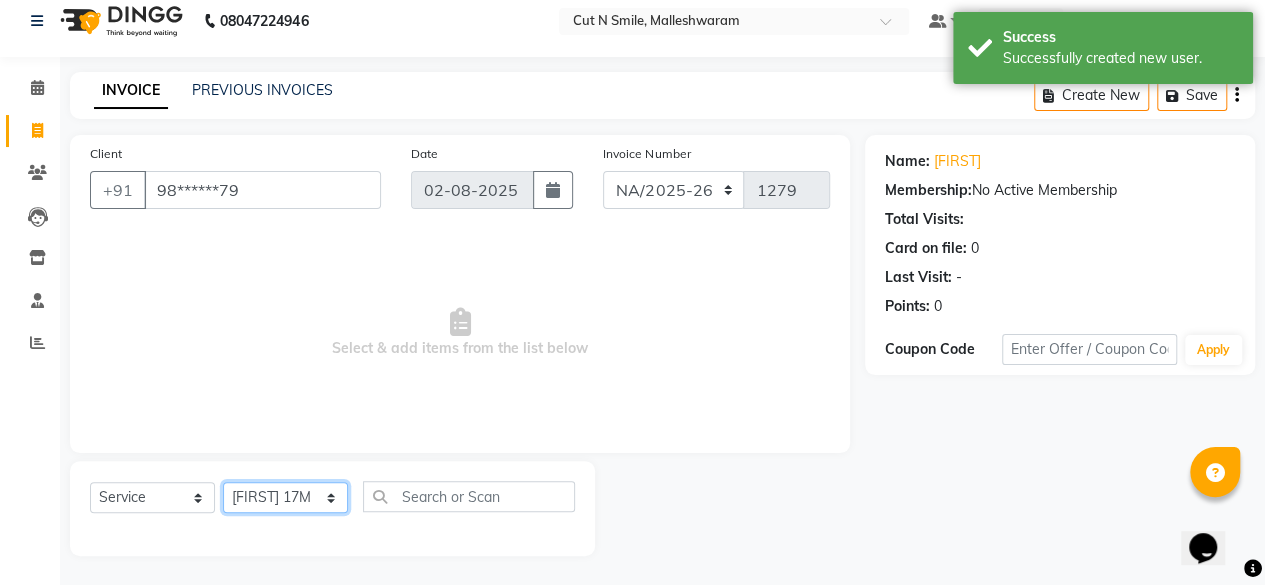 click on "Select Stylist Aarif 17M Adnan 9M Ajim 17M  Ali 17M Ali ML Alim ML Anjali 17M Armaan 17M Armaan 17O Arshad 17O Asahika ML Babbu ML  Cena 17M Chandrika 9M CNS 17 Malleshwaram CNS 9 Malleshwaram CNS Mahalakshmi Layout Cut N Smile 17O Deena 9M Dharani 17M  Fahim 9M Firoz ML Ganesh 9M Ganga 9M Govind ML Jessy 17M Madhu Thakur 17O Manjunath 17M Meena ML Mercy ML Mohammed 17M Monika 17M Mosim ML Nabijan 9M Nagrathna 9M Naveed 17M Pankaj 17M  Pavan Pavithra 9M Prashanth 9M Raghu 17M Rahil 9M Rajan ML Raju 9M Ranjith 9M Raza Raza 17M Riyaz 17O Sandeep 9M Sangeetha 17M Shakeel 17ML Shakir ML Shameem 17M Sharafath ML Sharanya  Sharanya ML SHubham 17M Sopna ML Sushila Suvarna 17M Tanjua 9M Teja 17M Tofeek 9M Tulsi 17O Viresh 17M Vishal 17M Vishal Bhatti 17O  Wasim ML" 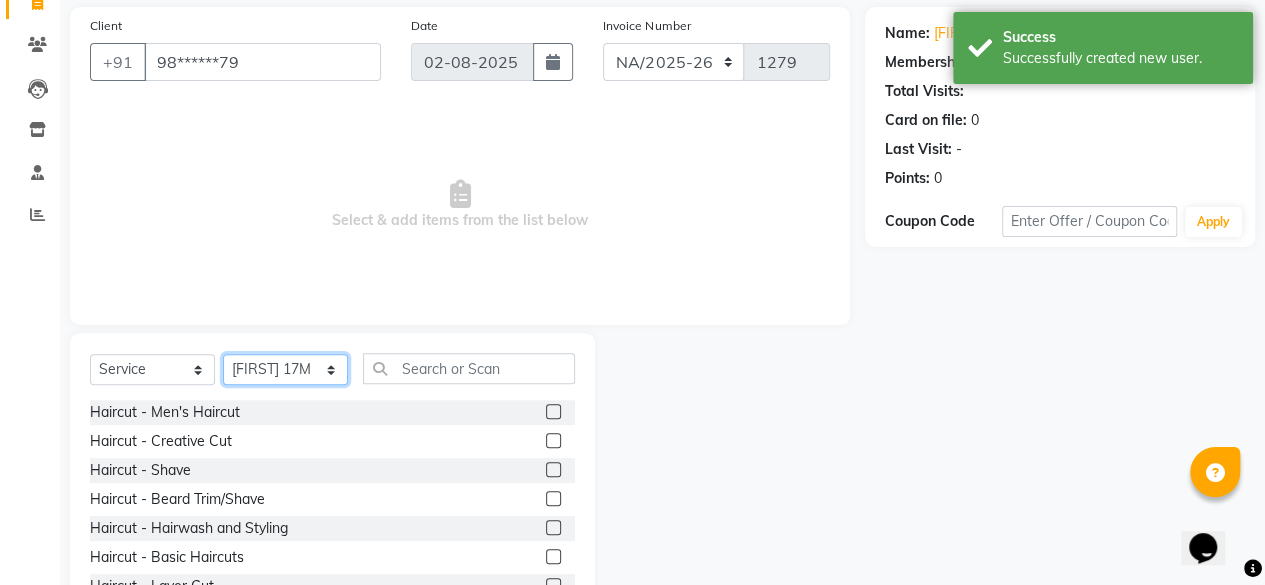 scroll, scrollTop: 215, scrollLeft: 0, axis: vertical 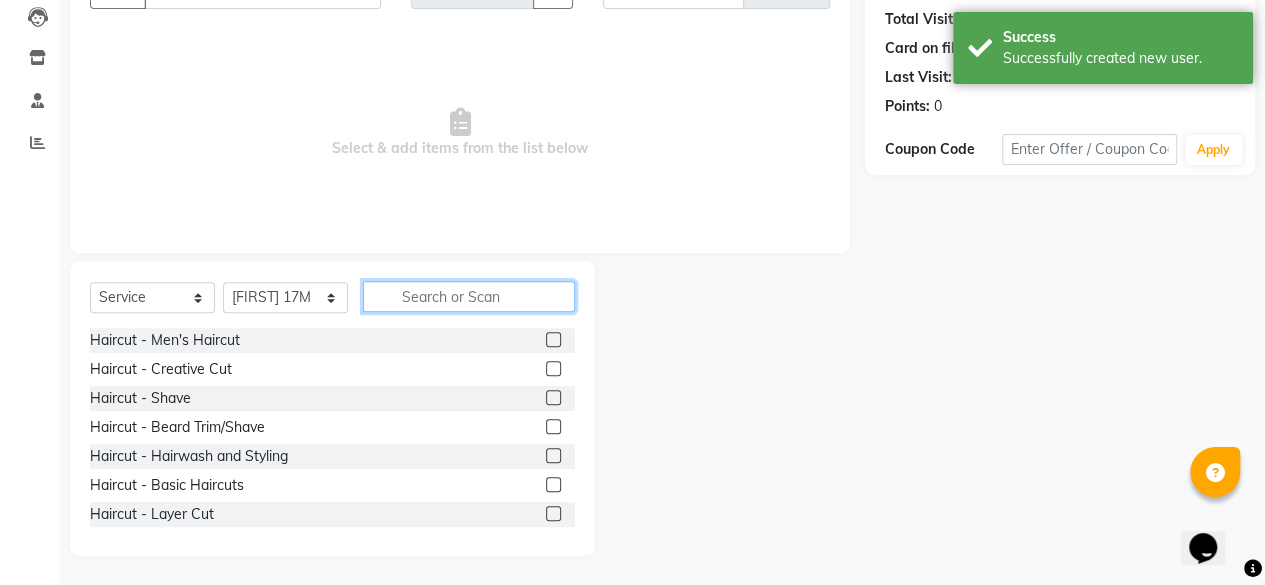 click 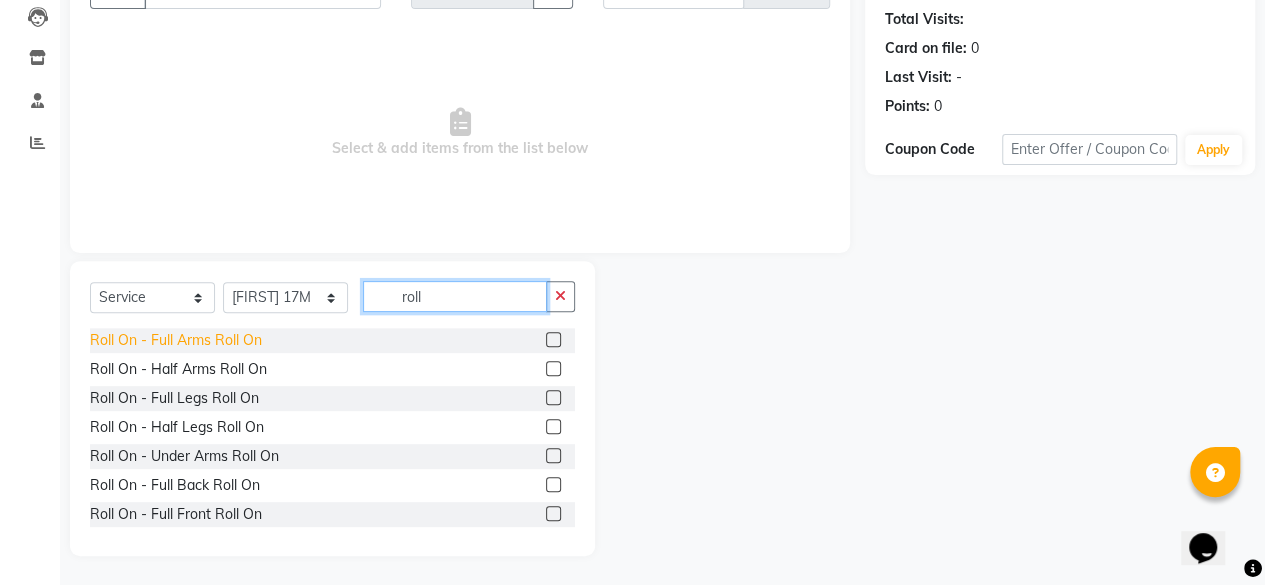 type on "roll" 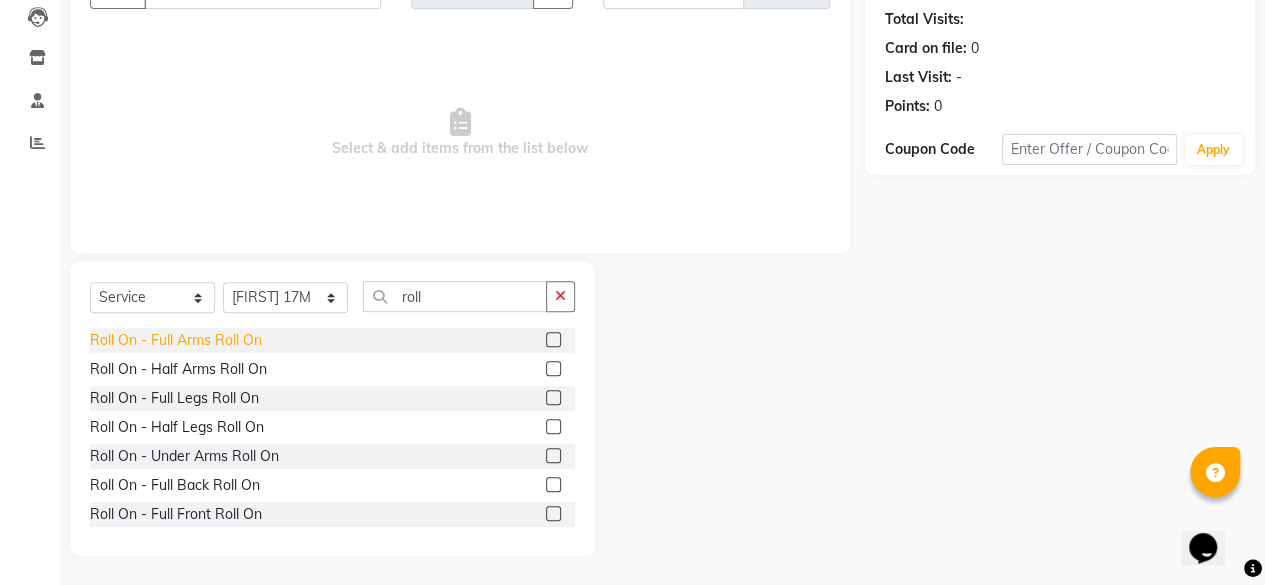 click on "Roll On  - Full Arms Roll On" 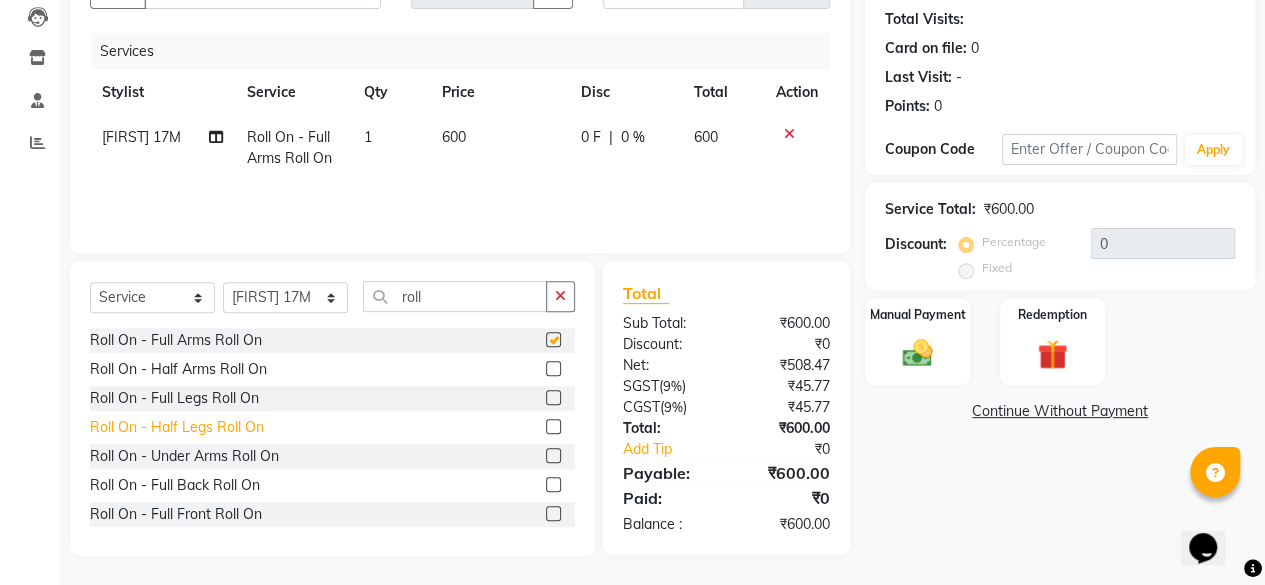 checkbox on "false" 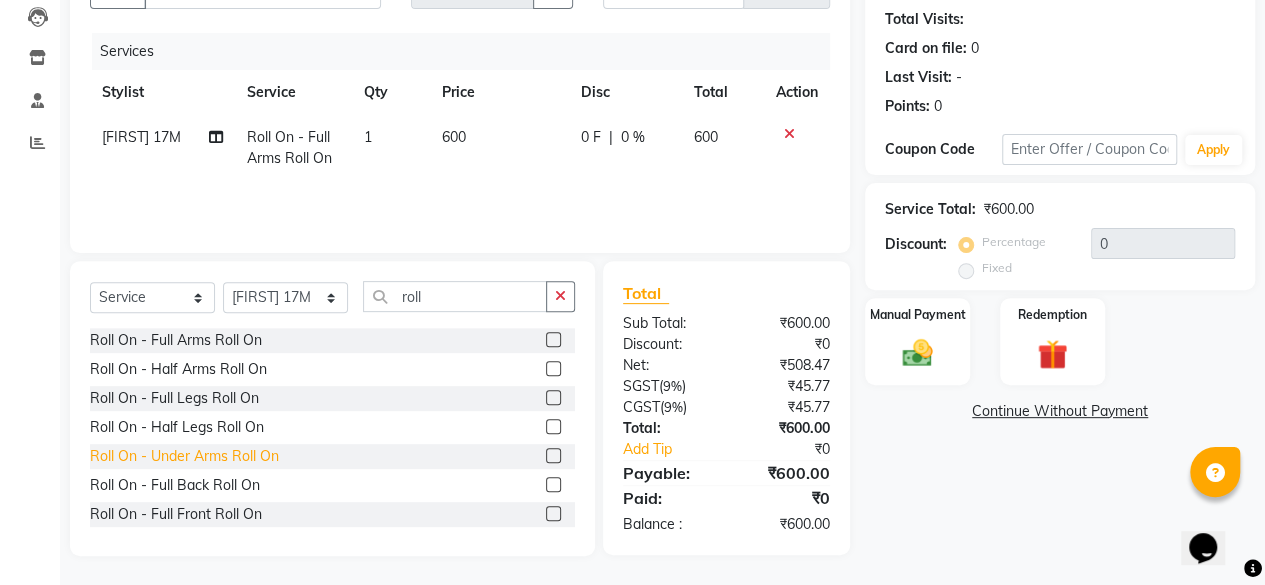 click on "Roll On  - Under Arms Roll On" 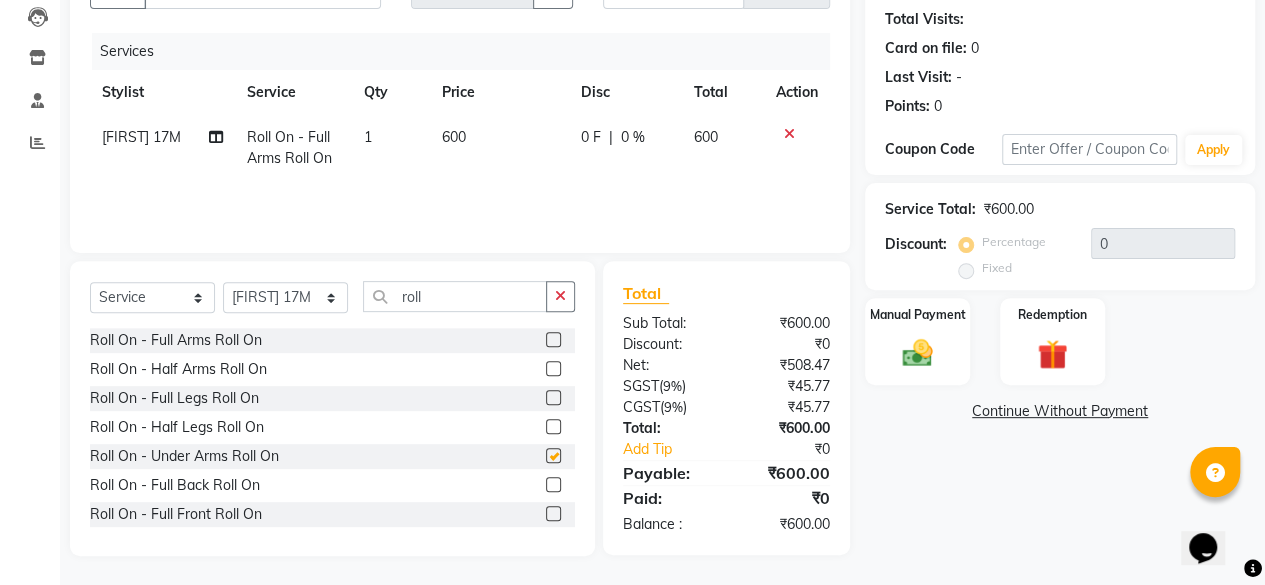 checkbox on "false" 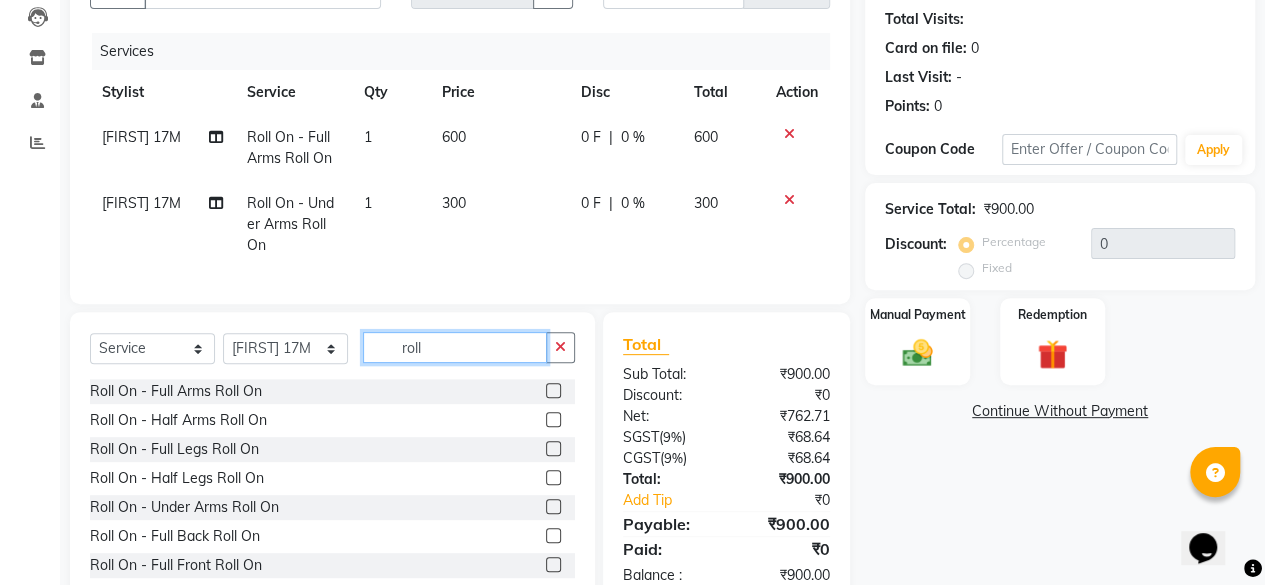 drag, startPoint x: 452, startPoint y: 364, endPoint x: 342, endPoint y: 342, distance: 112.17843 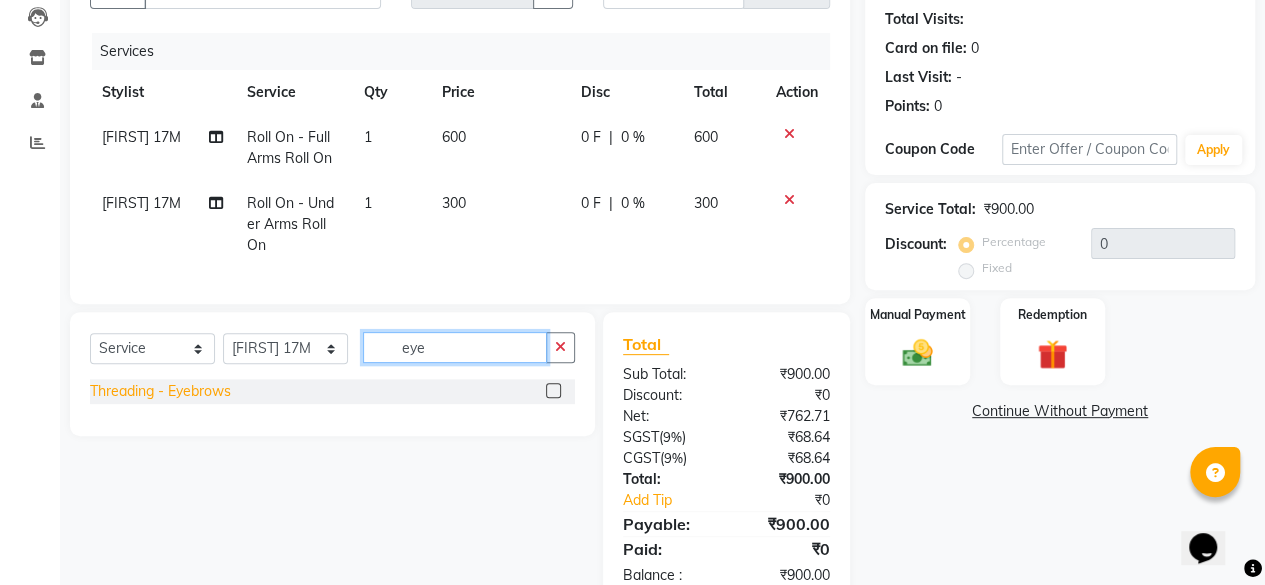 type on "eye" 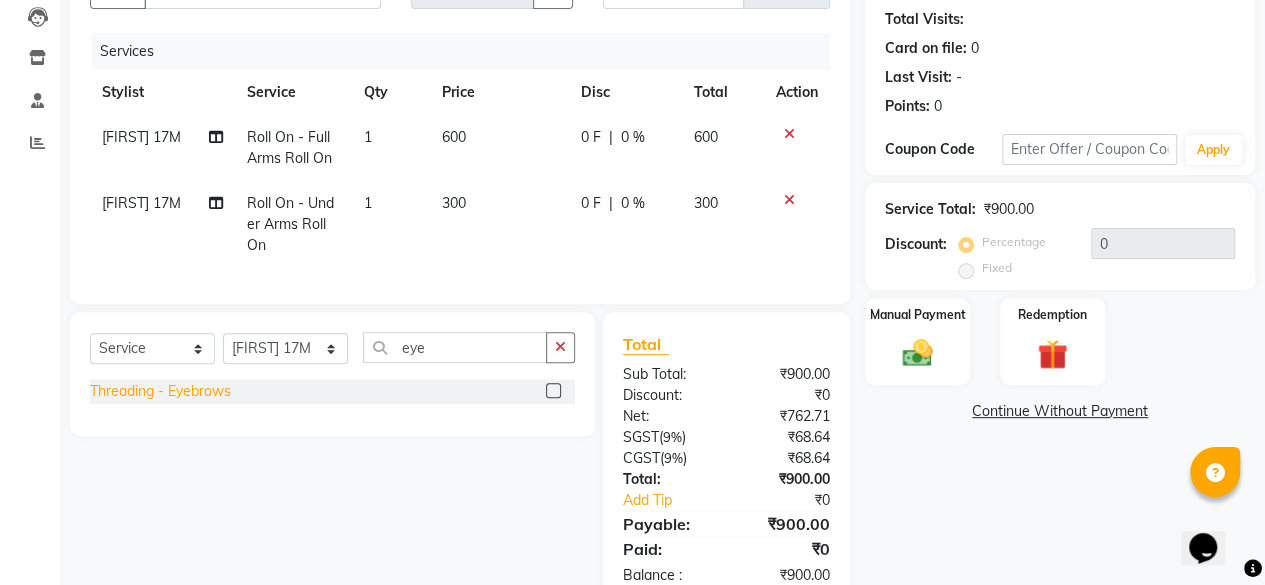 click on "Threading  - Eyebrows" 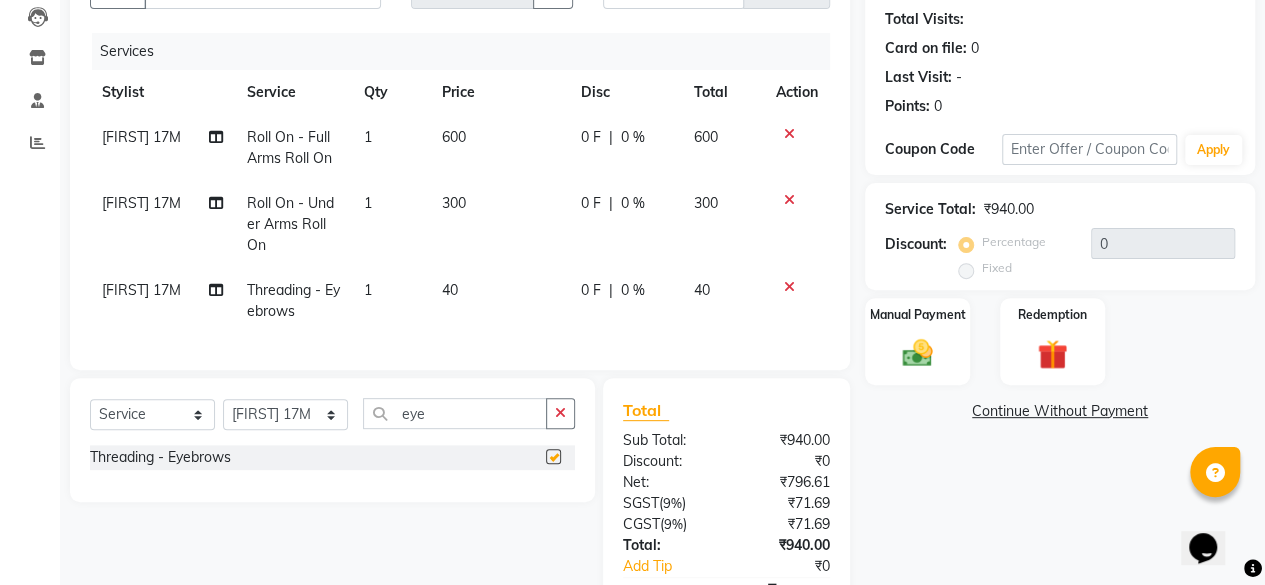 checkbox on "false" 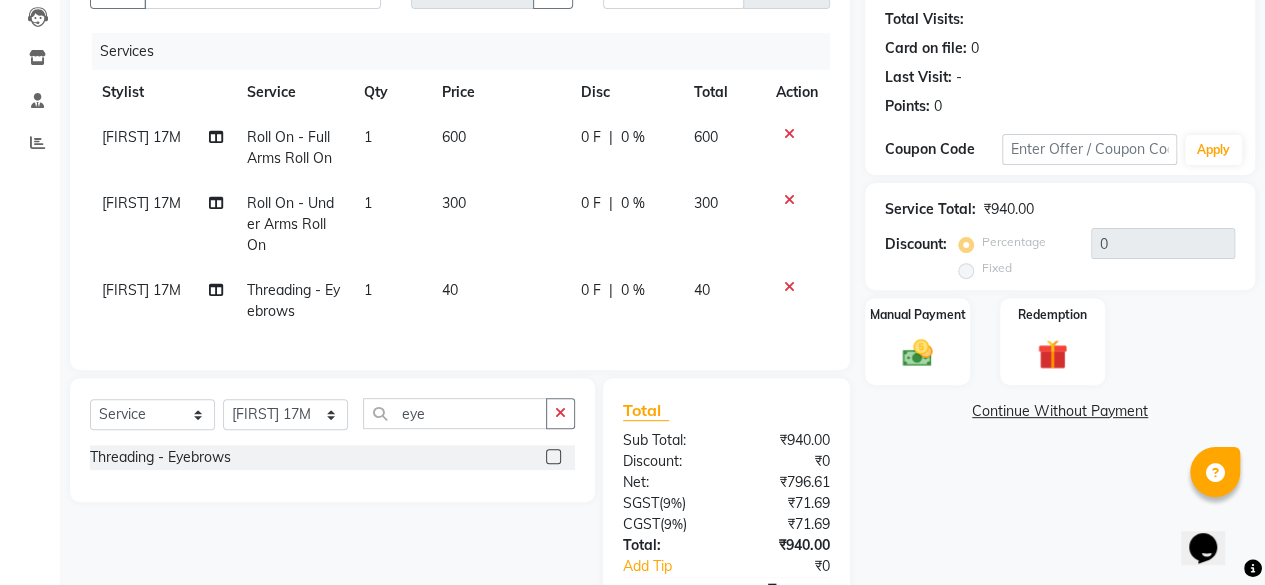 click on "40" 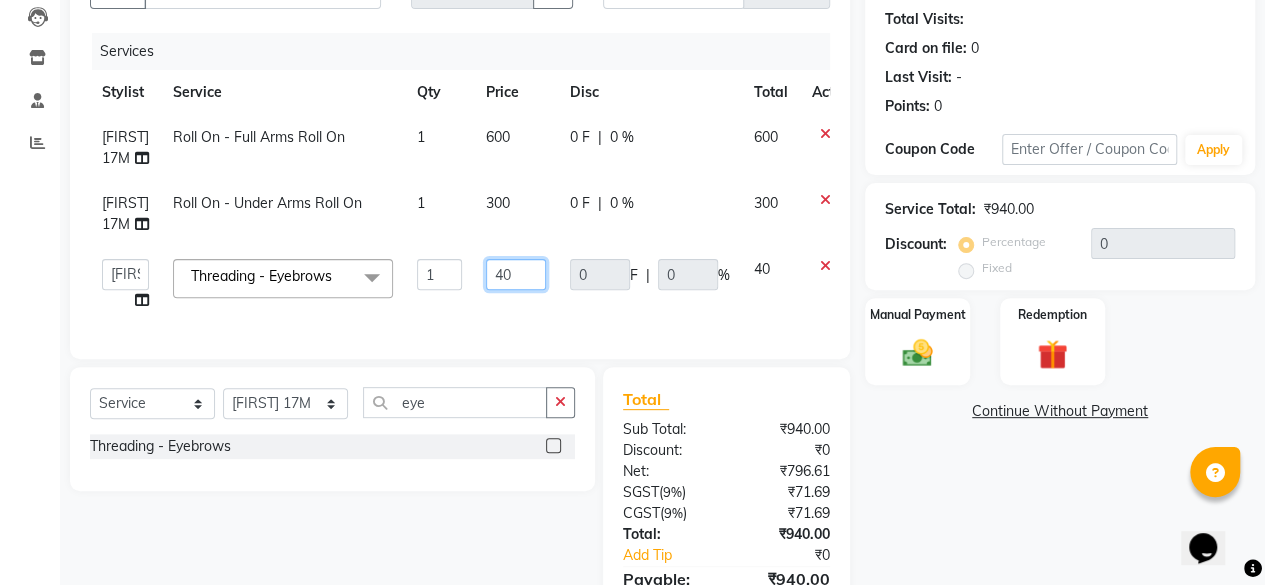 drag, startPoint x: 542, startPoint y: 272, endPoint x: 458, endPoint y: 224, distance: 96.74709 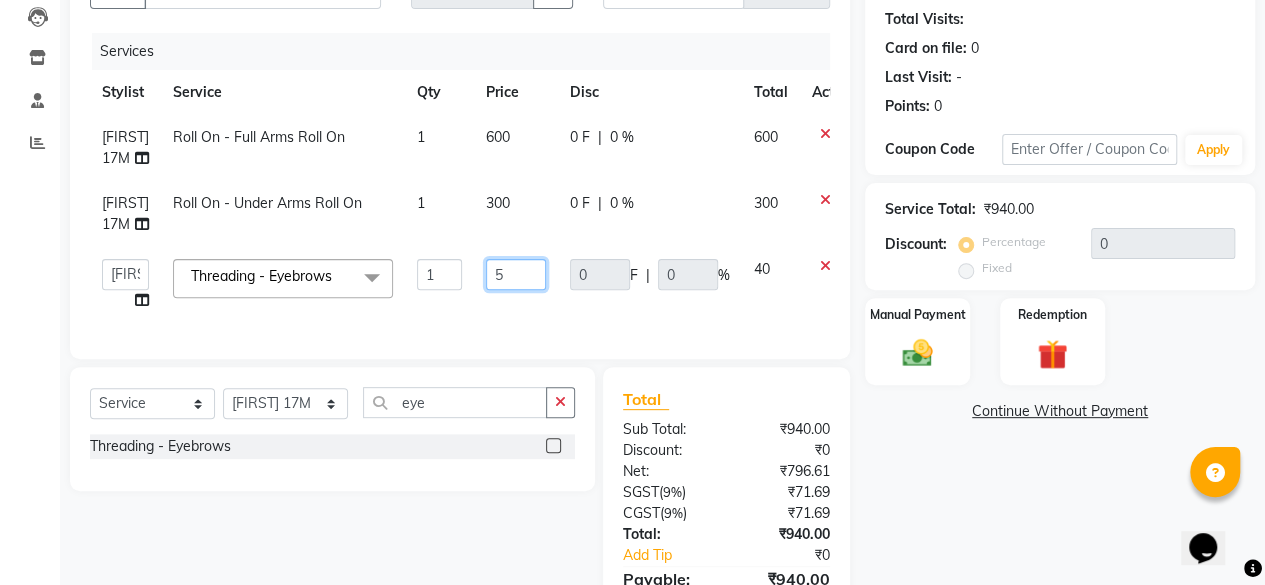 type on "50" 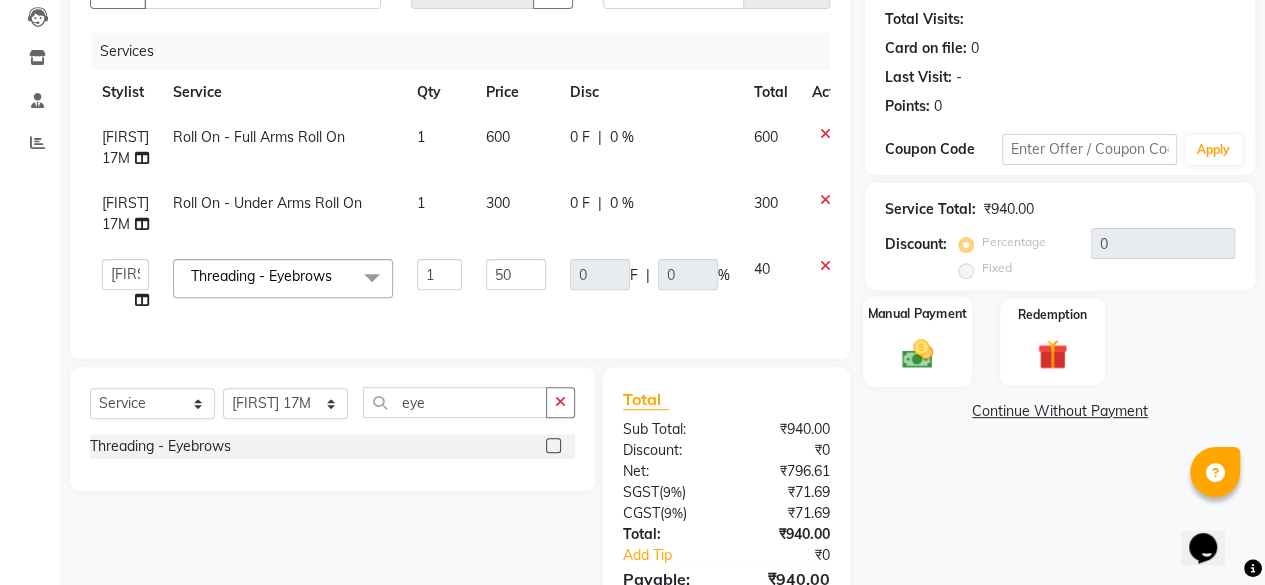 click on "Manual Payment" 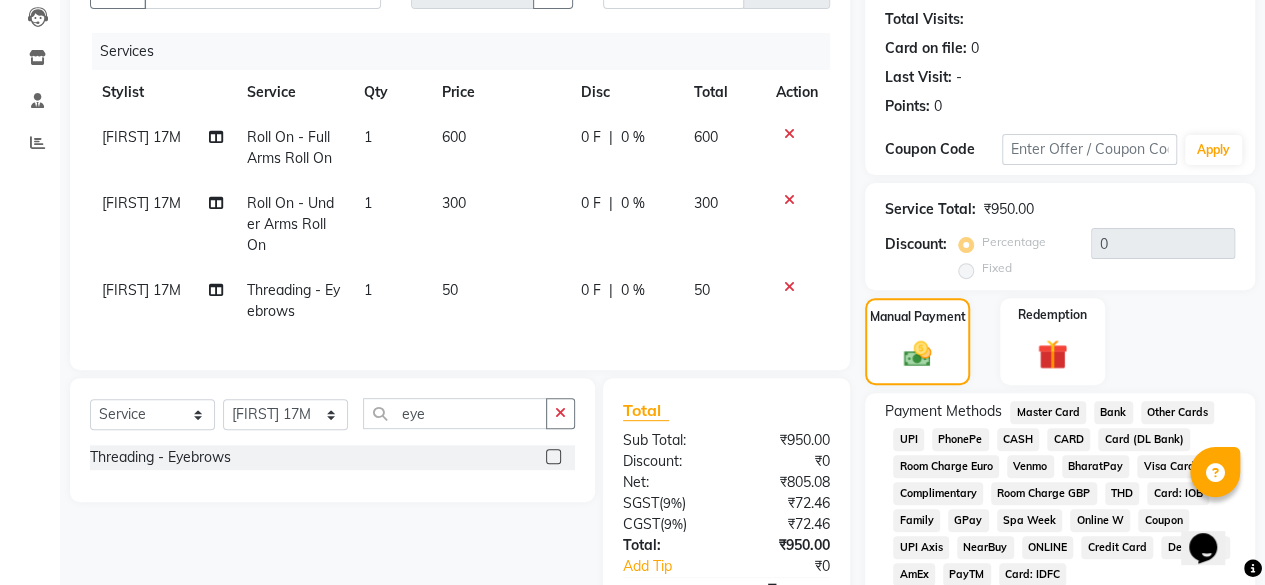 click on "UPI" 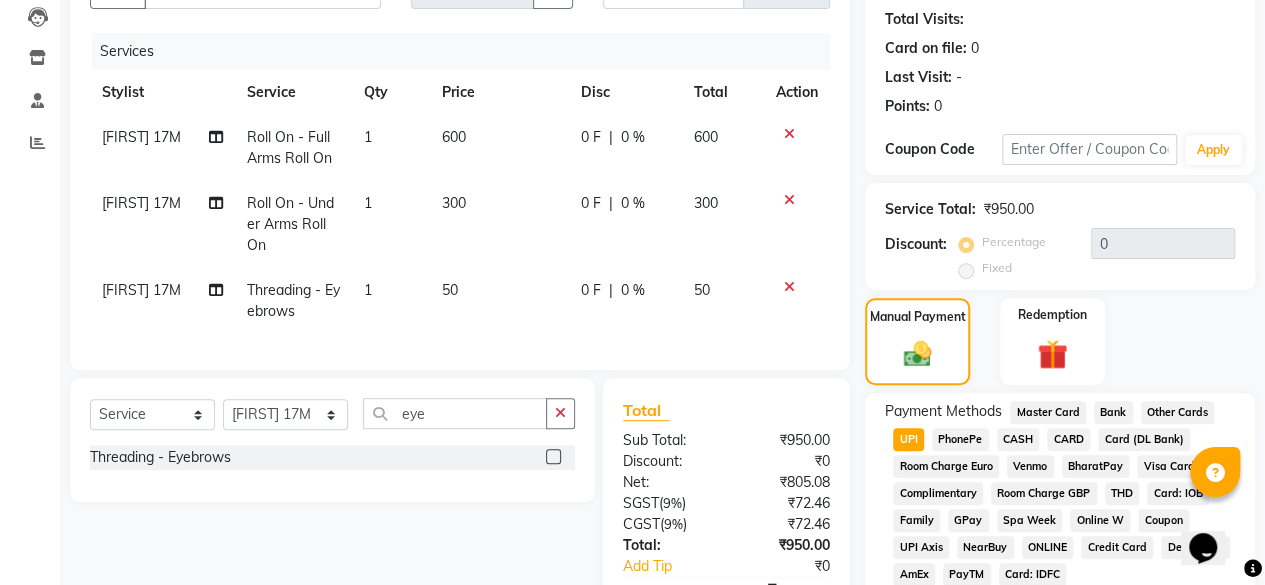 scroll, scrollTop: 405, scrollLeft: 0, axis: vertical 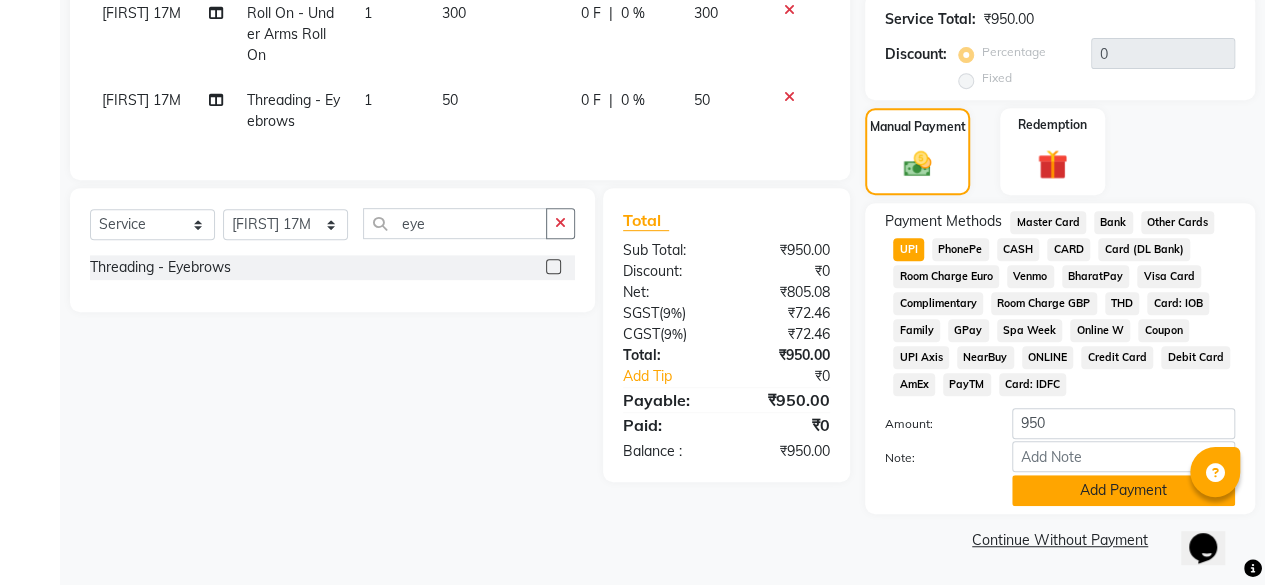 click on "Add Payment" 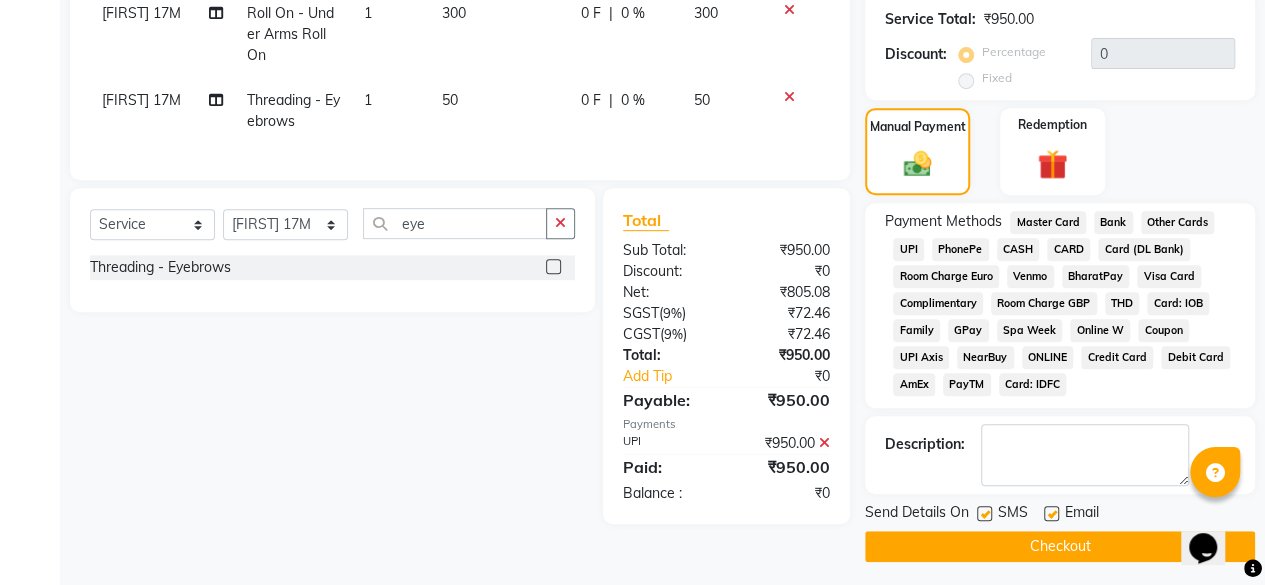 click on "Checkout" 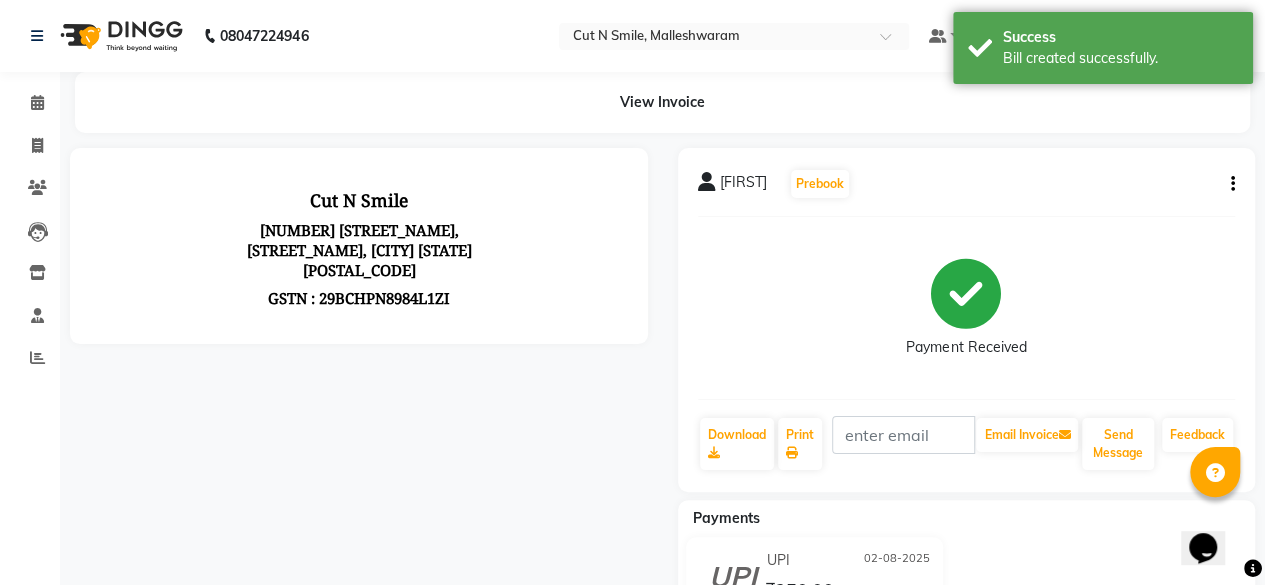 scroll, scrollTop: 0, scrollLeft: 0, axis: both 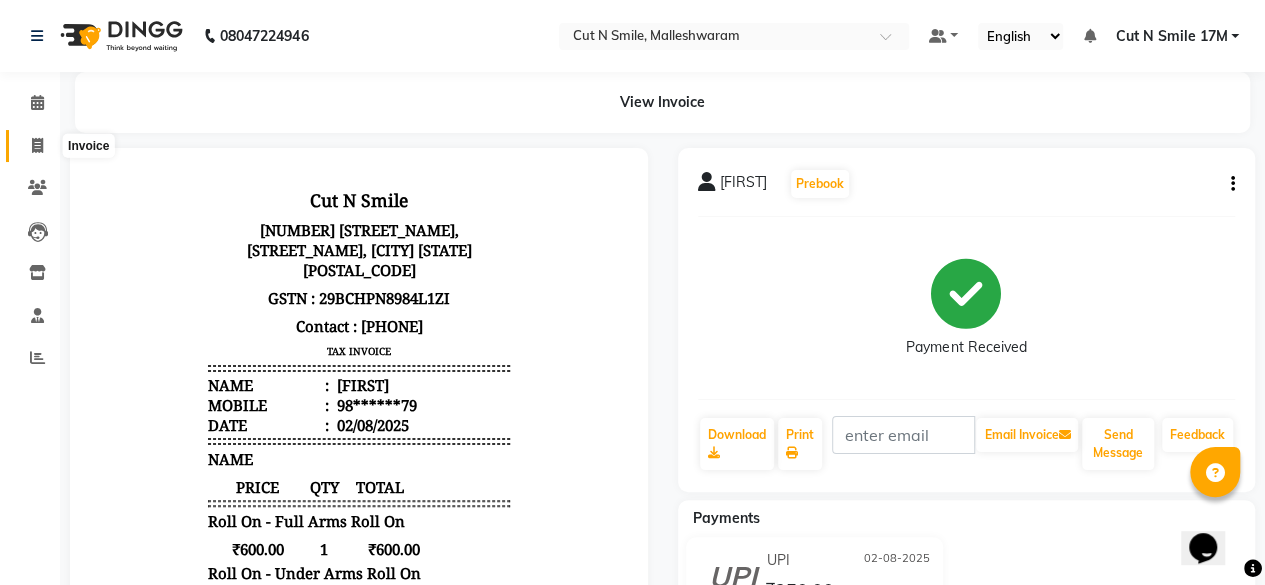 click 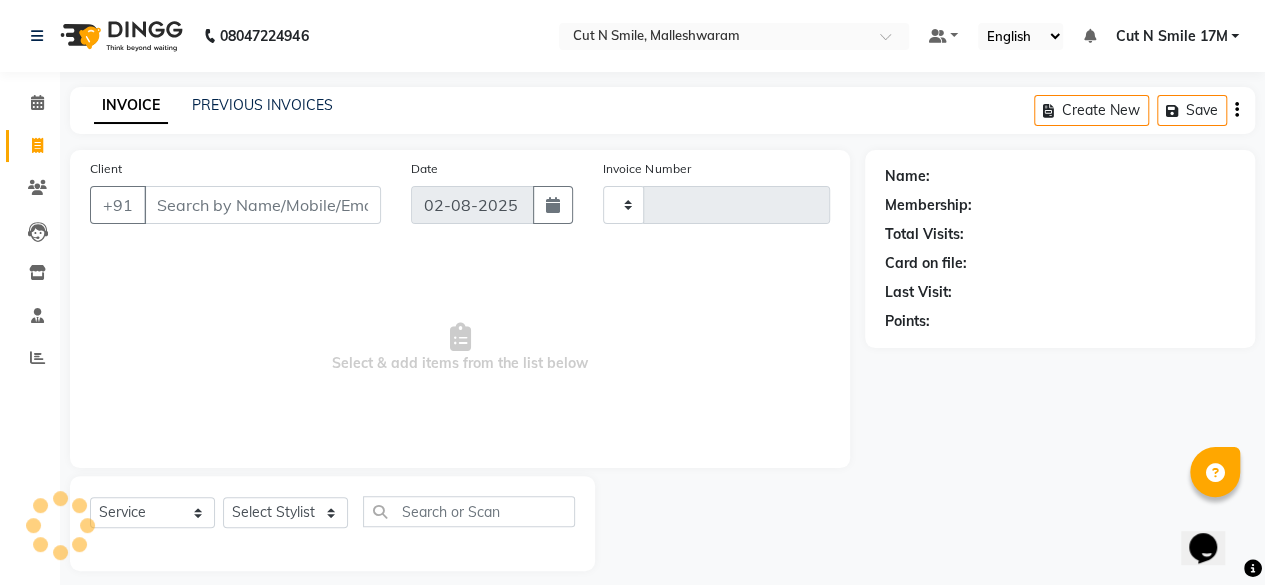 scroll, scrollTop: 15, scrollLeft: 0, axis: vertical 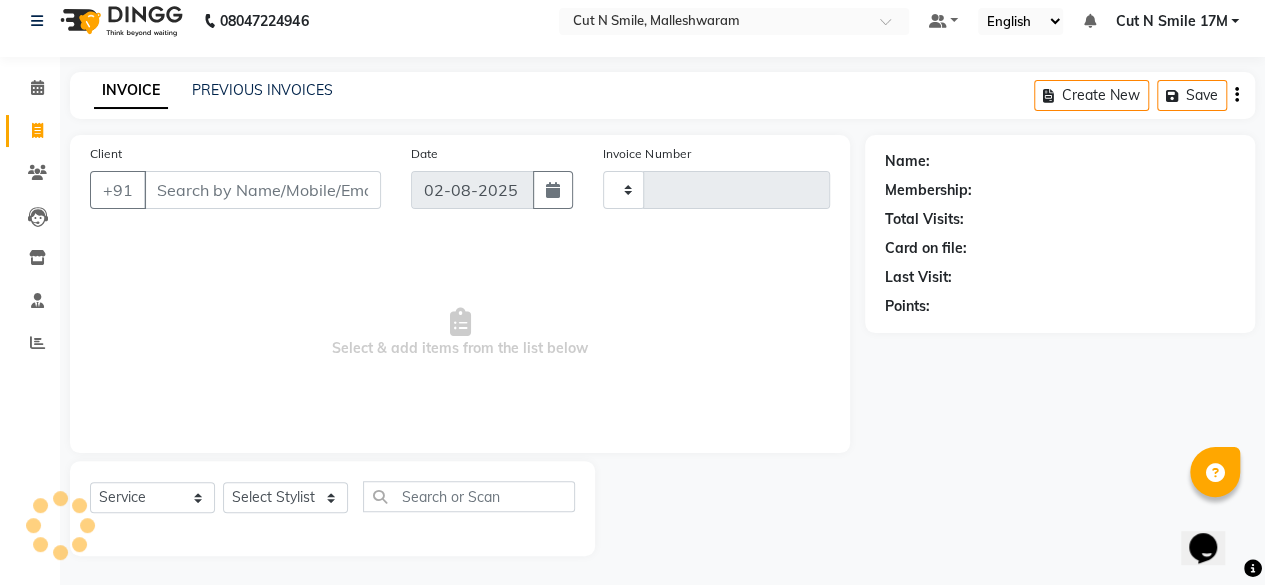 click on "PREVIOUS INVOICES" 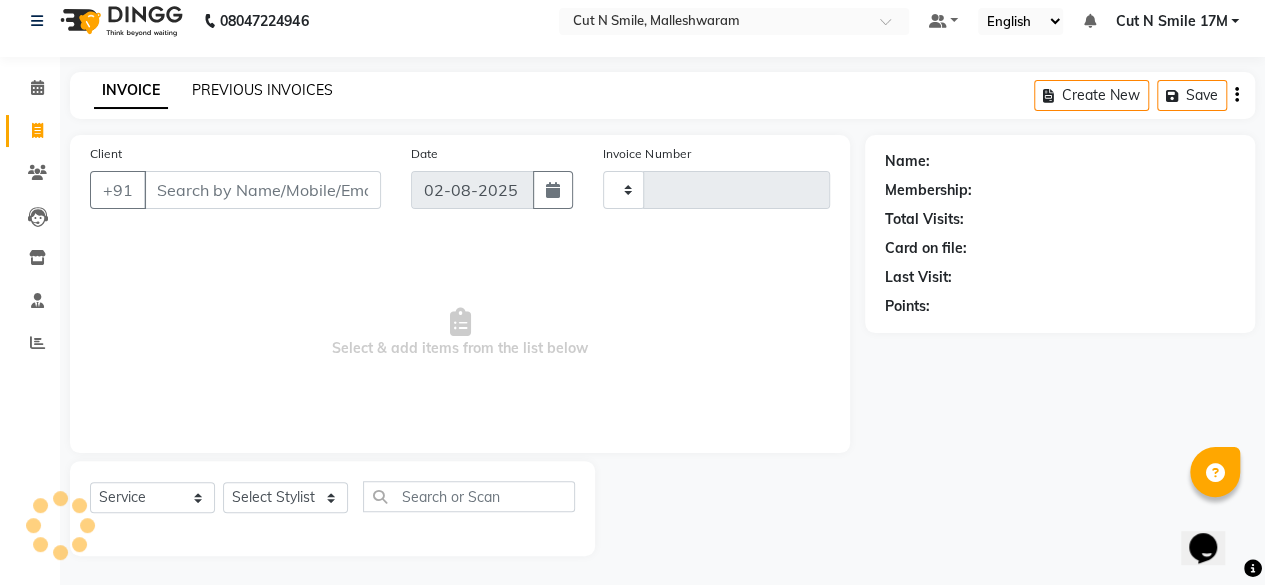 type on "164" 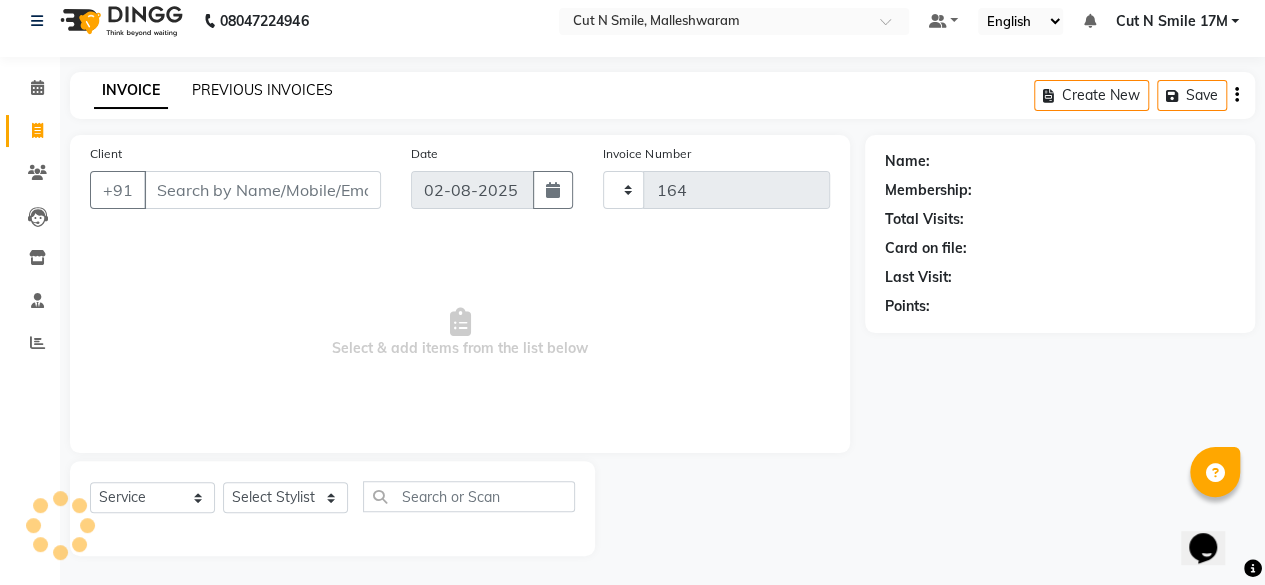select on "7223" 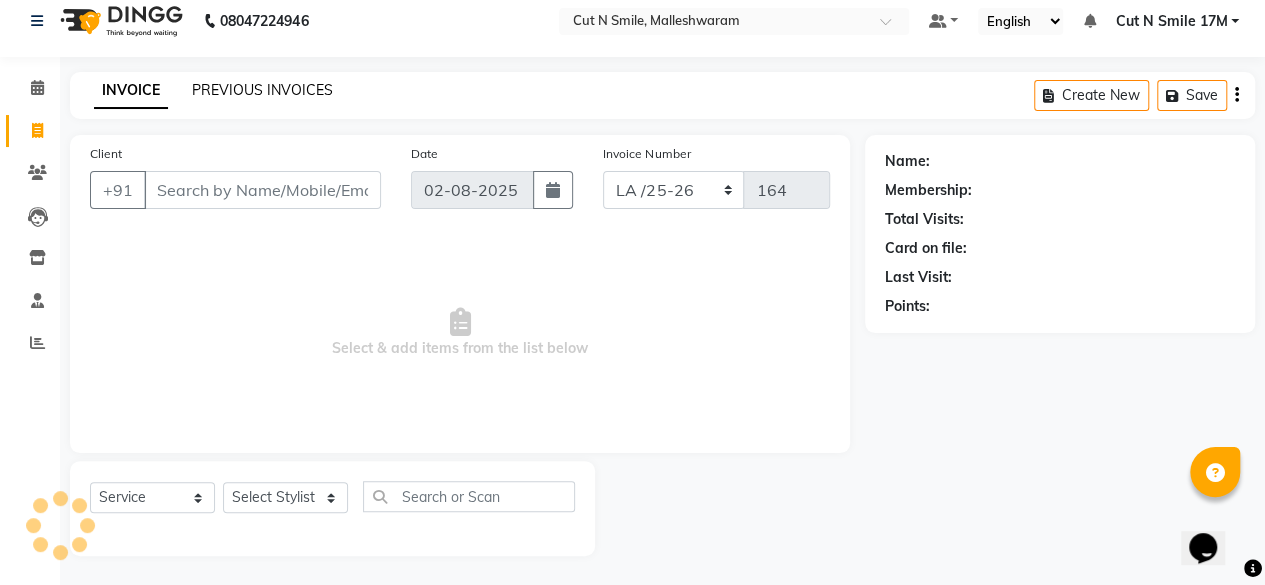 click on "PREVIOUS INVOICES" 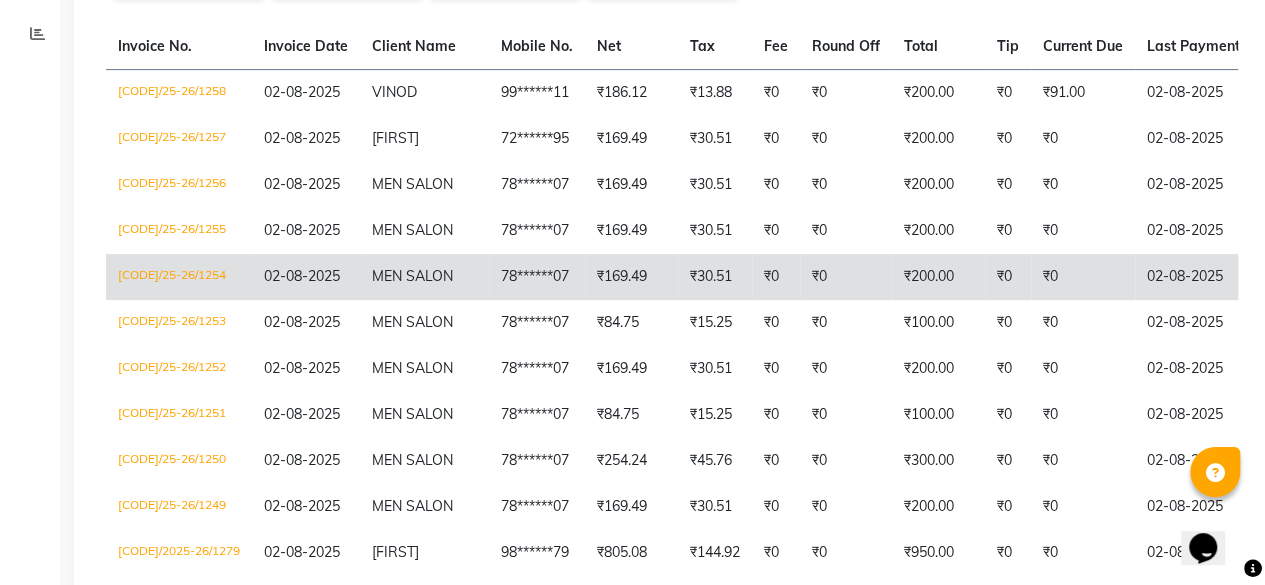 scroll, scrollTop: 0, scrollLeft: 0, axis: both 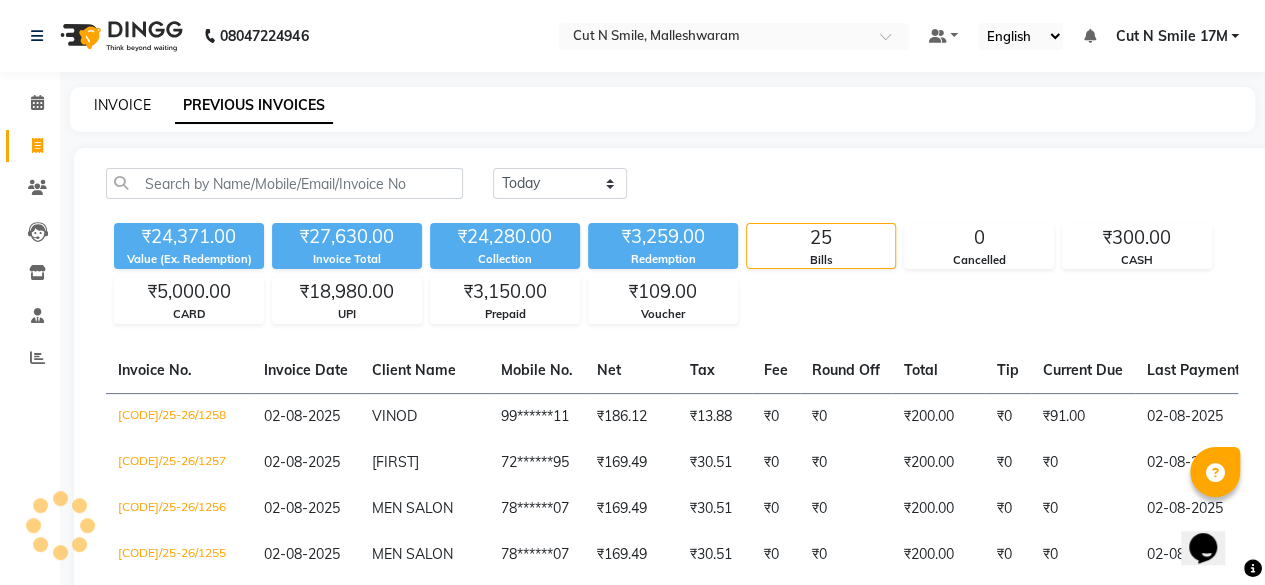 click on "INVOICE" 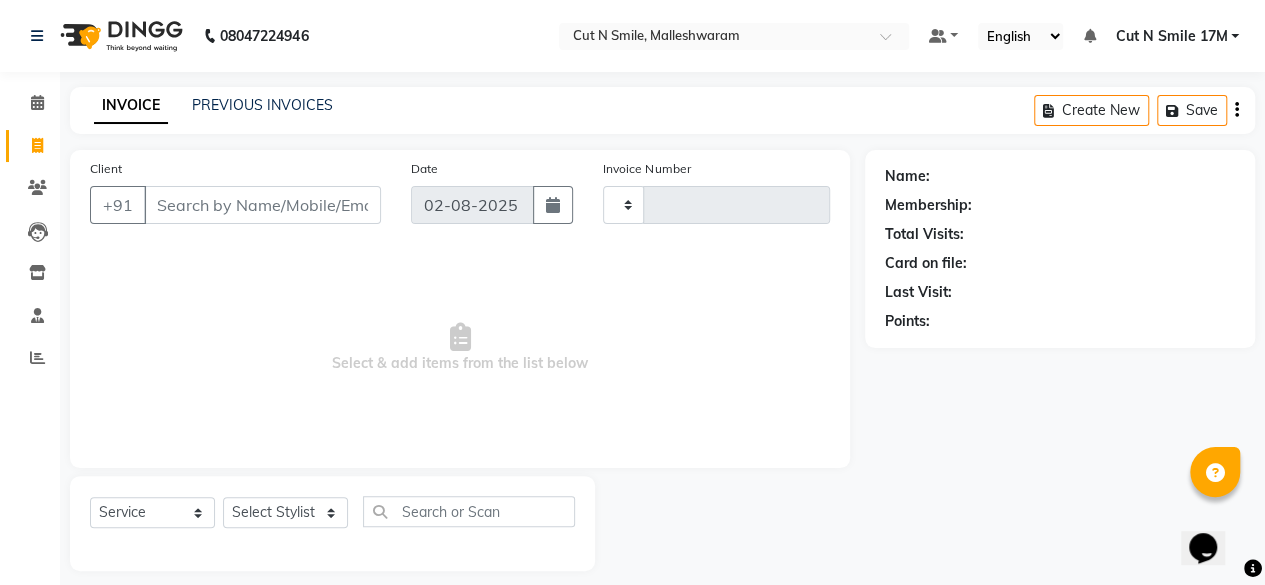 type on "164" 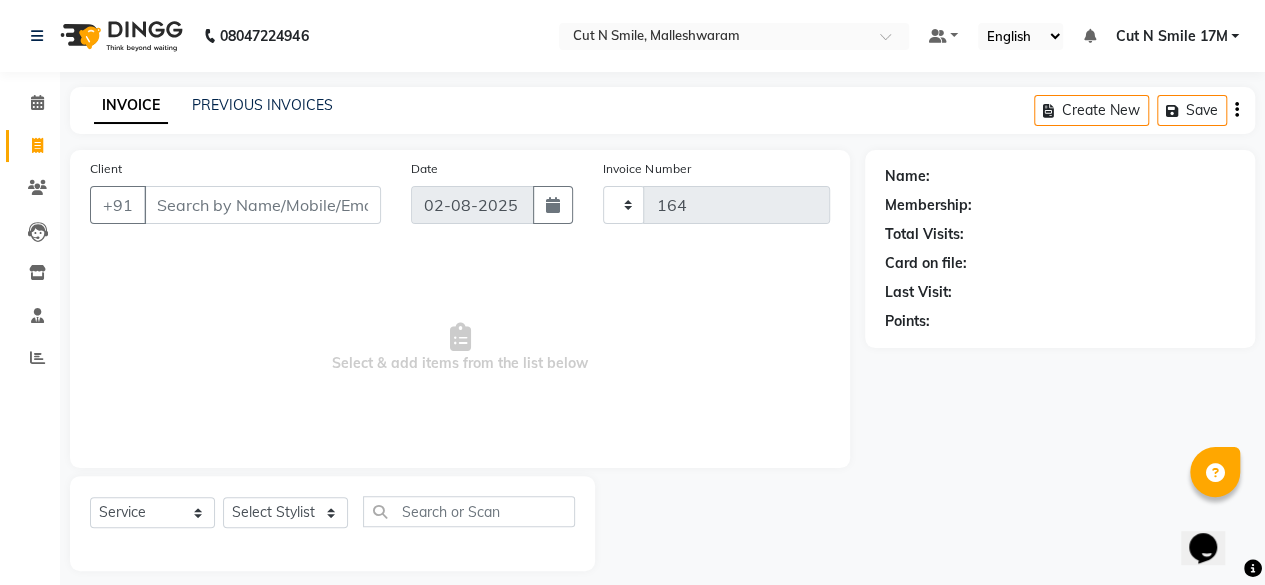 scroll, scrollTop: 15, scrollLeft: 0, axis: vertical 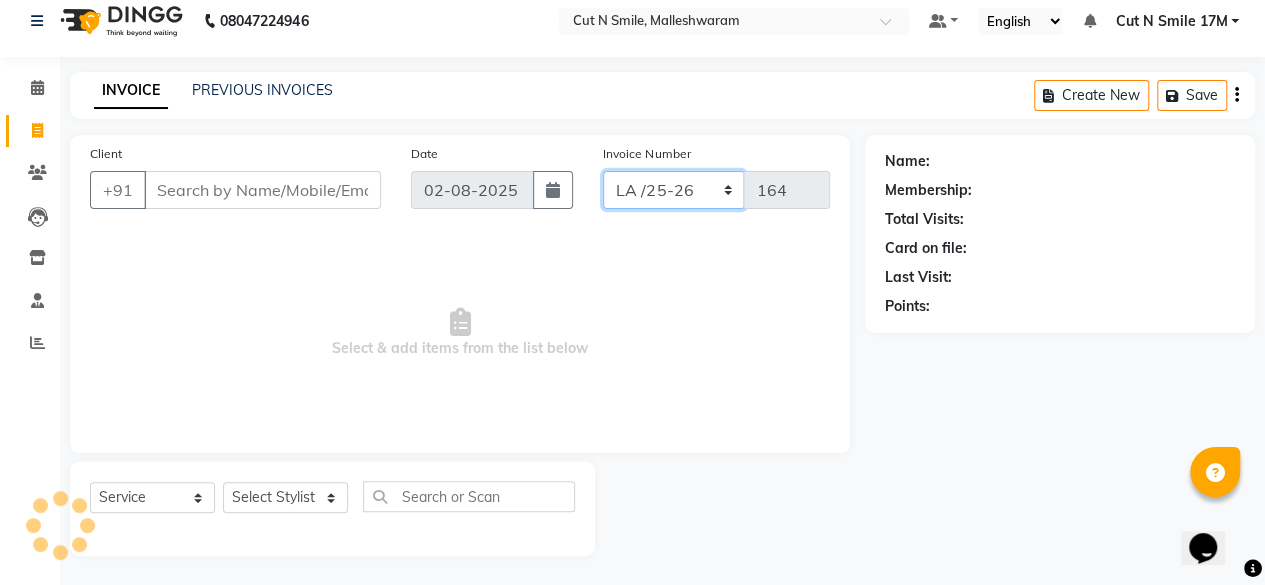 click on "NW/25-26 SW/2025-26 NA/2025-26 VN/25-26 LA /25-26" 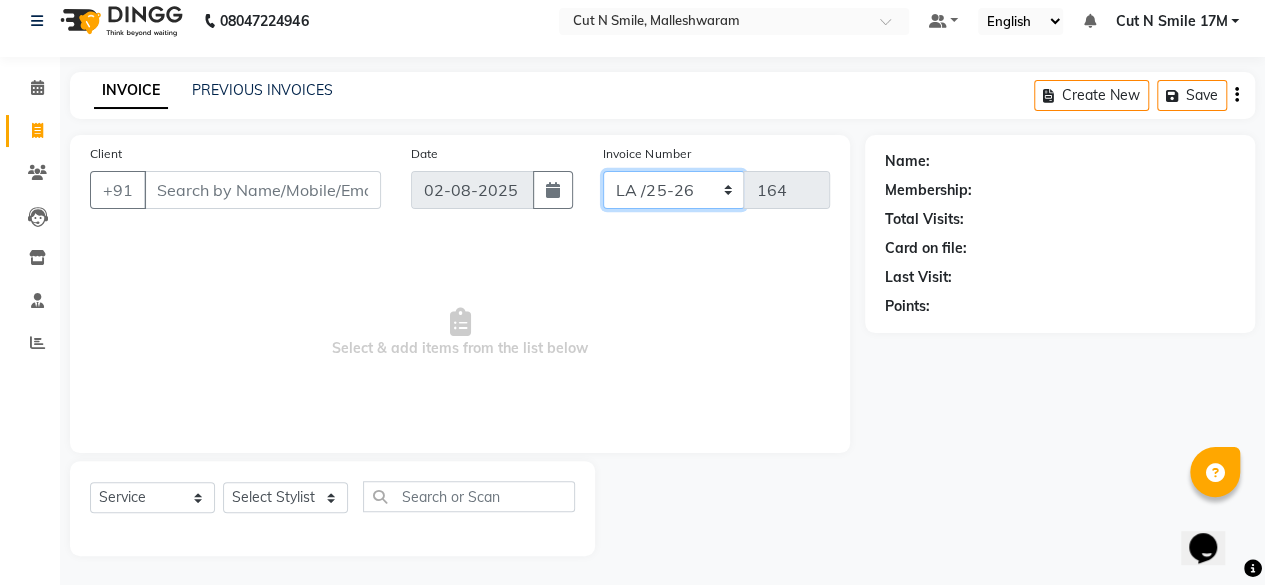 select on "7225" 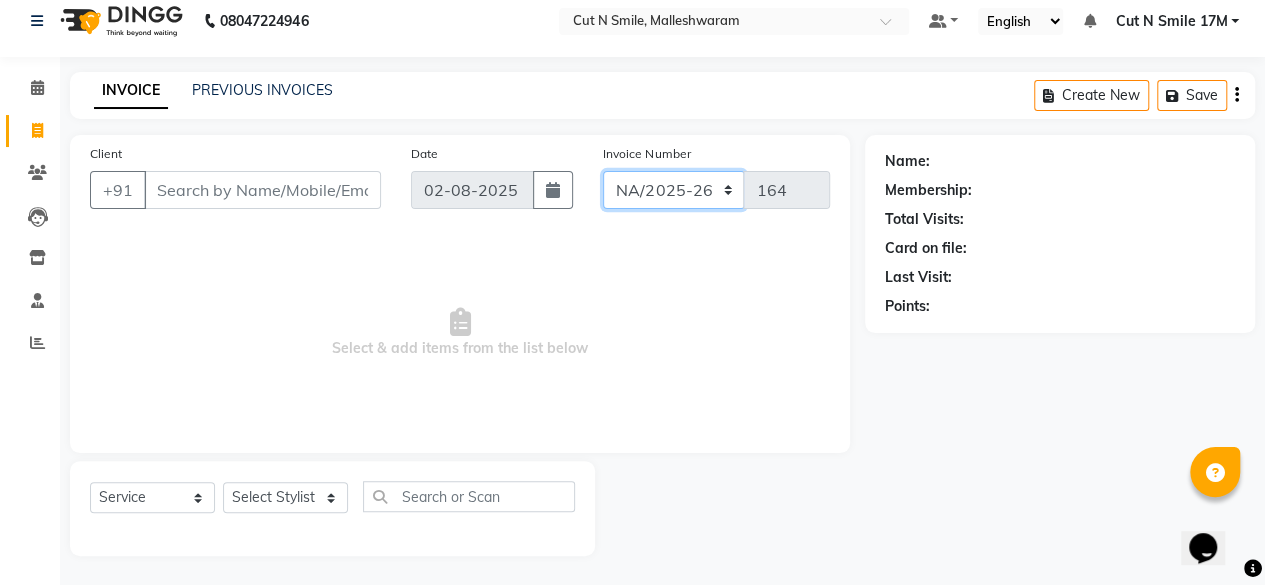 click on "NW/25-26 SW/2025-26 NA/2025-26 VN/25-26 LA /25-26" 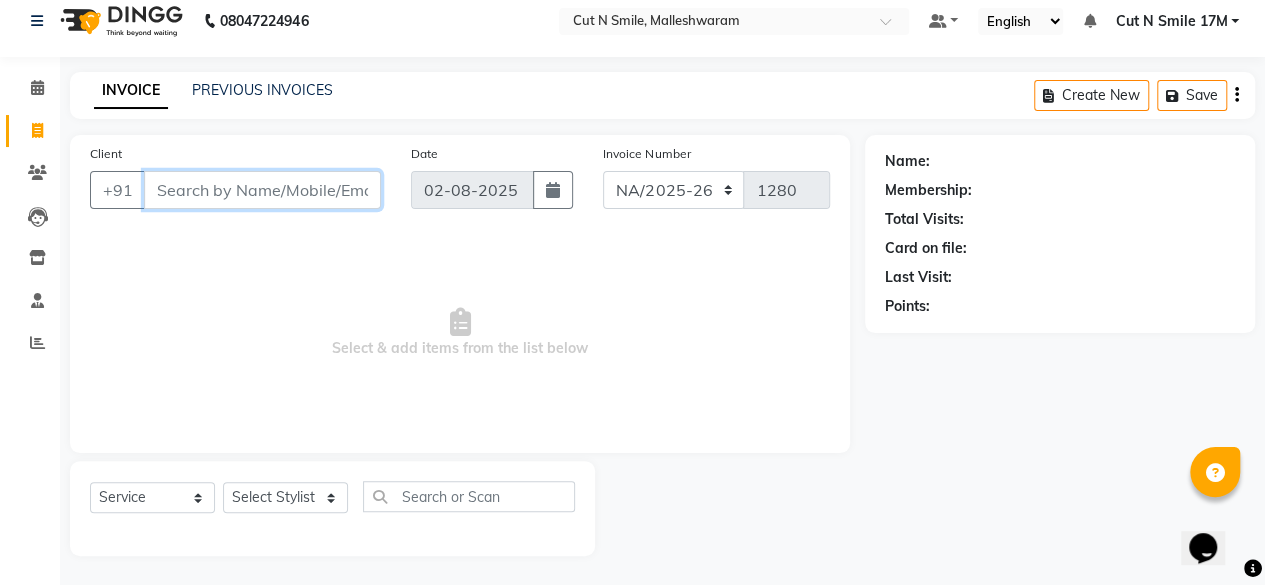 click on "Client" at bounding box center (262, 190) 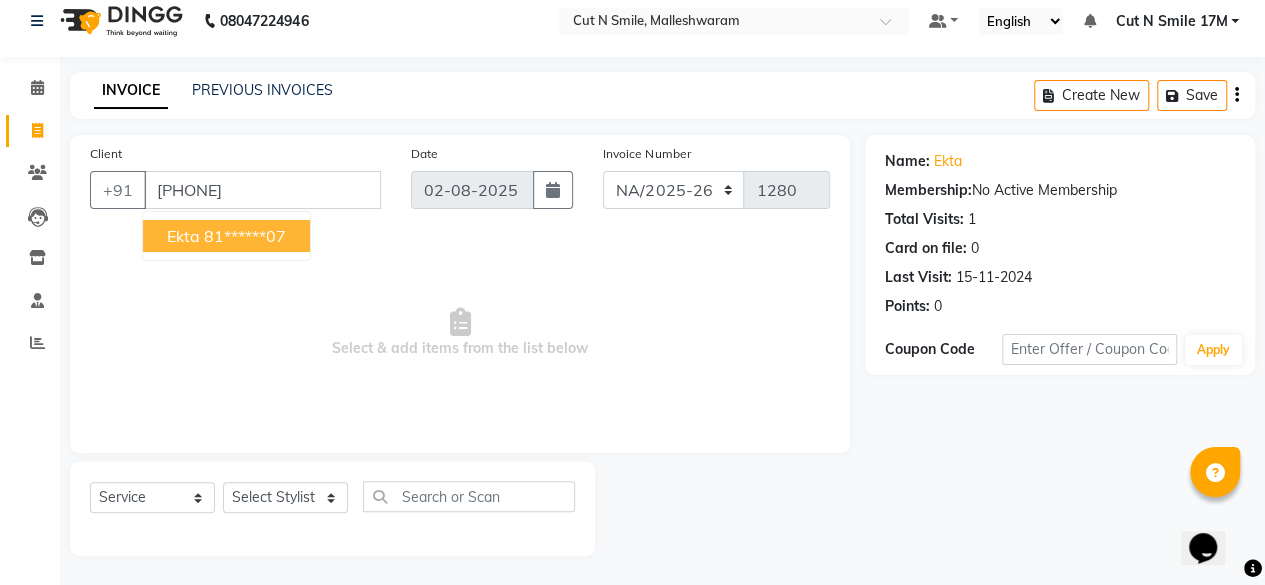 click on "81******07" at bounding box center [245, 236] 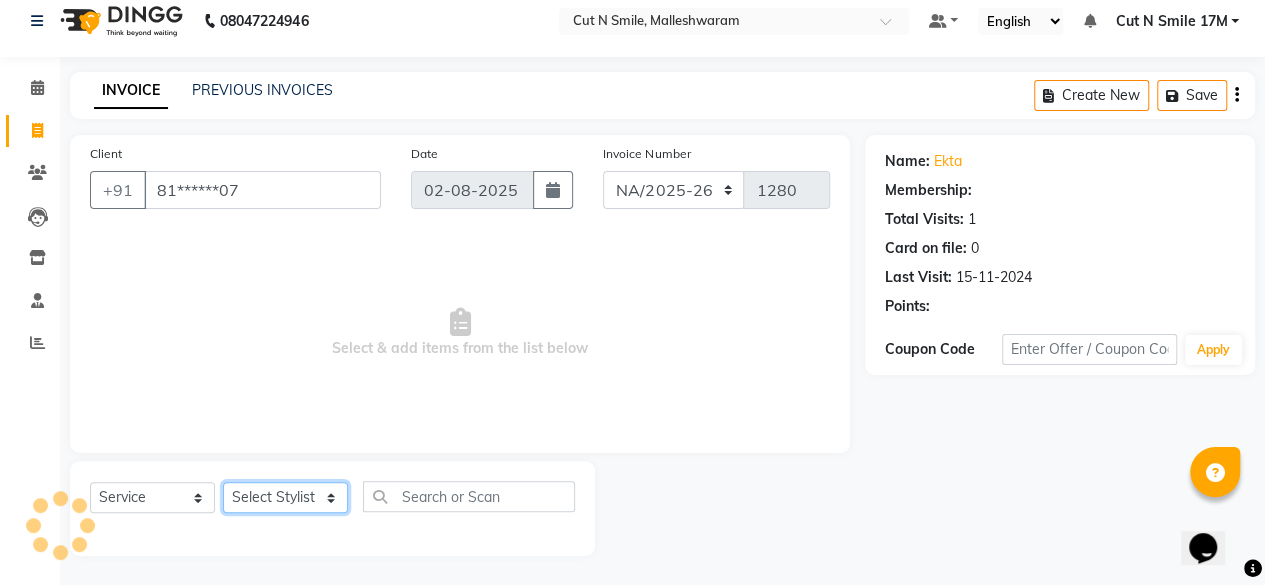 click on "Select Stylist Aarif 17M Adnan 9M Ajim 17M  Ali 17M Ali ML Alim ML Anjali 17M Armaan 17M Armaan 17O Arshad 17O Asahika ML Babbu ML  Cena 17M Chandrika 9M CNS 17 Malleshwaram CNS 9 Malleshwaram CNS Mahalakshmi Layout Cut N Smile 17O Deena 9M Dharani 17M  Fahim 9M Firoz ML Ganesh 9M Ganga 9M Govind ML Jessy 17M Madhu Thakur 17O Manjunath 17M Meena ML Mercy ML Mohammed 17M Monika 17M Mosim ML Nabijan 9M Nagrathna 9M Naveed 17M Pankaj 17M  Pavan Pavithra 9M Prashanth 9M Raghu 17M Rahil 9M Rajan ML Raju 9M Ranjith 9M Raza Raza 17M Riyaz 17O Sandeep 9M Sangeetha 17M Shakeel 17ML Shakir ML Shameem 17M Sharafath ML Sharanya  Sharanya ML SHubham 17M Sopna ML Sushila Suvarna 17M Tanjua 9M Teja 17M Tofeek 9M Tulsi 17O Viresh 17M Vishal 17M Vishal Bhatti 17O  Wasim ML" 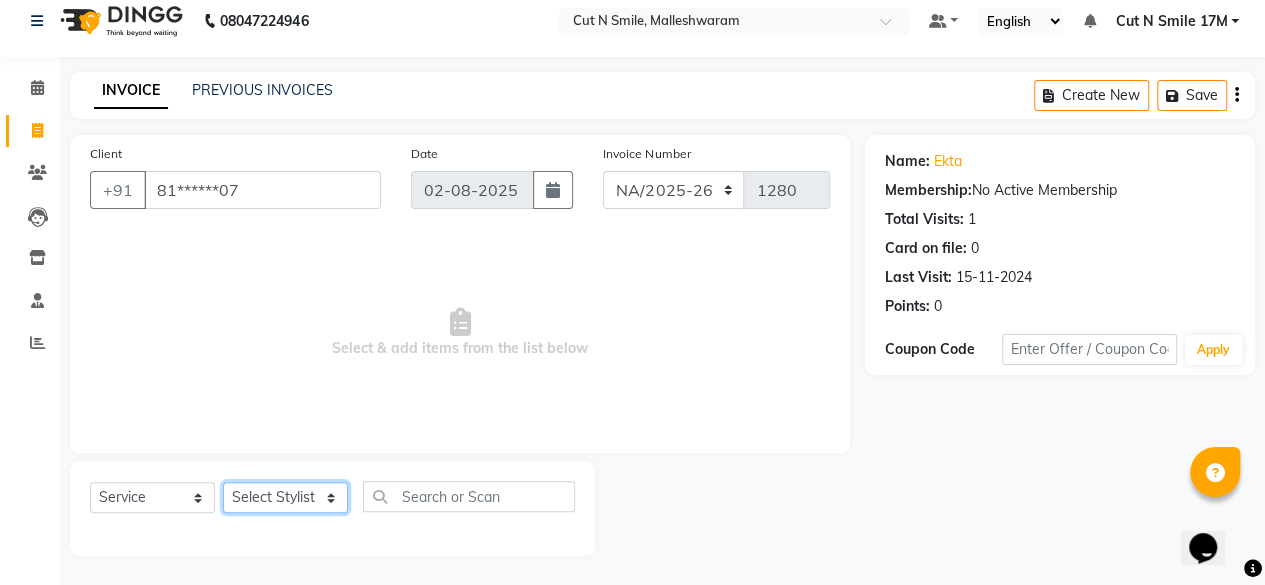 select on "61387" 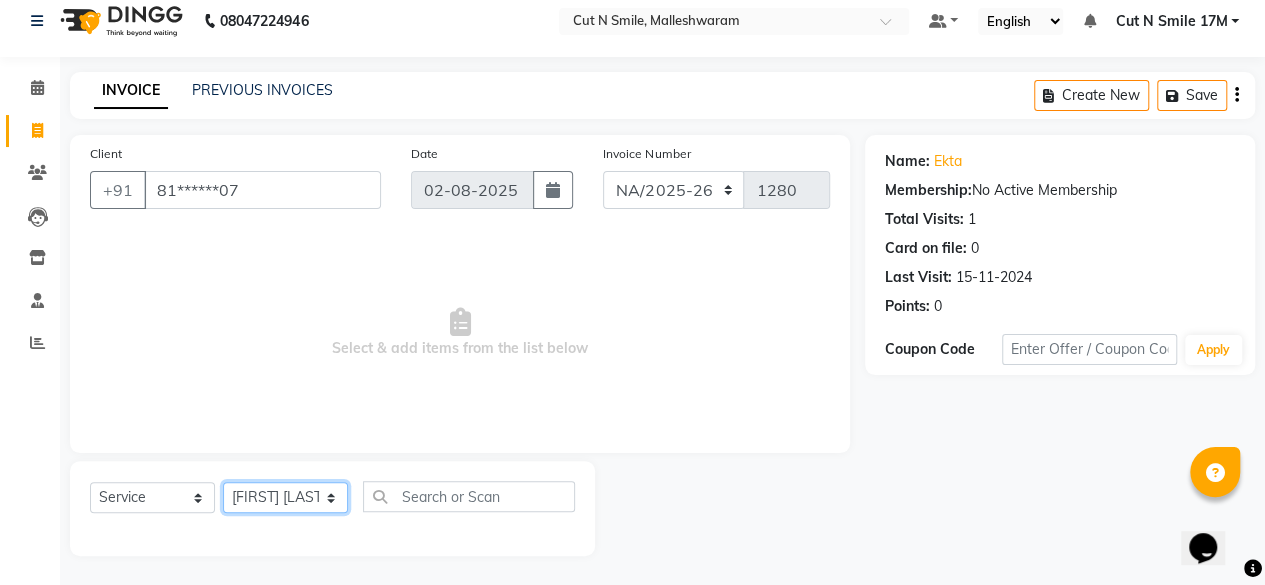 click on "Select Stylist Aarif 17M Adnan 9M Ajim 17M  Ali 17M Ali ML Alim ML Anjali 17M Armaan 17M Armaan 17O Arshad 17O Asahika ML Babbu ML  Cena 17M Chandrika 9M CNS 17 Malleshwaram CNS 9 Malleshwaram CNS Mahalakshmi Layout Cut N Smile 17O Deena 9M Dharani 17M  Fahim 9M Firoz ML Ganesh 9M Ganga 9M Govind ML Jessy 17M Madhu Thakur 17O Manjunath 17M Meena ML Mercy ML Mohammed 17M Monika 17M Mosim ML Nabijan 9M Nagrathna 9M Naveed 17M Pankaj 17M  Pavan Pavithra 9M Prashanth 9M Raghu 17M Rahil 9M Rajan ML Raju 9M Ranjith 9M Raza Raza 17M Riyaz 17O Sandeep 9M Sangeetha 17M Shakeel 17ML Shakir ML Shameem 17M Sharafath ML Sharanya  Sharanya ML SHubham 17M Sopna ML Sushila Suvarna 17M Tanjua 9M Teja 17M Tofeek 9M Tulsi 17O Viresh 17M Vishal 17M Vishal Bhatti 17O  Wasim ML" 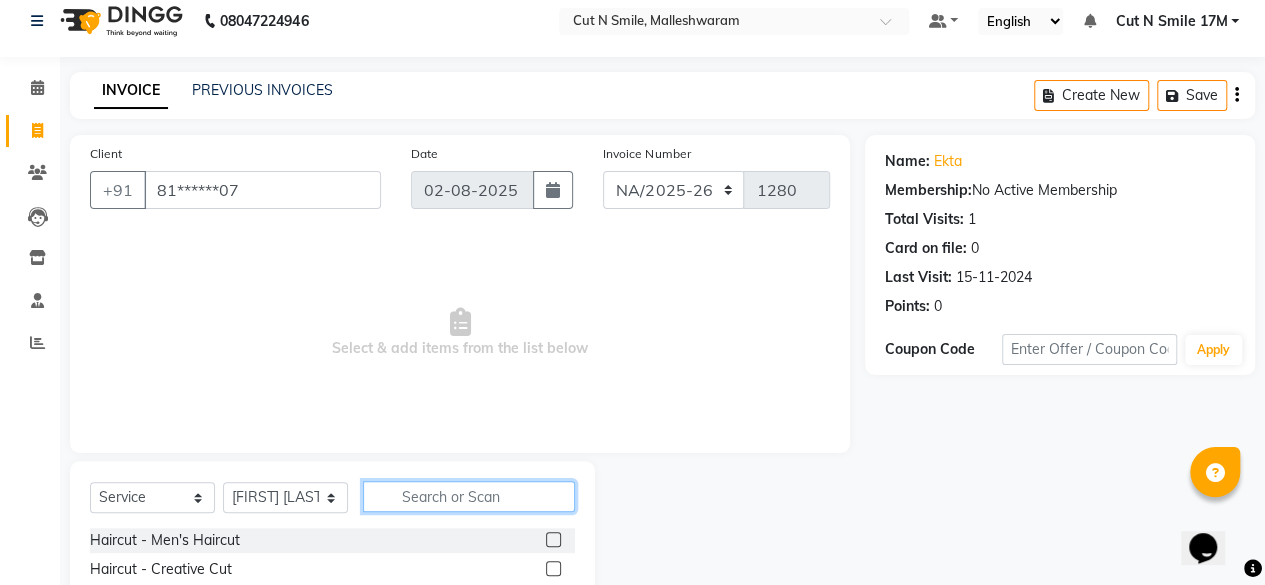 click 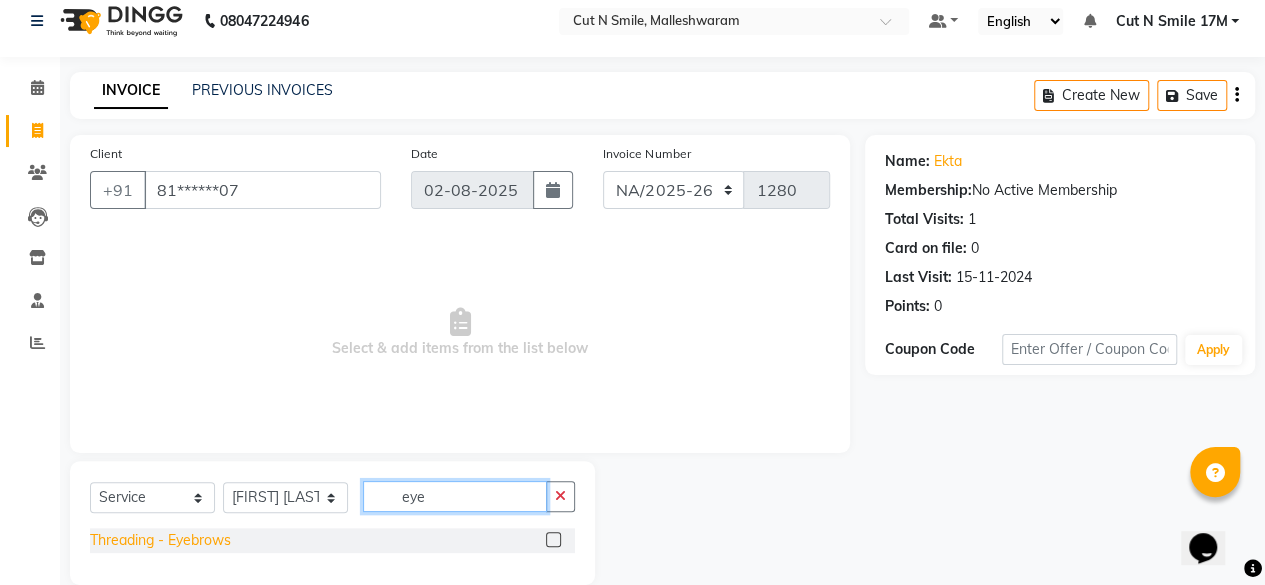 type on "eye" 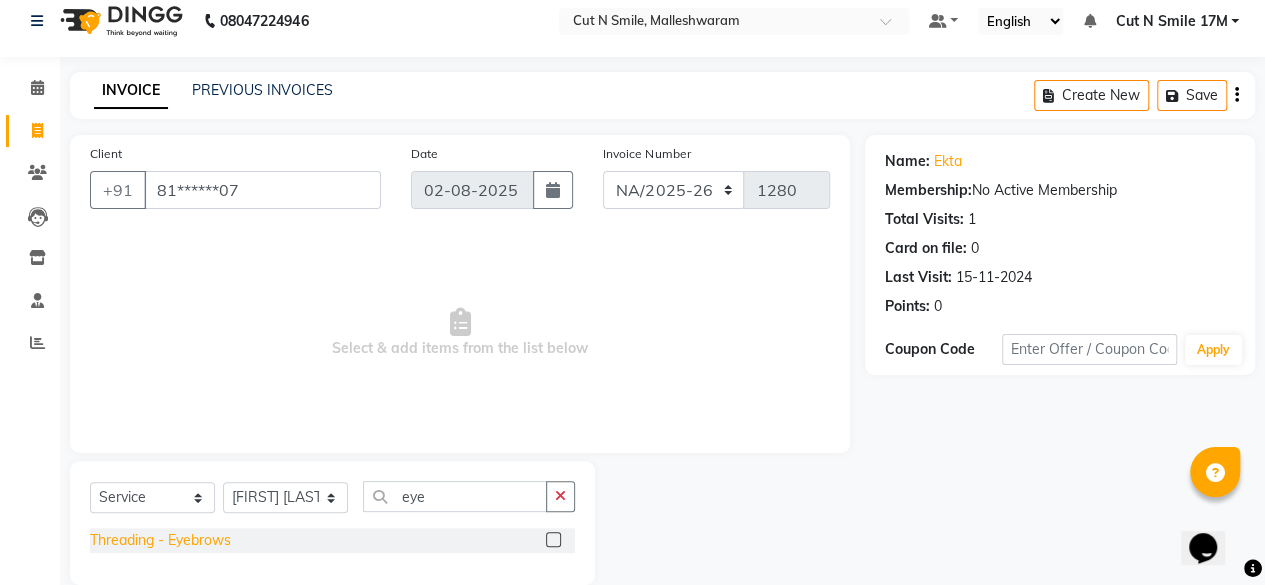 click on "Threading  - Eyebrows" 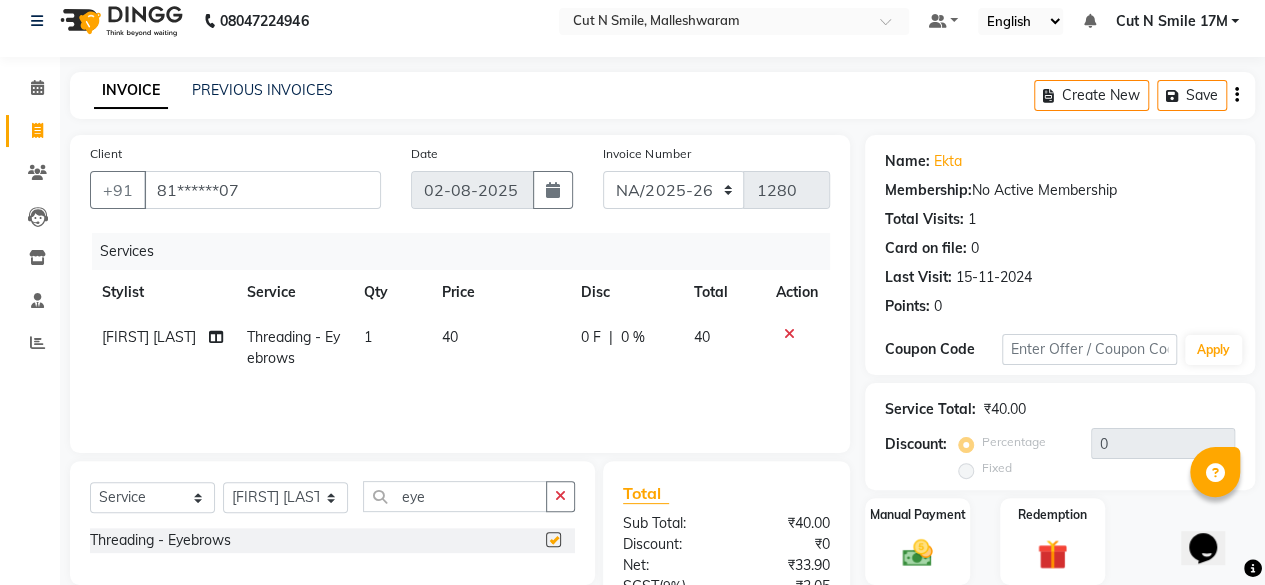 checkbox on "false" 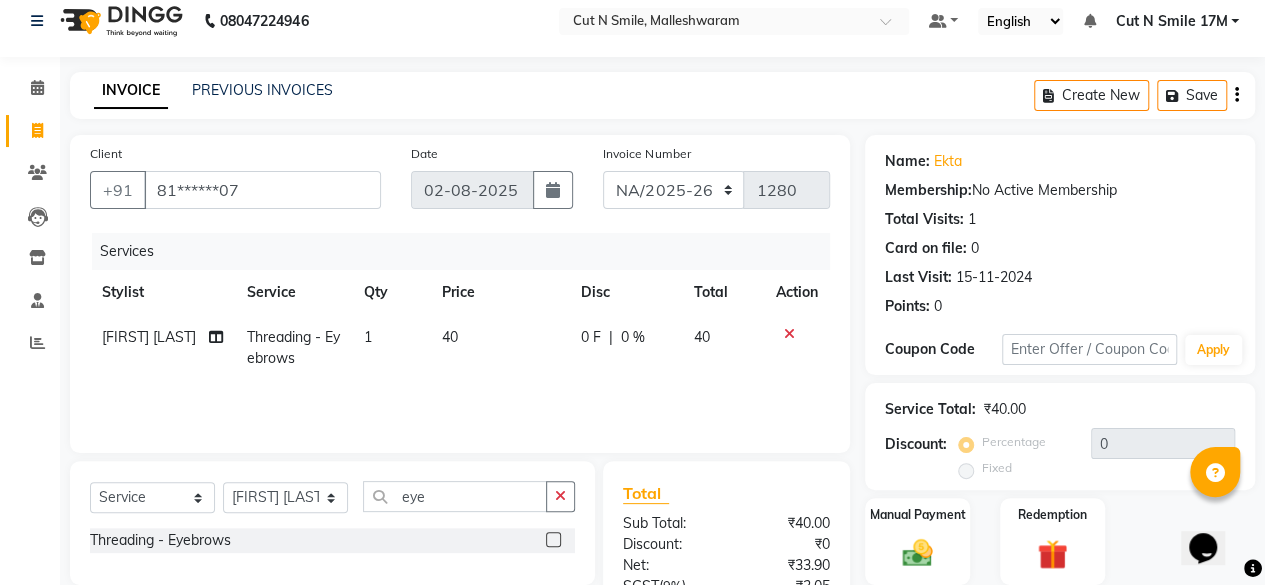 click on "40" 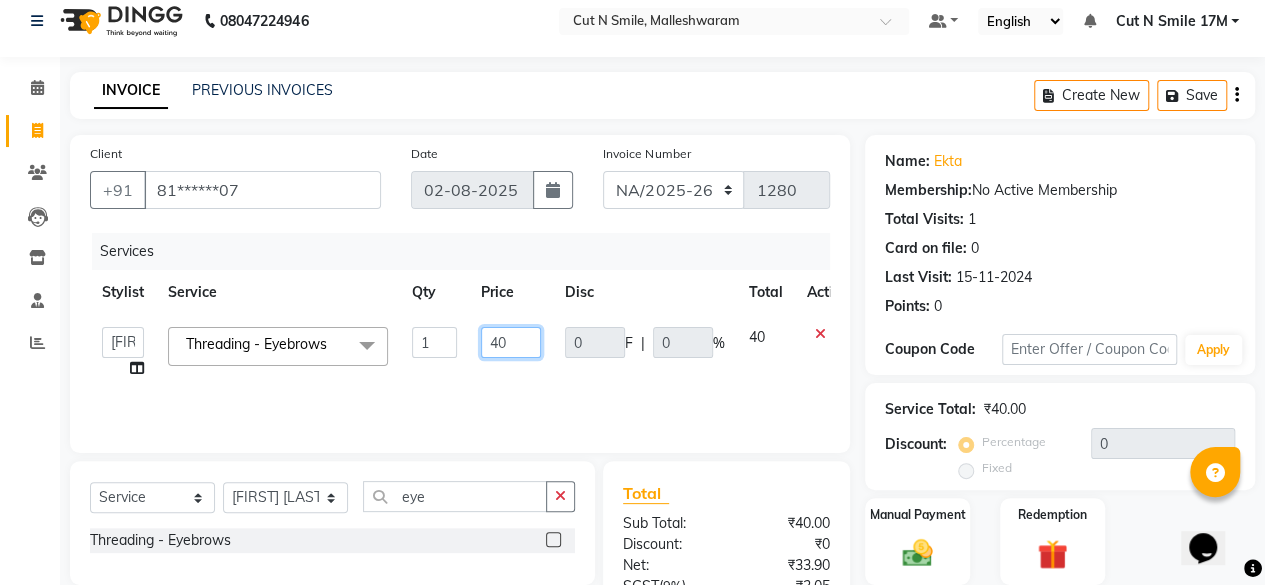 drag, startPoint x: 537, startPoint y: 347, endPoint x: 432, endPoint y: 327, distance: 106.887794 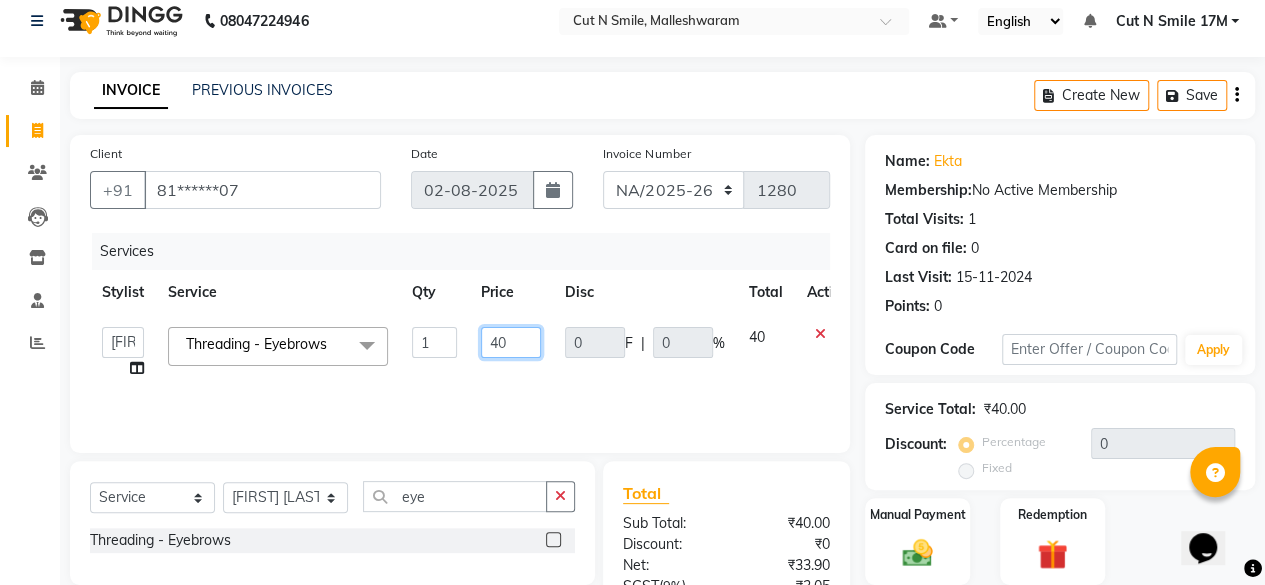 click on "40" 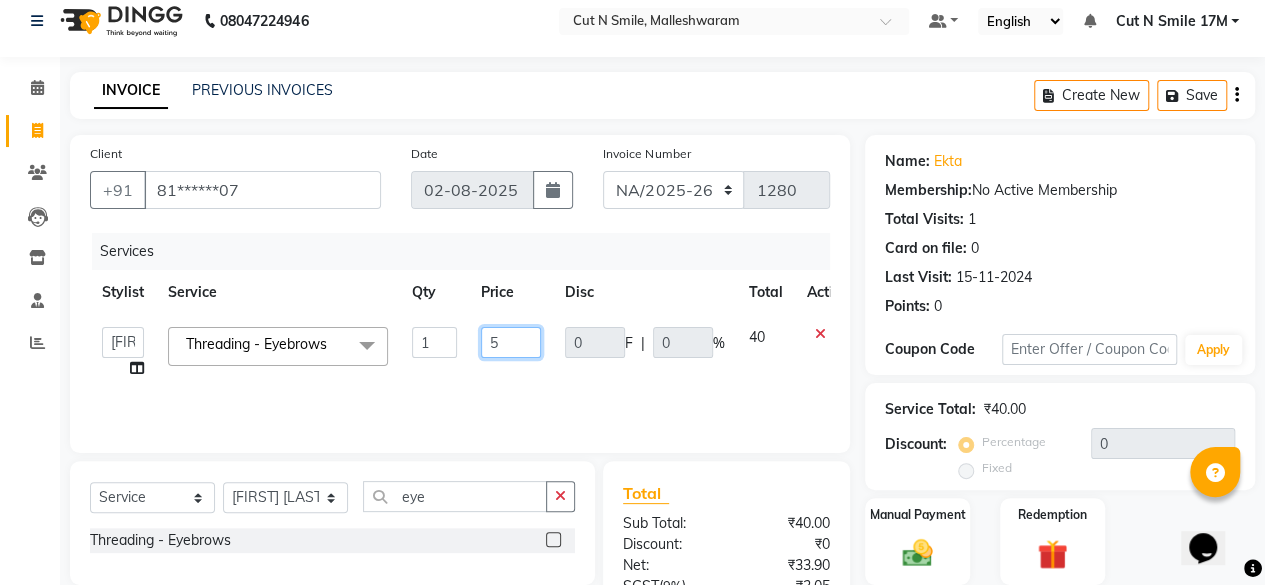 type on "50" 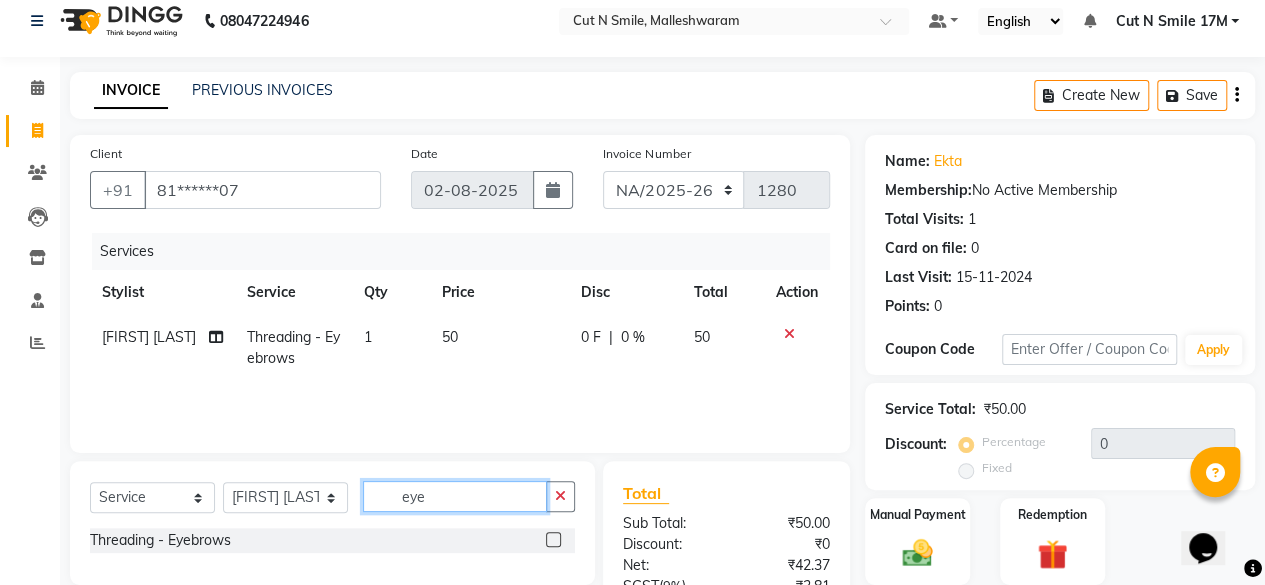 drag, startPoint x: 466, startPoint y: 511, endPoint x: 338, endPoint y: 461, distance: 137.41907 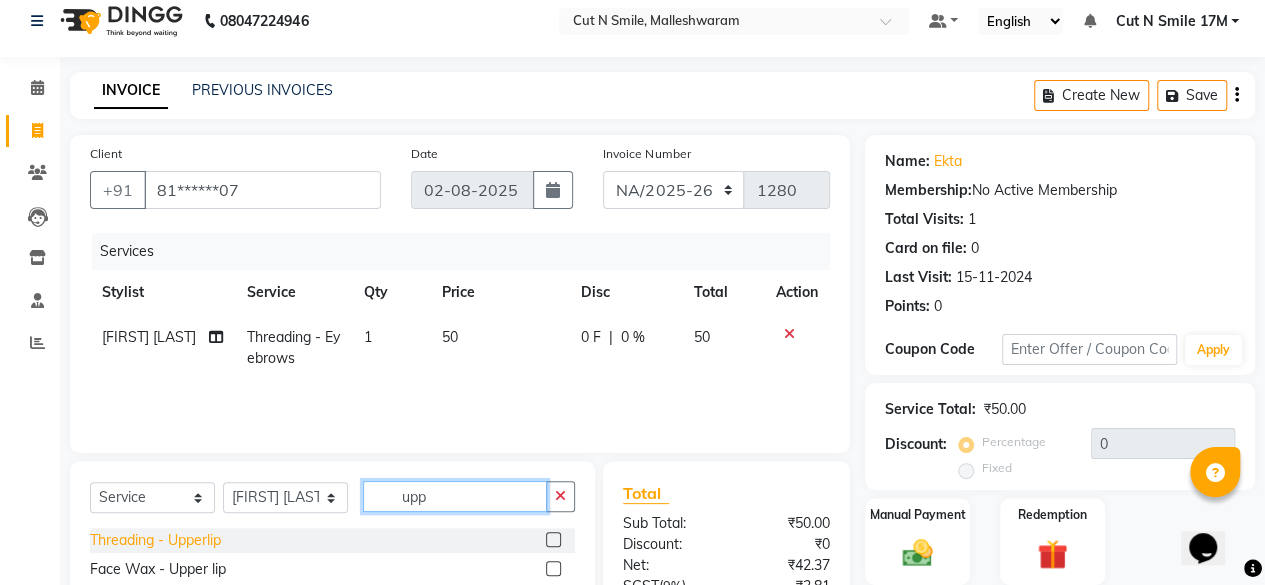 type on "upp" 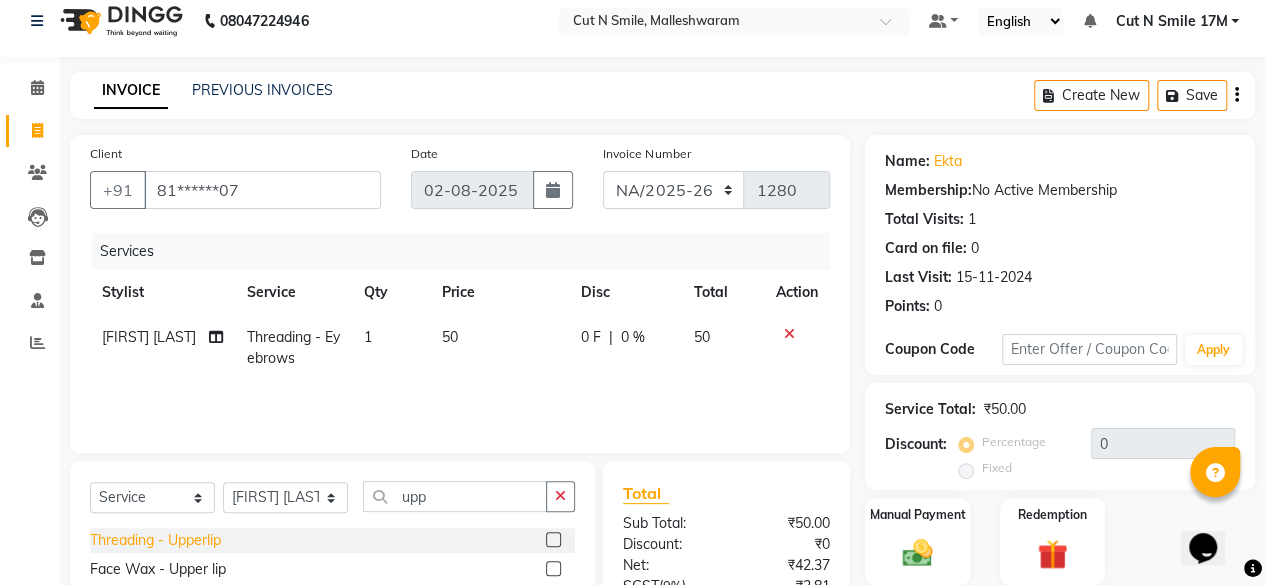 click on "Threading  - Upperlip" 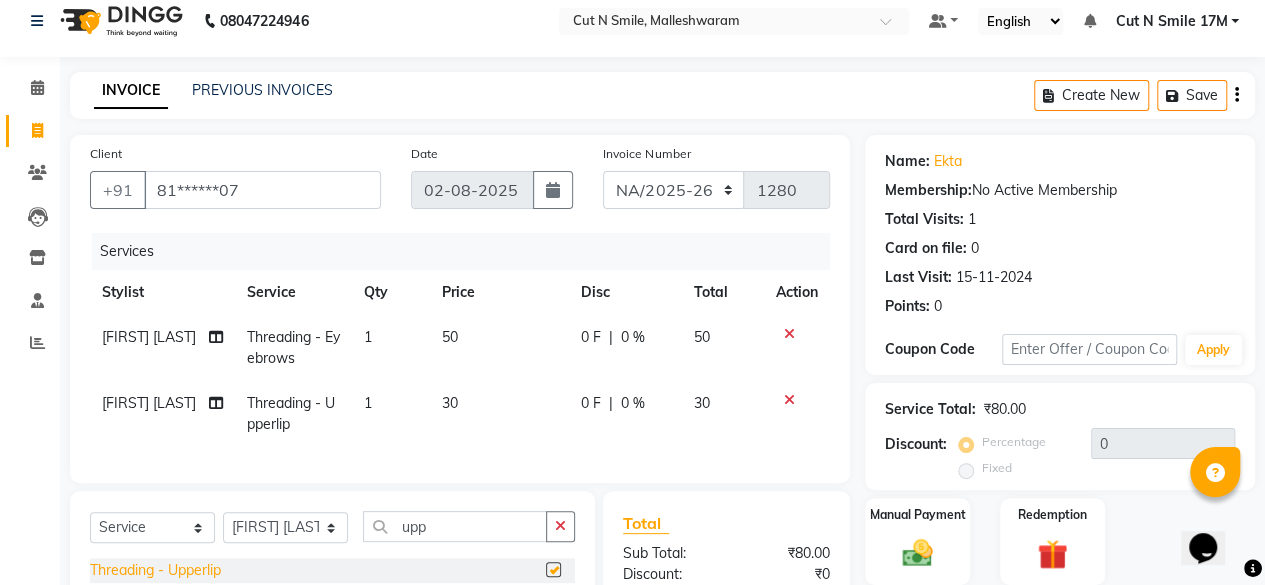 checkbox on "false" 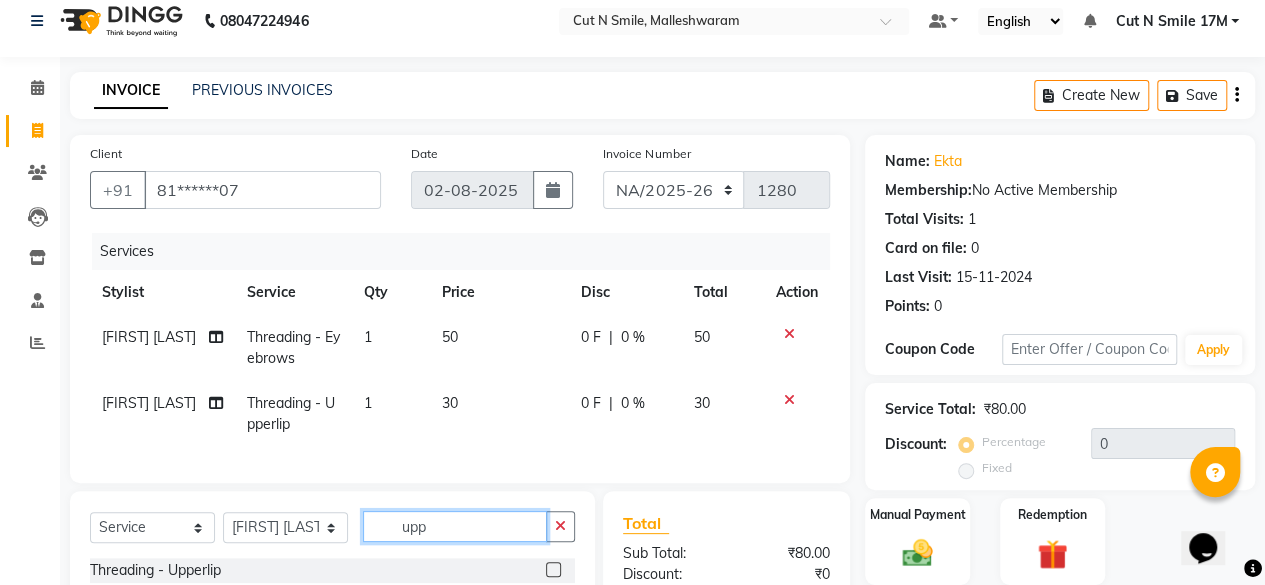 drag, startPoint x: 448, startPoint y: 537, endPoint x: 320, endPoint y: 521, distance: 128.99612 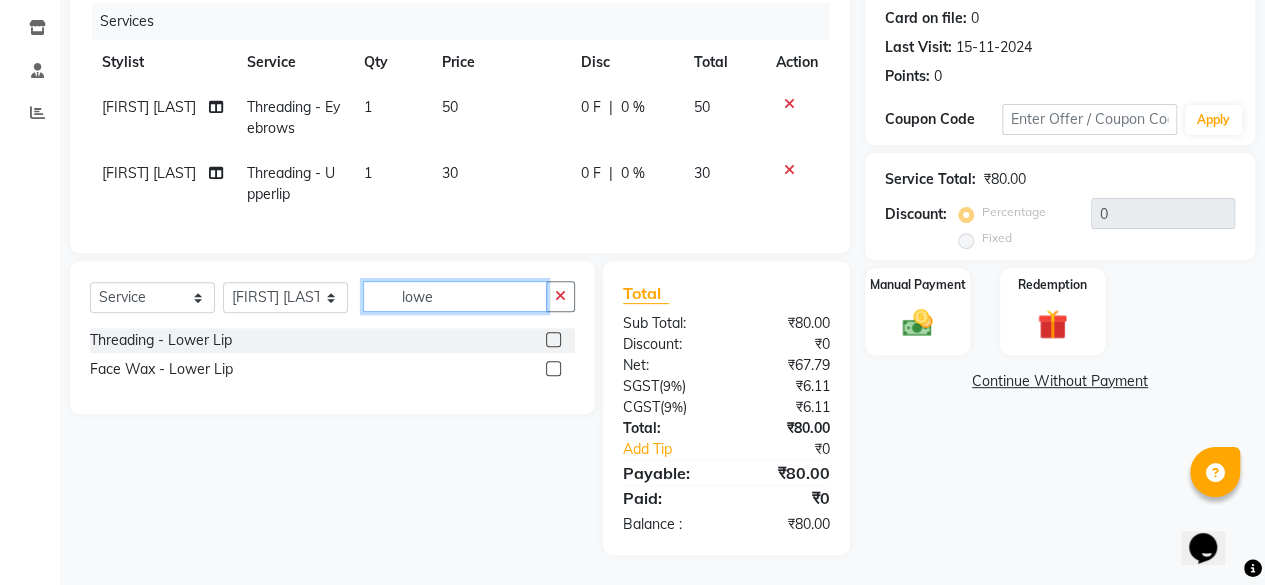 scroll, scrollTop: 258, scrollLeft: 0, axis: vertical 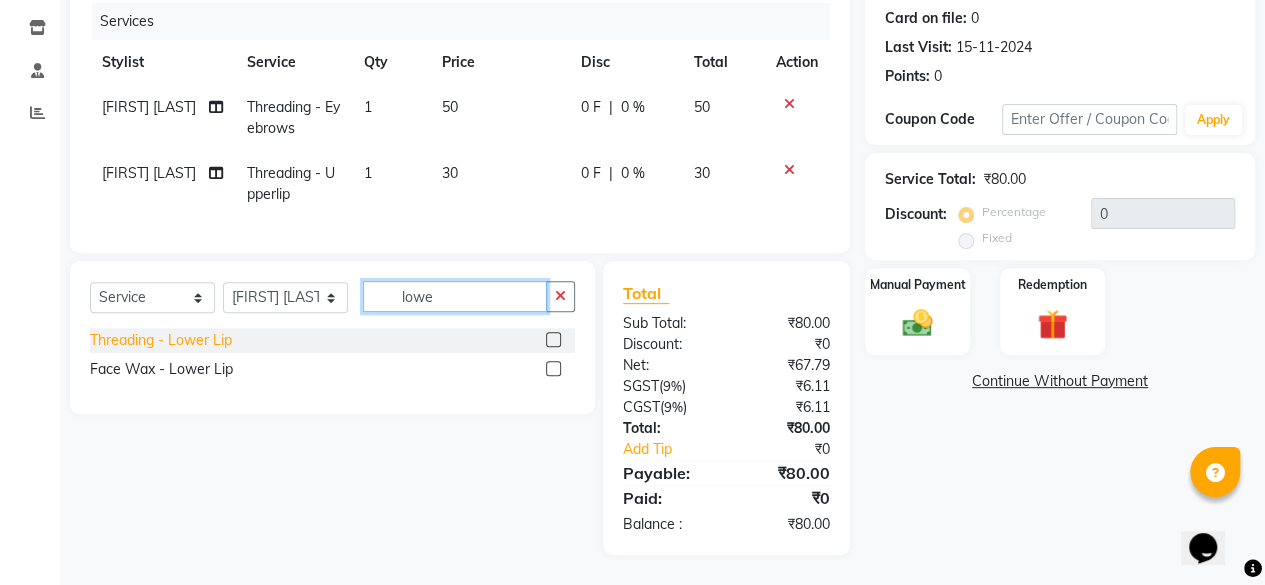type on "lowe" 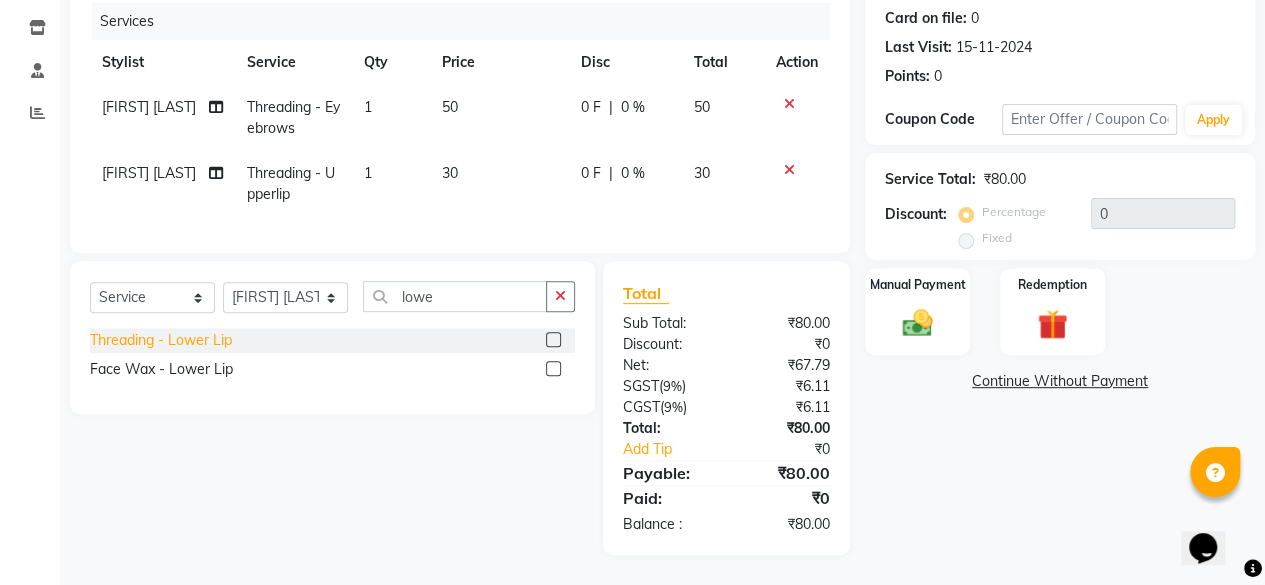 click on "Threading  - Lower Lip" 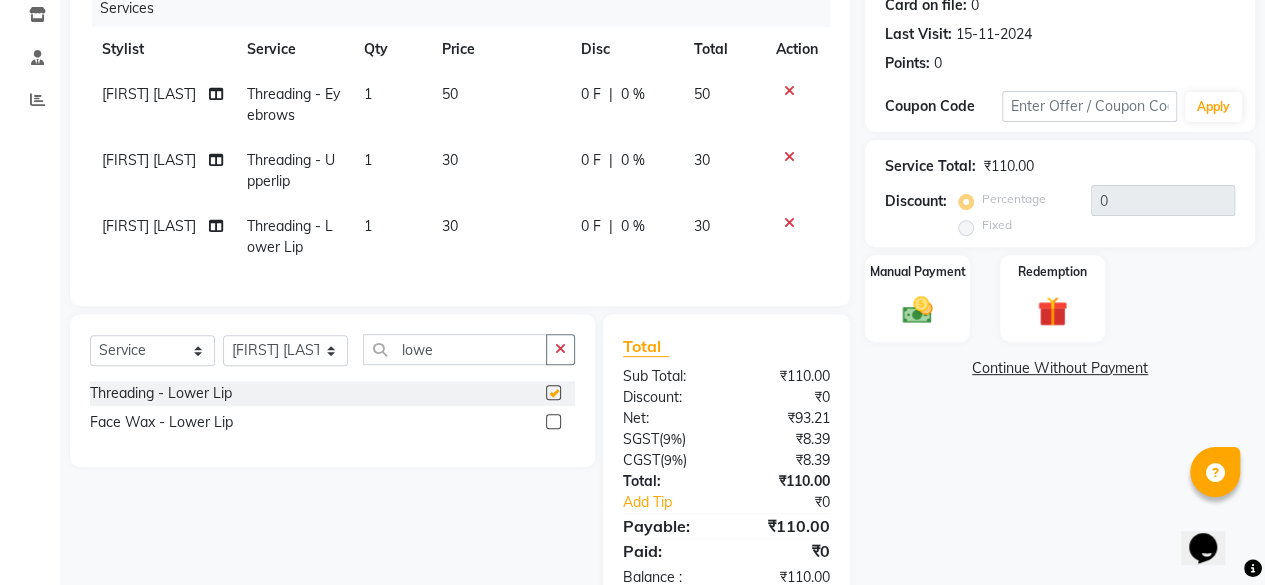 checkbox on "false" 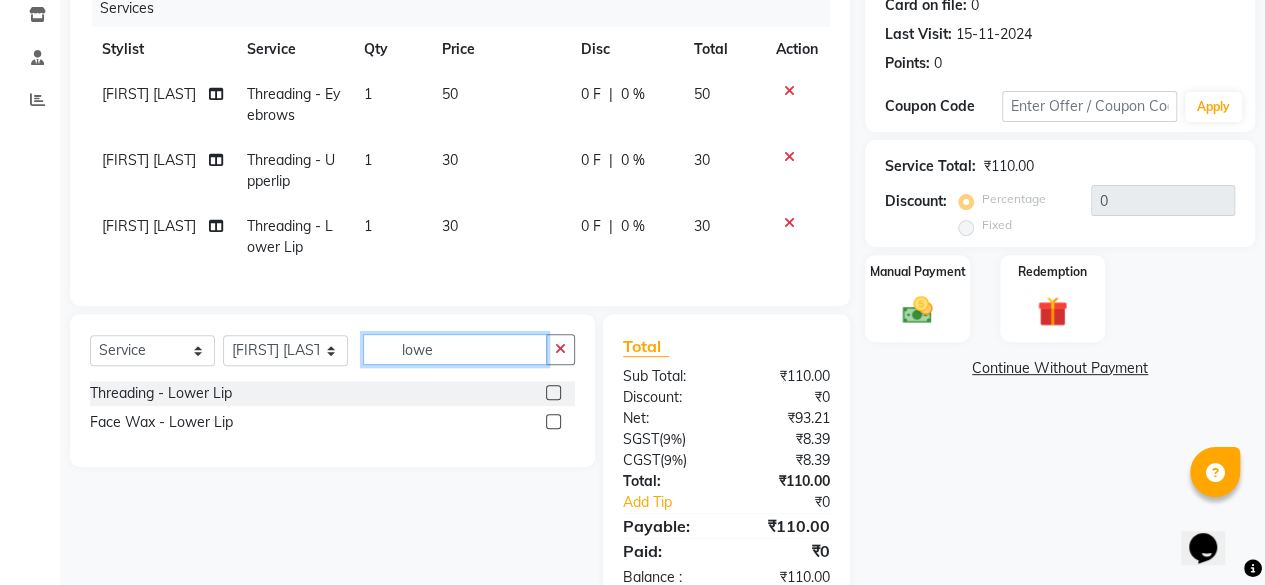 drag, startPoint x: 456, startPoint y: 361, endPoint x: 344, endPoint y: 353, distance: 112.28535 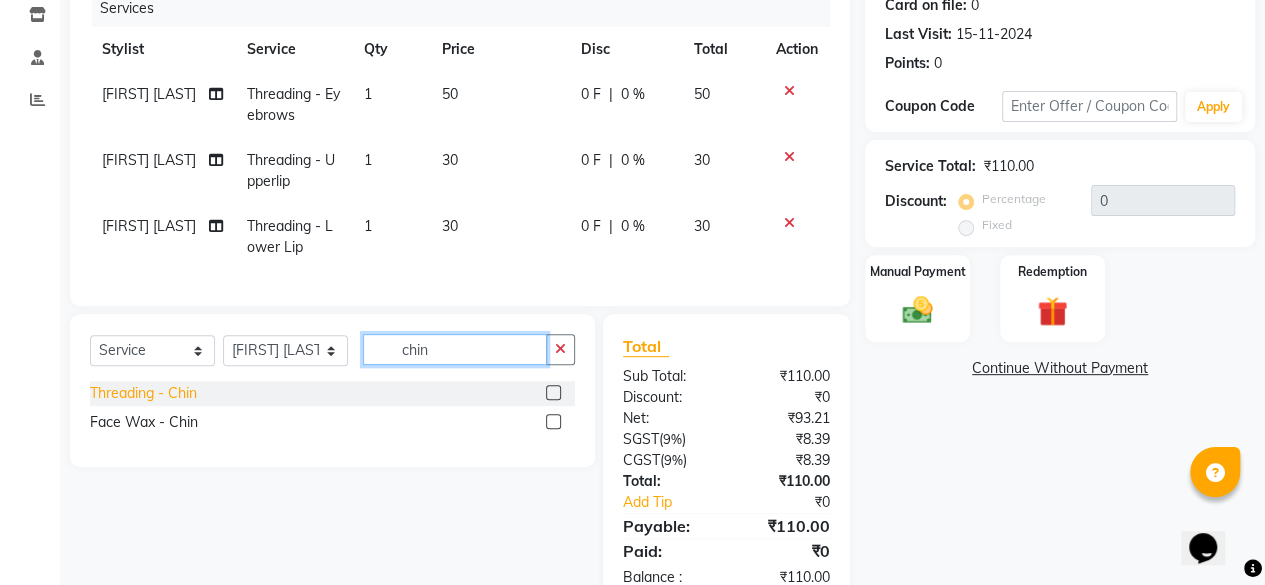 type on "chin" 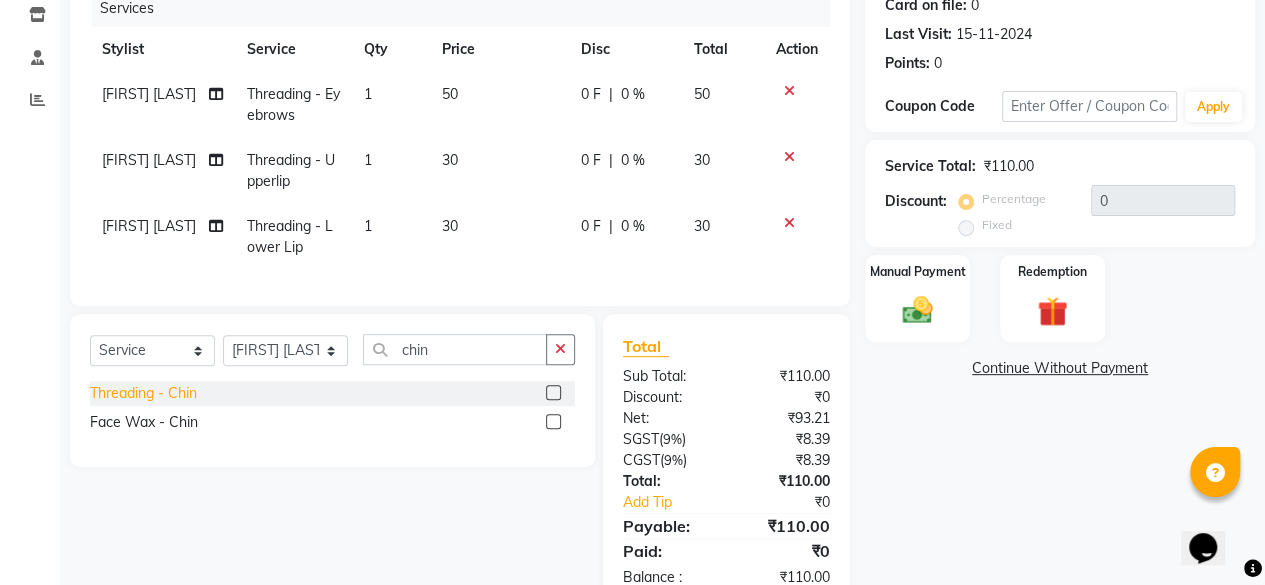 click on "Threading  - Chin" 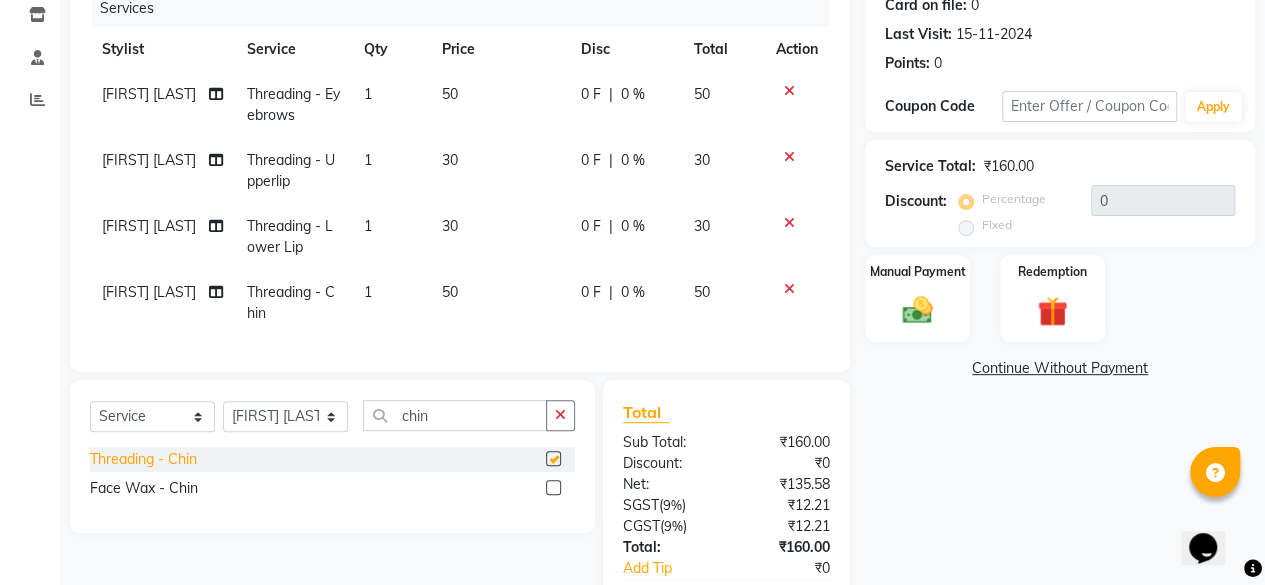 checkbox on "false" 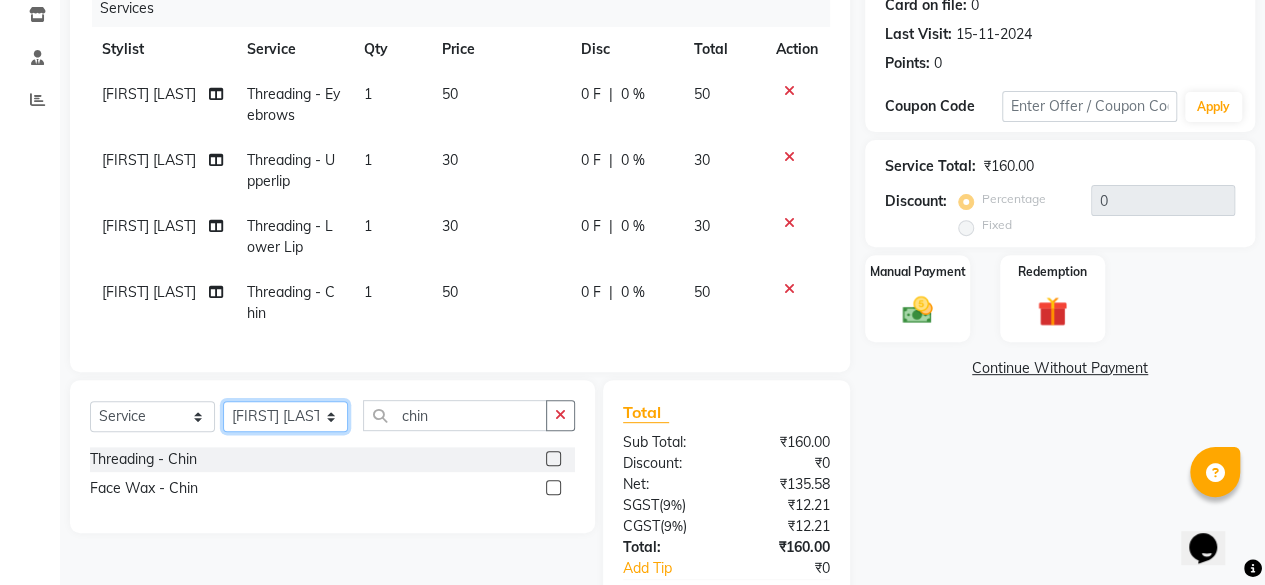click on "Select Stylist Aarif 17M Adnan 9M Ajim 17M  Ali 17M Ali ML Alim ML Anjali 17M Armaan 17M Armaan 17O Arshad 17O Asahika ML Babbu ML  Cena 17M Chandrika 9M CNS 17 Malleshwaram CNS 9 Malleshwaram CNS Mahalakshmi Layout Cut N Smile 17O Deena 9M Dharani 17M  Fahim 9M Firoz ML Ganesh 9M Ganga 9M Govind ML Jessy 17M Madhu Thakur 17O Manjunath 17M Meena ML Mercy ML Mohammed 17M Monika 17M Mosim ML Nabijan 9M Nagrathna 9M Naveed 17M Pankaj 17M  Pavan Pavithra 9M Prashanth 9M Raghu 17M Rahil 9M Rajan ML Raju 9M Ranjith 9M Raza Raza 17M Riyaz 17O Sandeep 9M Sangeetha 17M Shakeel 17ML Shakir ML Shameem 17M Sharafath ML Sharanya  Sharanya ML SHubham 17M Sopna ML Sushila Suvarna 17M Tanjua 9M Teja 17M Tofeek 9M Tulsi 17O Viresh 17M Vishal 17M Vishal Bhatti 17O  Wasim ML" 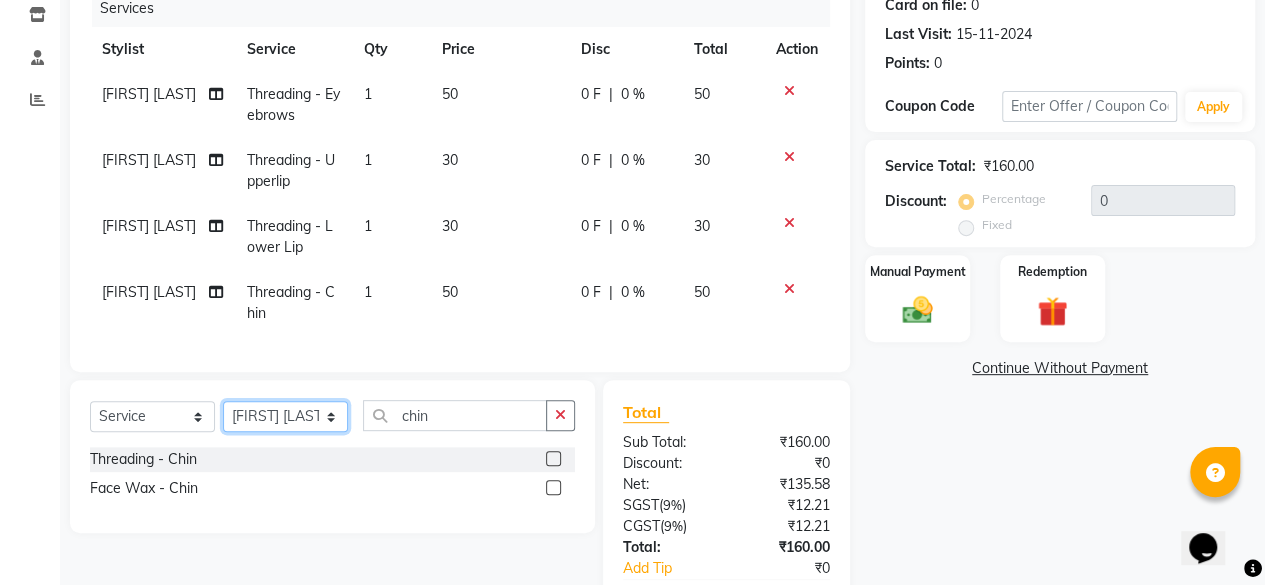 select on "[POSTAL_CODE]" 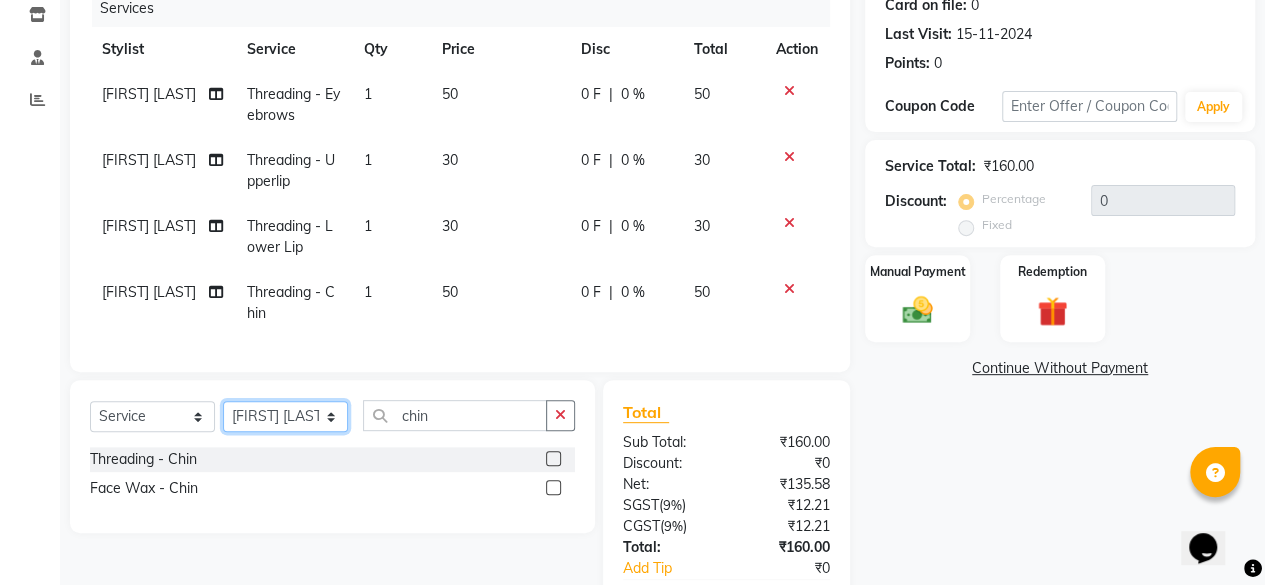 click on "Select Stylist Aarif 17M Adnan 9M Ajim 17M  Ali 17M Ali ML Alim ML Anjali 17M Armaan 17M Armaan 17O Arshad 17O Asahika ML Babbu ML  Cena 17M Chandrika 9M CNS 17 Malleshwaram CNS 9 Malleshwaram CNS Mahalakshmi Layout Cut N Smile 17O Deena 9M Dharani 17M  Fahim 9M Firoz ML Ganesh 9M Ganga 9M Govind ML Jessy 17M Madhu Thakur 17O Manjunath 17M Meena ML Mercy ML Mohammed 17M Monika 17M Mosim ML Nabijan 9M Nagrathna 9M Naveed 17M Pankaj 17M  Pavan Pavithra 9M Prashanth 9M Raghu 17M Rahil 9M Rajan ML Raju 9M Ranjith 9M Raza Raza 17M Riyaz 17O Sandeep 9M Sangeetha 17M Shakeel 17ML Shakir ML Shameem 17M Sharafath ML Sharanya  Sharanya ML SHubham 17M Sopna ML Sushila Suvarna 17M Tanjua 9M Teja 17M Tofeek 9M Tulsi 17O Viresh 17M Vishal 17M Vishal Bhatti 17O  Wasim ML" 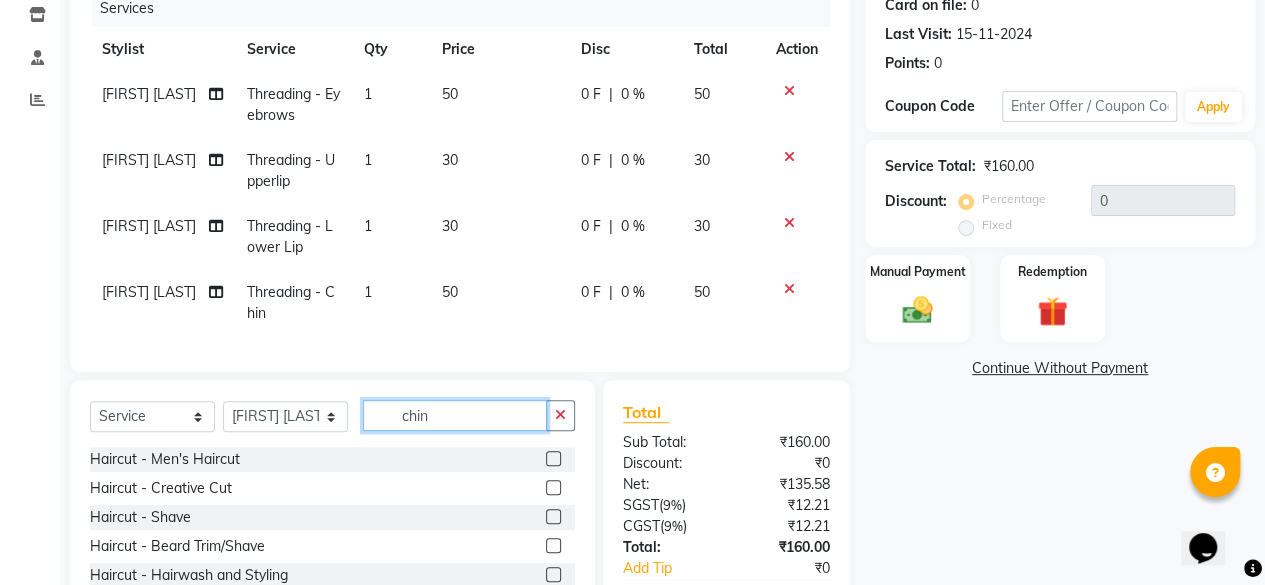 drag, startPoint x: 439, startPoint y: 429, endPoint x: 354, endPoint y: 425, distance: 85.09406 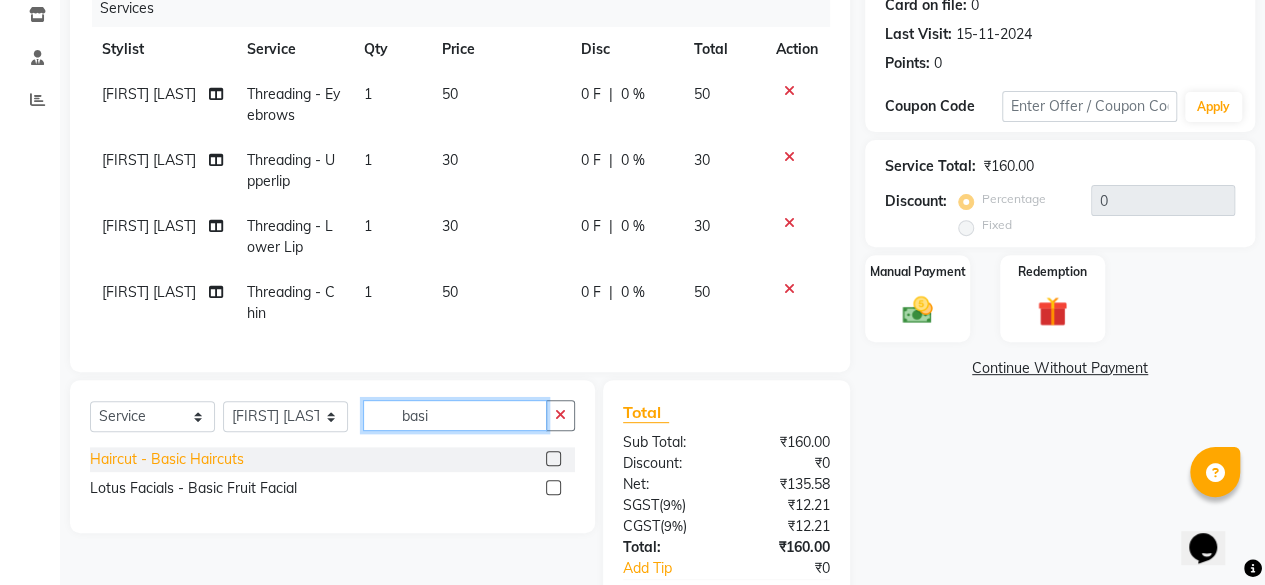 type on "basi" 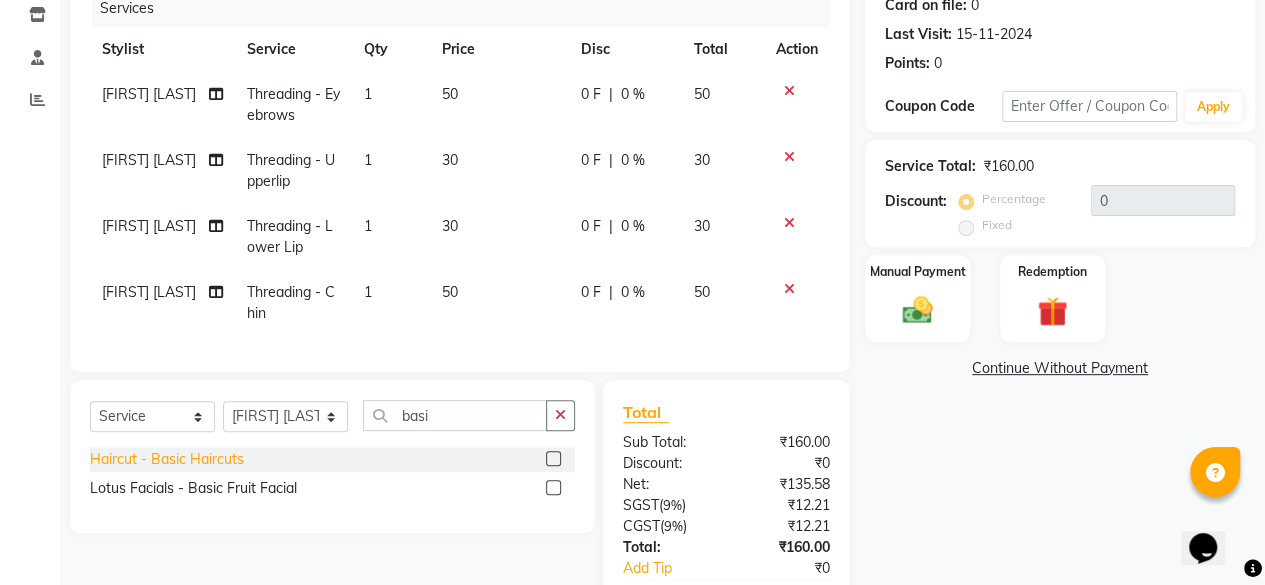 click on "Haircut - Basic Haircuts" 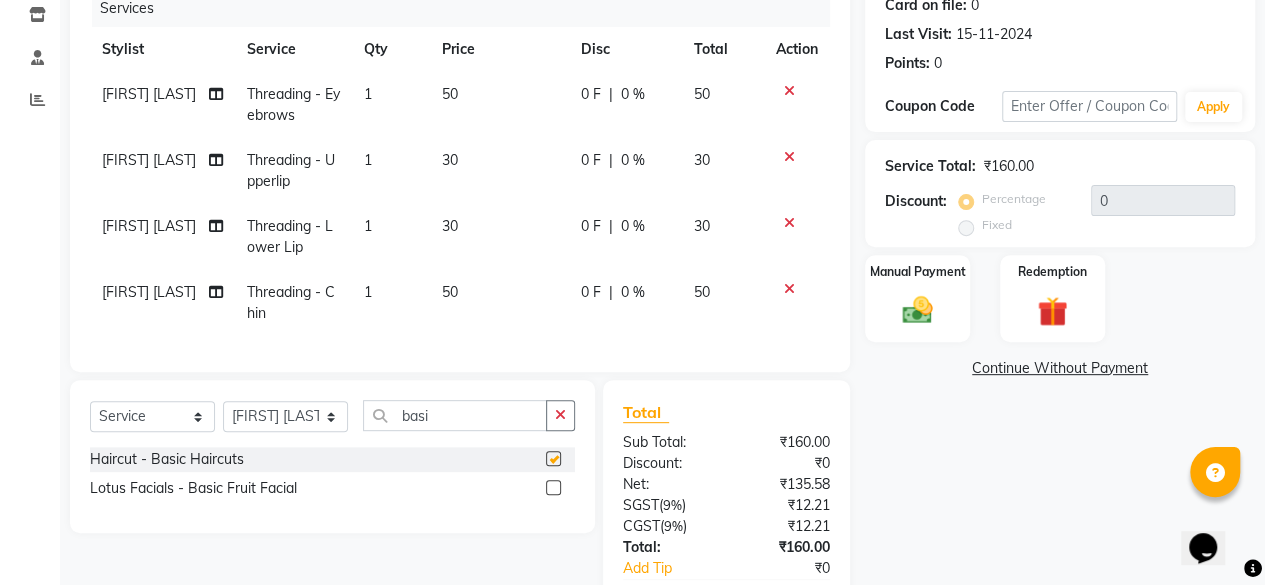 checkbox on "false" 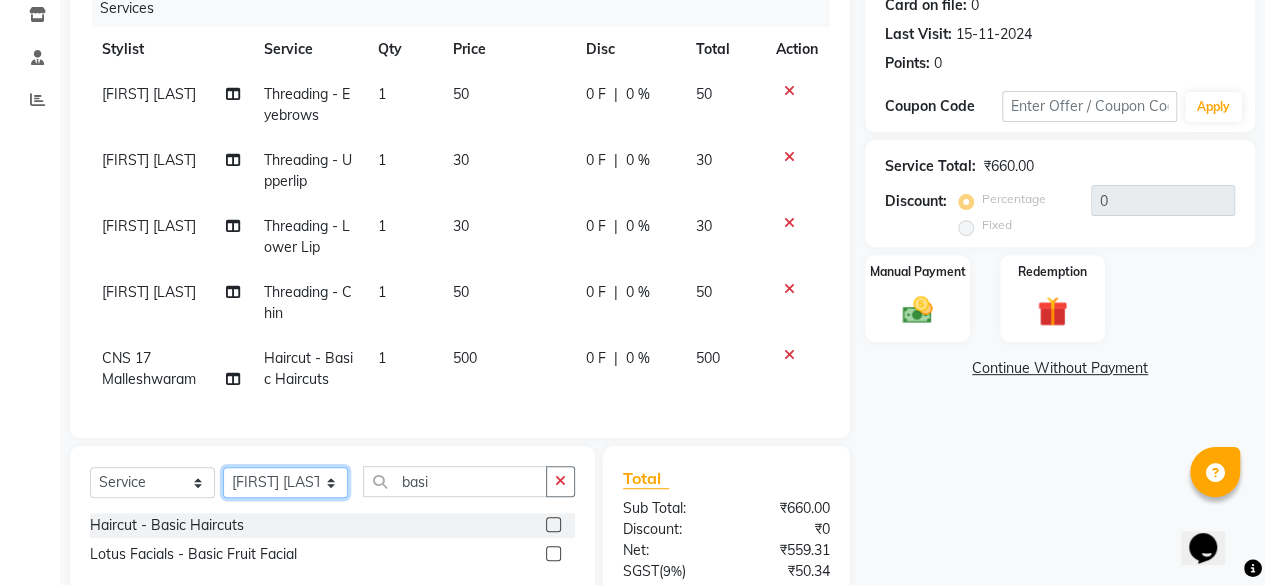 click on "Select Stylist Aarif 17M Adnan 9M Ajim 17M  Ali 17M Ali ML Alim ML Anjali 17M Armaan 17M Armaan 17O Arshad 17O Asahika ML Babbu ML  Cena 17M Chandrika 9M CNS 17 Malleshwaram CNS 9 Malleshwaram CNS Mahalakshmi Layout Cut N Smile 17O Deena 9M Dharani 17M  Fahim 9M Firoz ML Ganesh 9M Ganga 9M Govind ML Jessy 17M Madhu Thakur 17O Manjunath 17M Meena ML Mercy ML Mohammed 17M Monika 17M Mosim ML Nabijan 9M Nagrathna 9M Naveed 17M Pankaj 17M  Pavan Pavithra 9M Prashanth 9M Raghu 17M Rahil 9M Rajan ML Raju 9M Ranjith 9M Raza Raza 17M Riyaz 17O Sandeep 9M Sangeetha 17M Shakeel 17ML Shakir ML Shameem 17M Sharafath ML Sharanya  Sharanya ML SHubham 17M Sopna ML Sushila Suvarna 17M Tanjua 9M Teja 17M Tofeek 9M Tulsi 17O Viresh 17M Vishal 17M Vishal Bhatti 17O  Wasim ML" 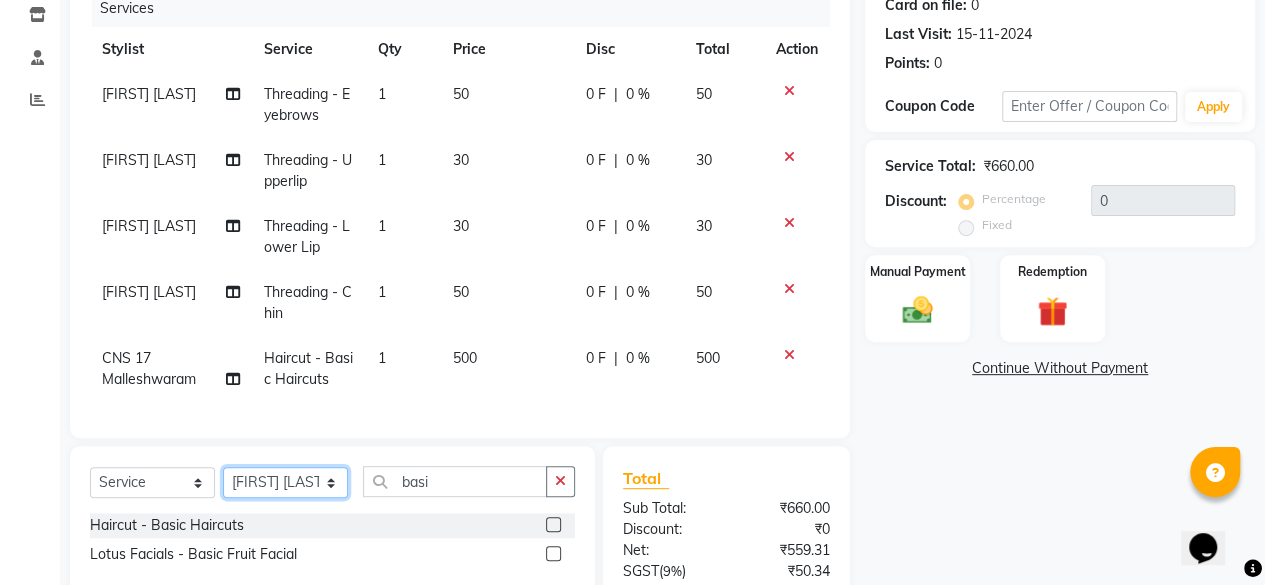 select on "61393" 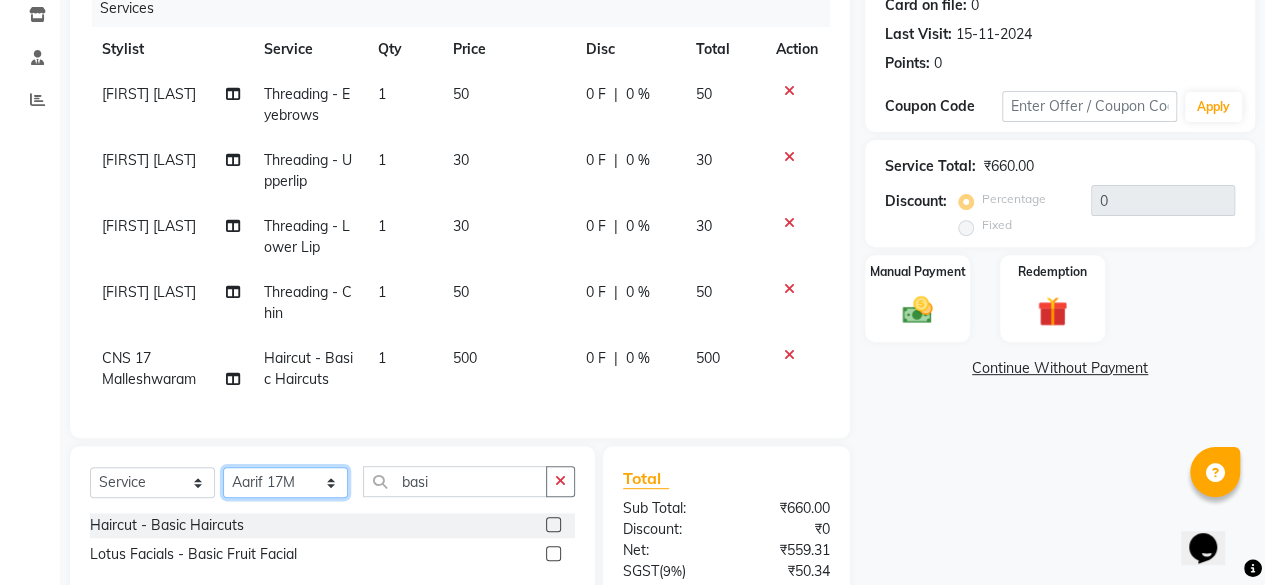 click on "Select Stylist Aarif 17M Adnan 9M Ajim 17M  Ali 17M Ali ML Alim ML Anjali 17M Armaan 17M Armaan 17O Arshad 17O Asahika ML Babbu ML  Cena 17M Chandrika 9M CNS 17 Malleshwaram CNS 9 Malleshwaram CNS Mahalakshmi Layout Cut N Smile 17O Deena 9M Dharani 17M  Fahim 9M Firoz ML Ganesh 9M Ganga 9M Govind ML Jessy 17M Madhu Thakur 17O Manjunath 17M Meena ML Mercy ML Mohammed 17M Monika 17M Mosim ML Nabijan 9M Nagrathna 9M Naveed 17M Pankaj 17M  Pavan Pavithra 9M Prashanth 9M Raghu 17M Rahil 9M Rajan ML Raju 9M Ranjith 9M Raza Raza 17M Riyaz 17O Sandeep 9M Sangeetha 17M Shakeel 17ML Shakir ML Shameem 17M Sharafath ML Sharanya  Sharanya ML SHubham 17M Sopna ML Sushila Suvarna 17M Tanjua 9M Teja 17M Tofeek 9M Tulsi 17O Viresh 17M Vishal 17M Vishal Bhatti 17O  Wasim ML" 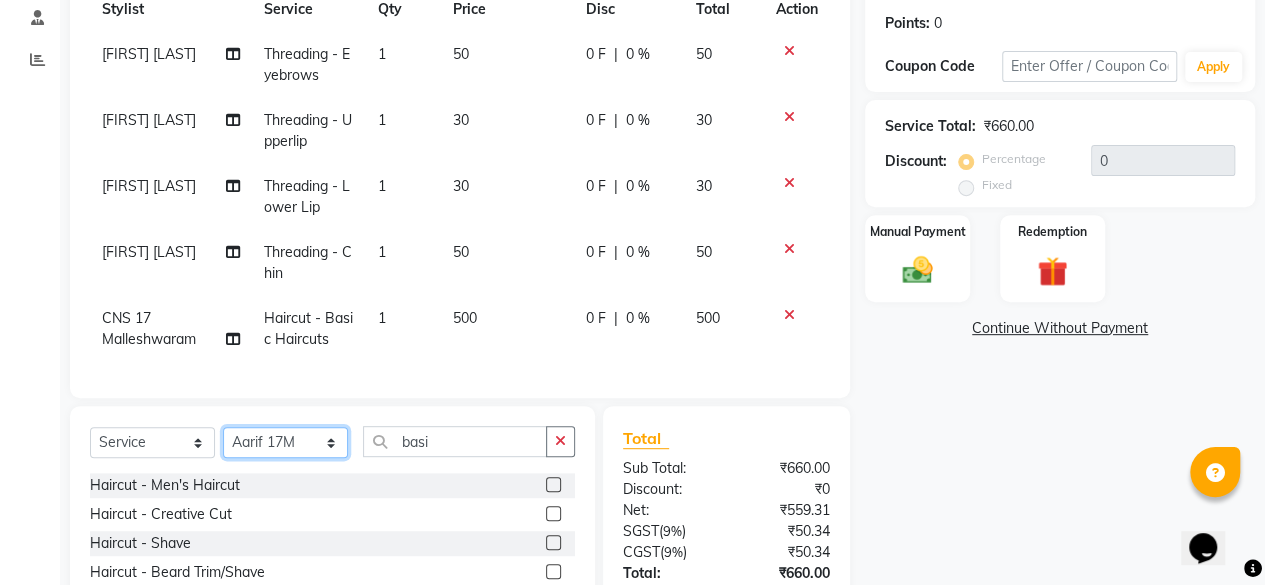 scroll, scrollTop: 458, scrollLeft: 0, axis: vertical 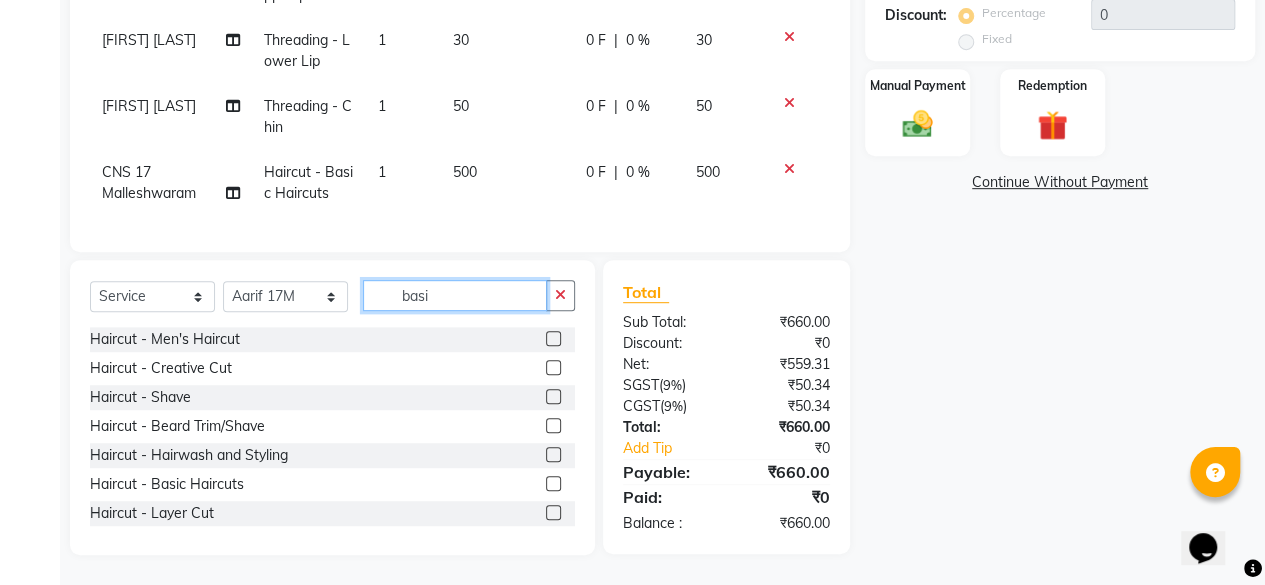 drag, startPoint x: 441, startPoint y: 291, endPoint x: 326, endPoint y: 281, distance: 115.43397 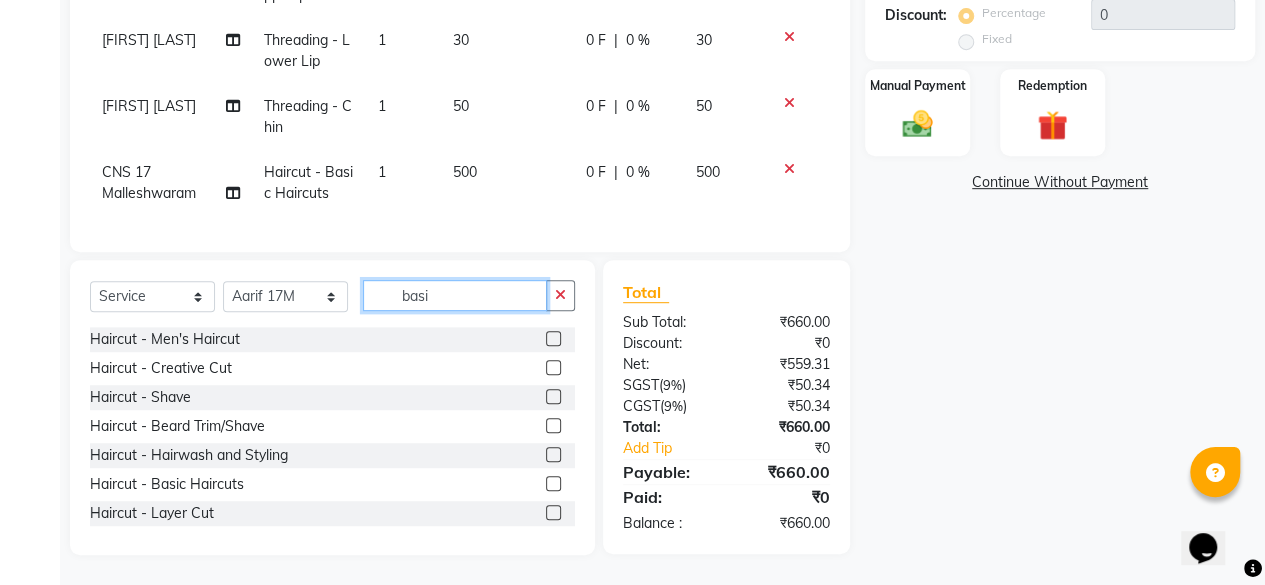 click on "Select  Service  Product  Membership  Package Voucher Prepaid Gift Card  Select Stylist [FIRST] 17M [FIRST] 9M [FIRST] 17M  [FIRST] 17M [FIRST] [LAST] [FIRST] [LAST] [FIRST] 17M [FIRST] 17M [FIRST] 17O [FIRST] 17O [FIRST] [LAST] [FIRST] [LAST]  [FIRST] 17M [FIRST] 9M CNS 17 Malleshwaram CNS 9 Malleshwaram CNS Mahalakshmi Layout Cut N Smile 17O [FIRST] 9M [FIRST] 17M  [FIRST] 9M [FIRST] ML [FIRST] 9M [FIRST] 9M [FIRST] [LAST] [FIRST] 17M [FIRST] [LAST] 17O [FIRST] 17M [FIRST] [LAST] [FIRST] [LAST] [FIRST] 17M [FIRST] 17M [FIRST] ML [FIRST] 9M [FIRST] 9M [FIRST] 17M [FIRST] 17M  [FIRST] [FIRST] 9M [FIRST] 9M [FIRST] 17M [FIRST] 9M [FIRST] [LAST] [FIRST] 9M [FIRST] 9M [FIRST] 17M [FIRST] 17O [FIRST] 17M [FIRST] 17M  [FIRST] ML  basi" 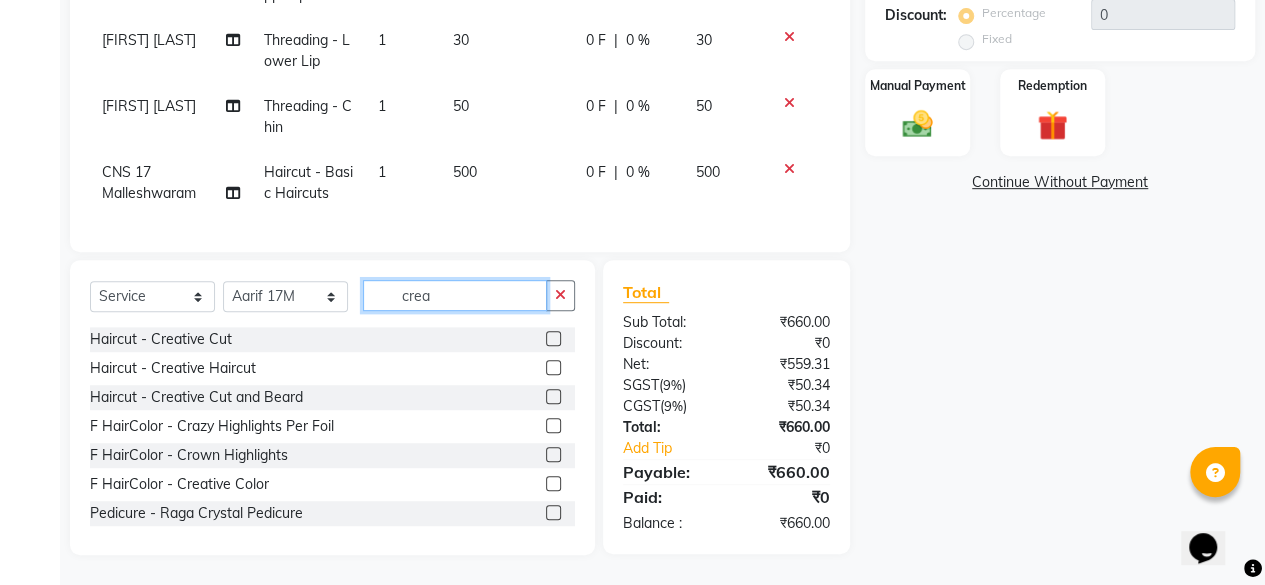 scroll, scrollTop: 456, scrollLeft: 0, axis: vertical 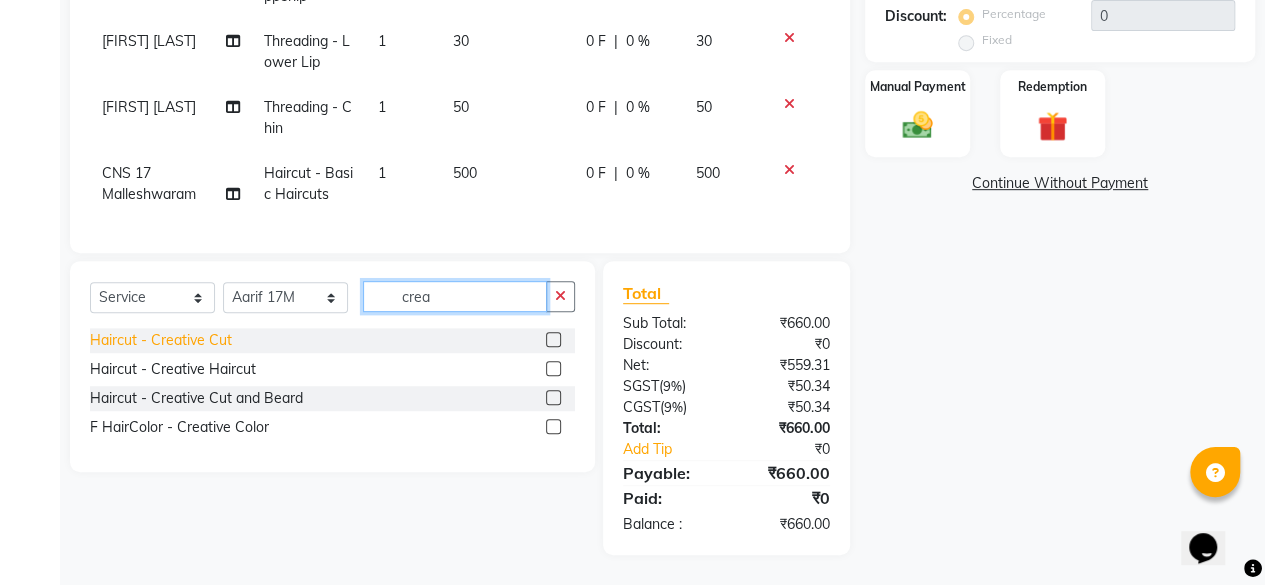type on "crea" 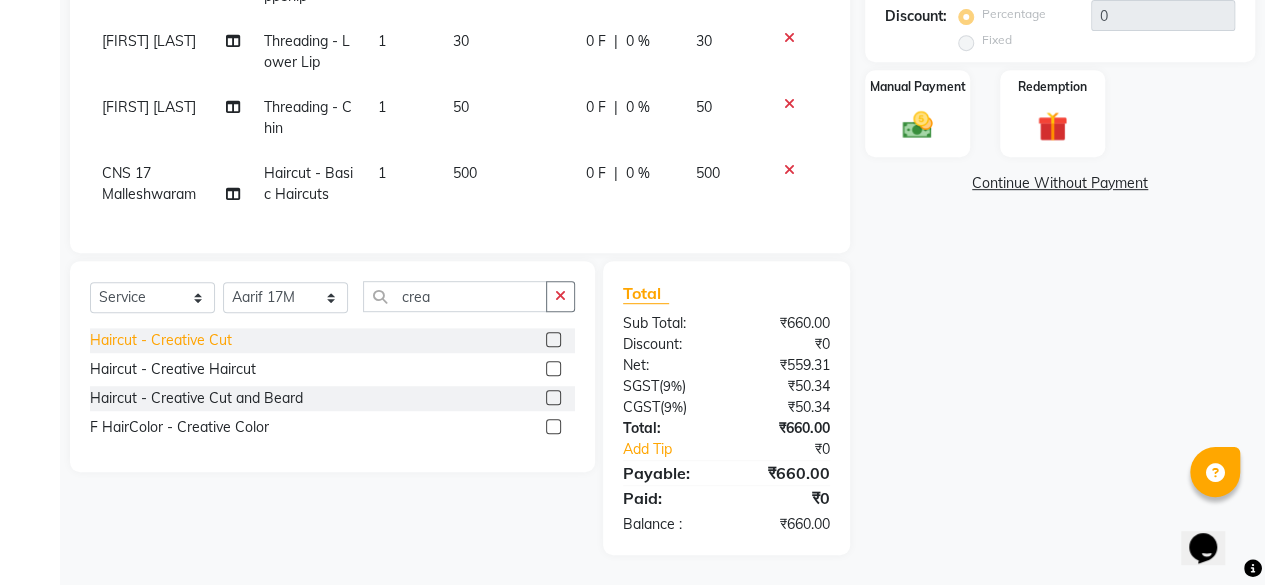 click on "Haircut  - Creative Cut" 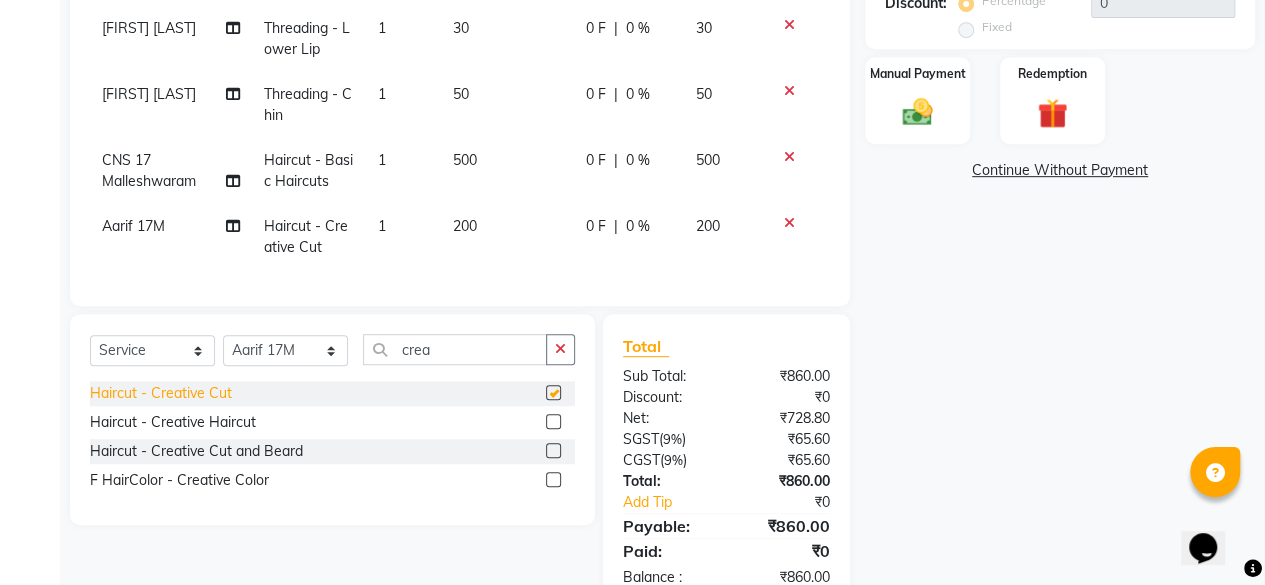 checkbox on "false" 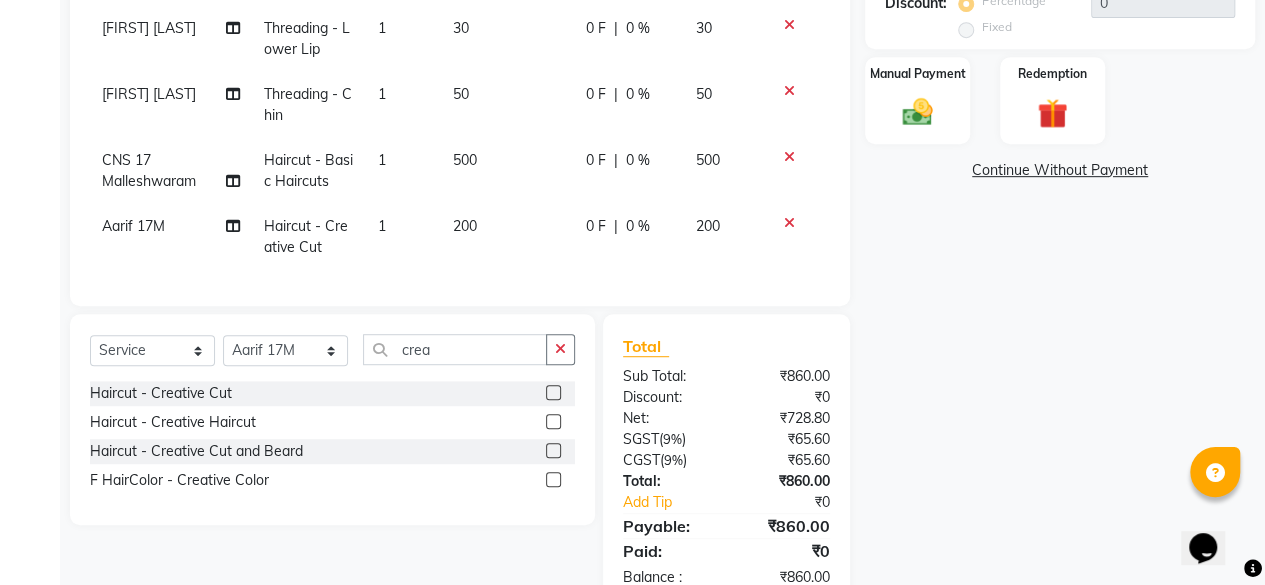 scroll, scrollTop: 56, scrollLeft: 0, axis: vertical 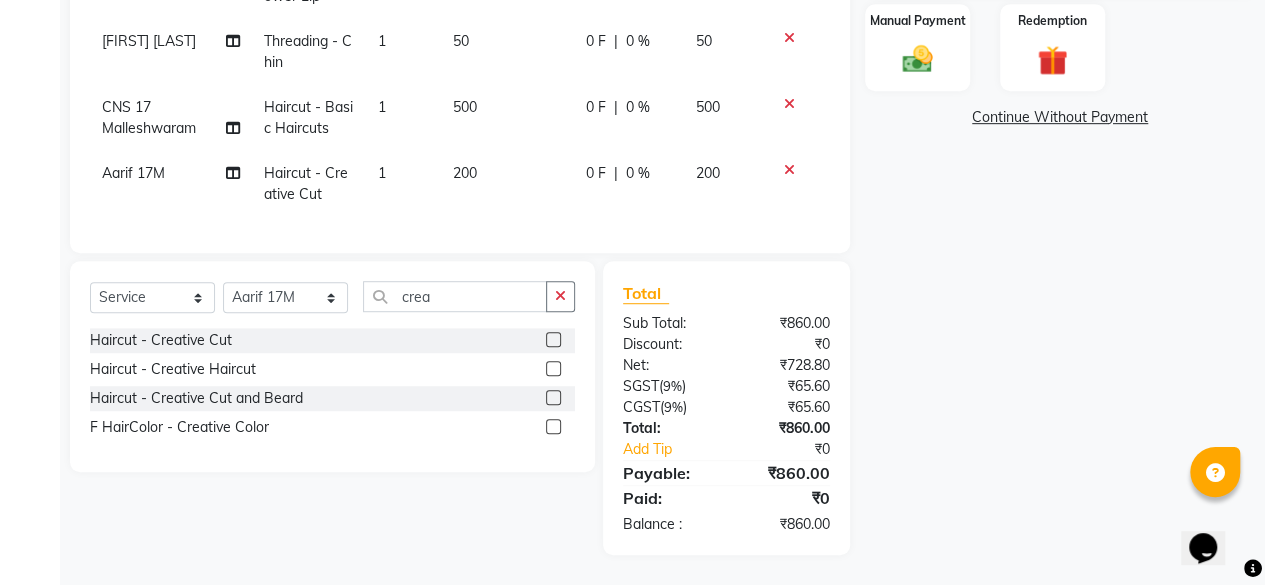 click on "200" 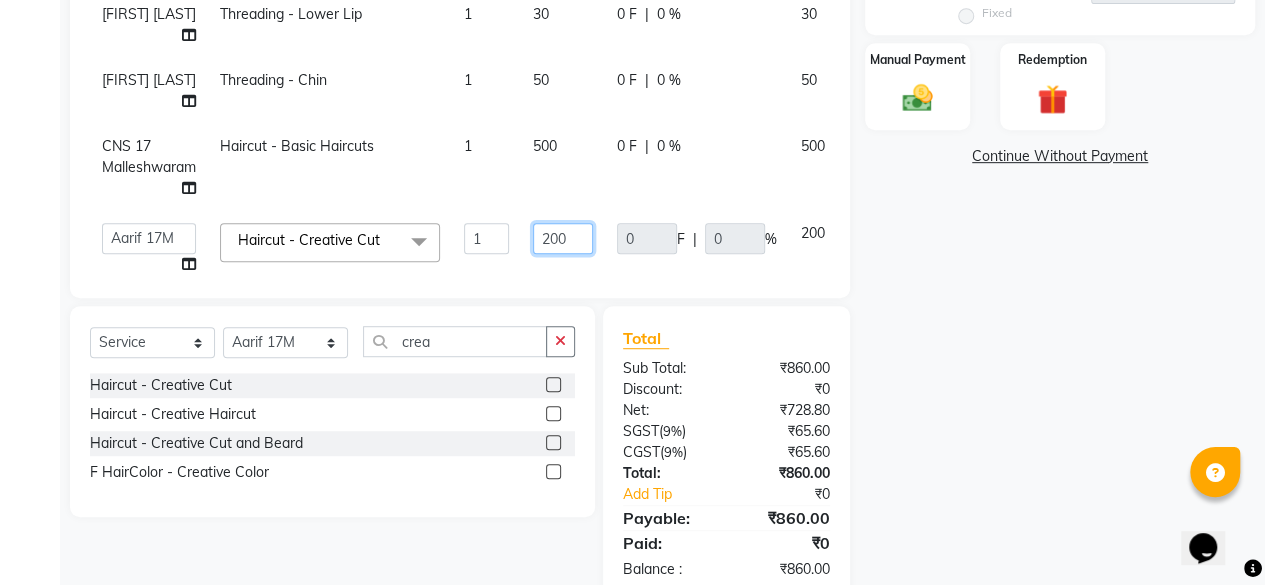 drag, startPoint x: 587, startPoint y: 153, endPoint x: 438, endPoint y: 129, distance: 150.9205 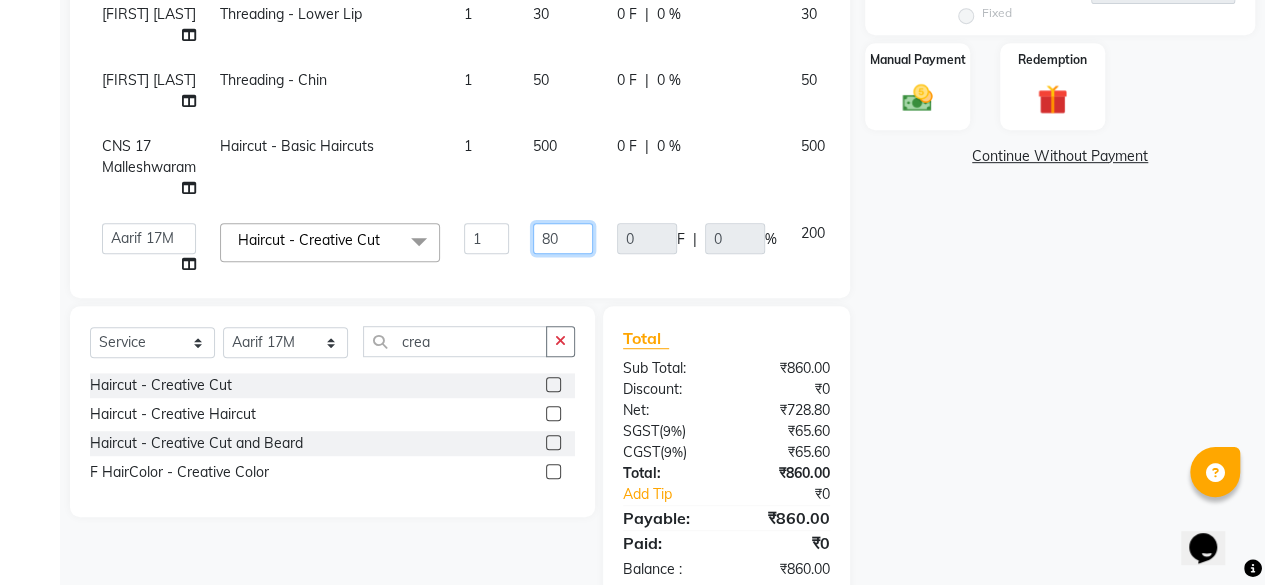 type on "800" 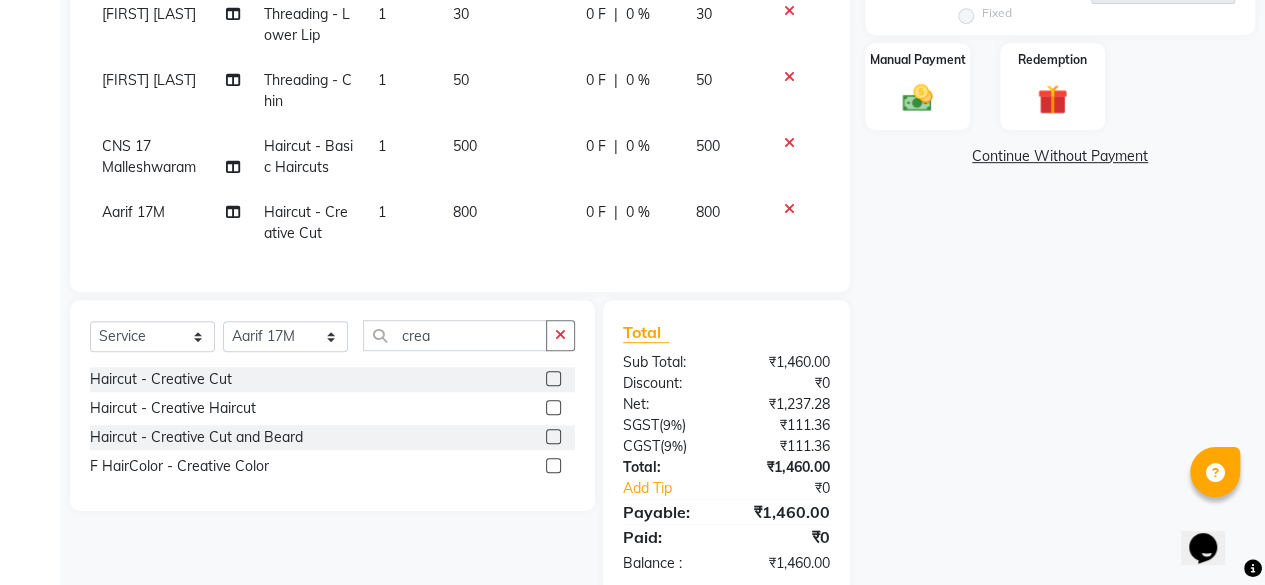 click on "Name: [FIRST]  Membership:  No Active Membership  Total Visits:  1 Card on file:  0 Last Visit:   15-11-2024 Points:   0  Coupon Code Apply Service Total:  ₹1,460.00  Discount:  Percentage   Fixed  0 Manual Payment Redemption  Continue Without Payment" 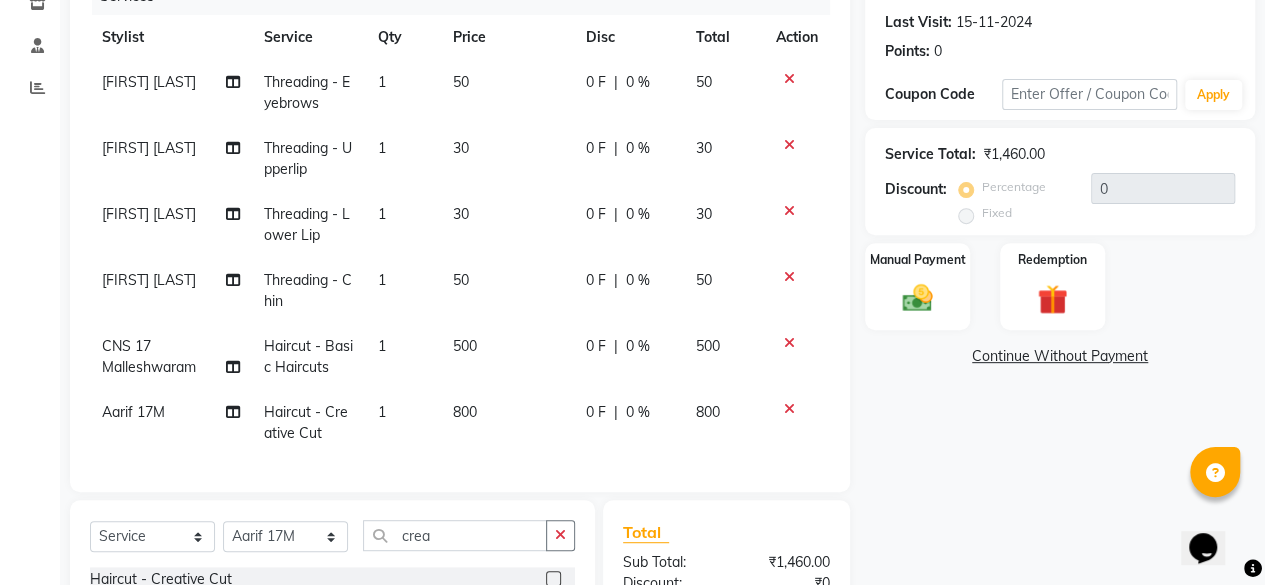 scroll, scrollTop: 70, scrollLeft: 0, axis: vertical 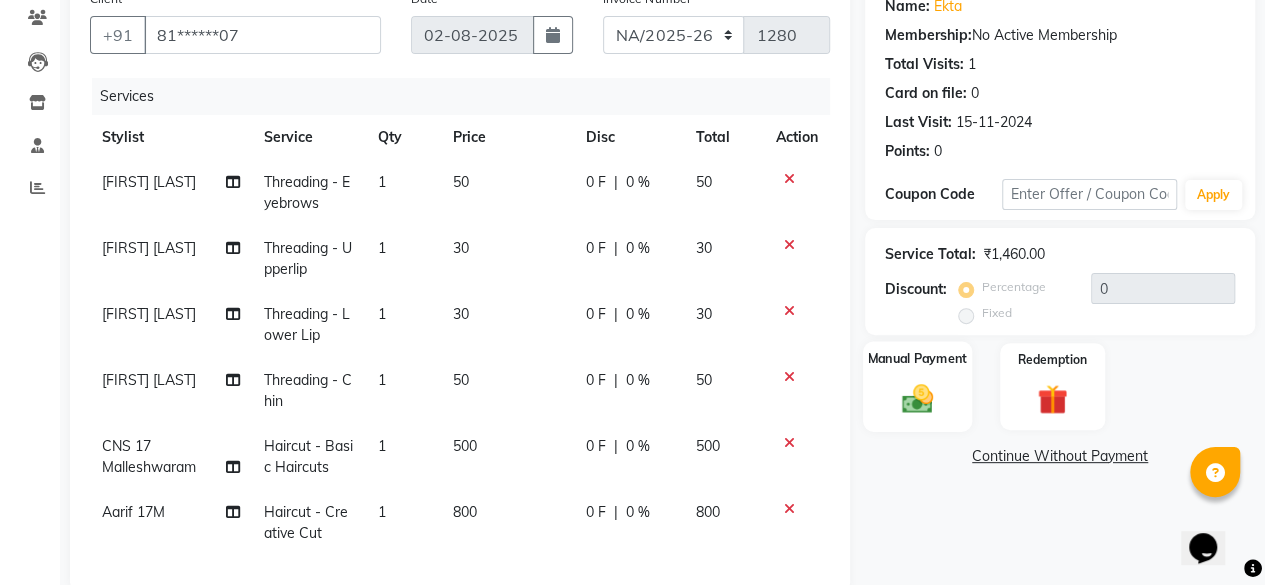 click 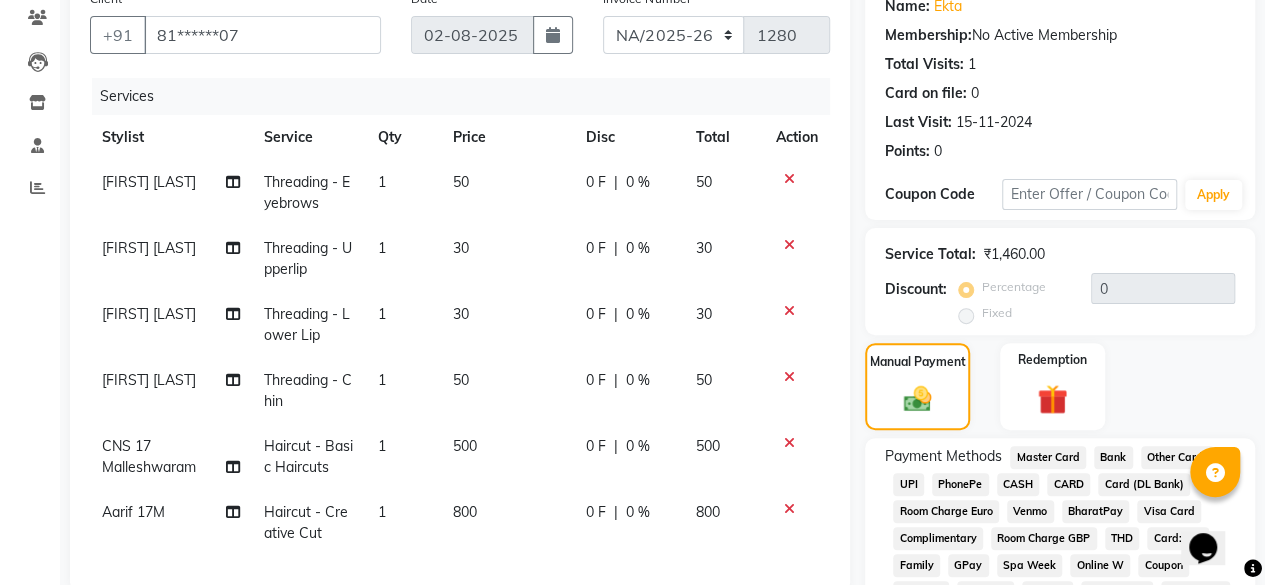 click on "CASH" 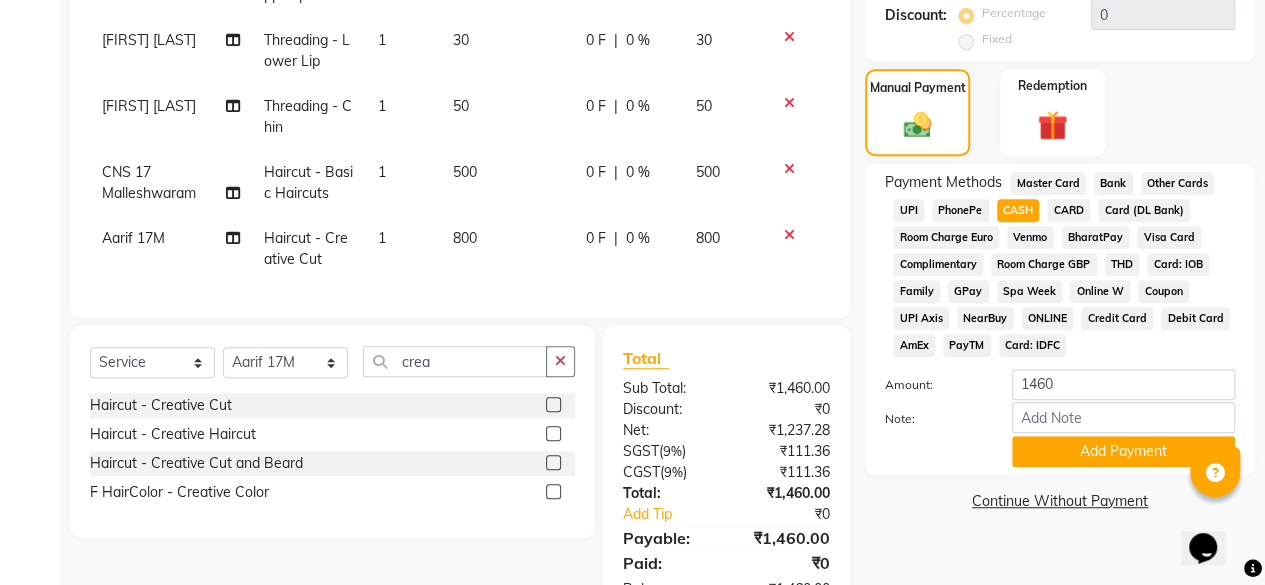 scroll, scrollTop: 513, scrollLeft: 0, axis: vertical 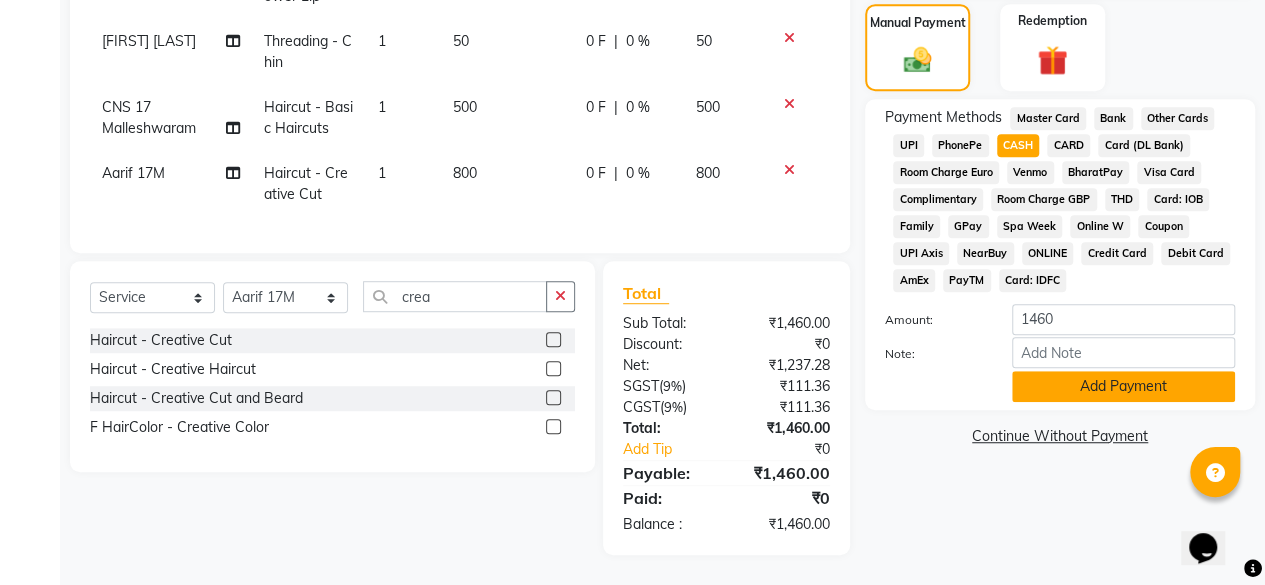 click on "Add Payment" 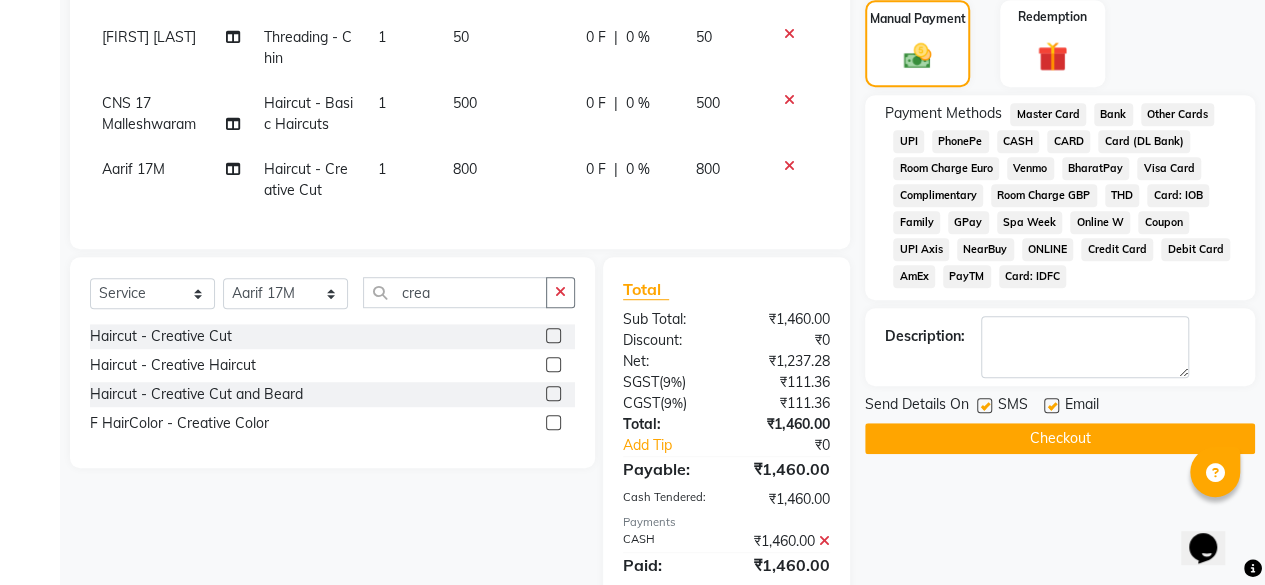 click on "Checkout" 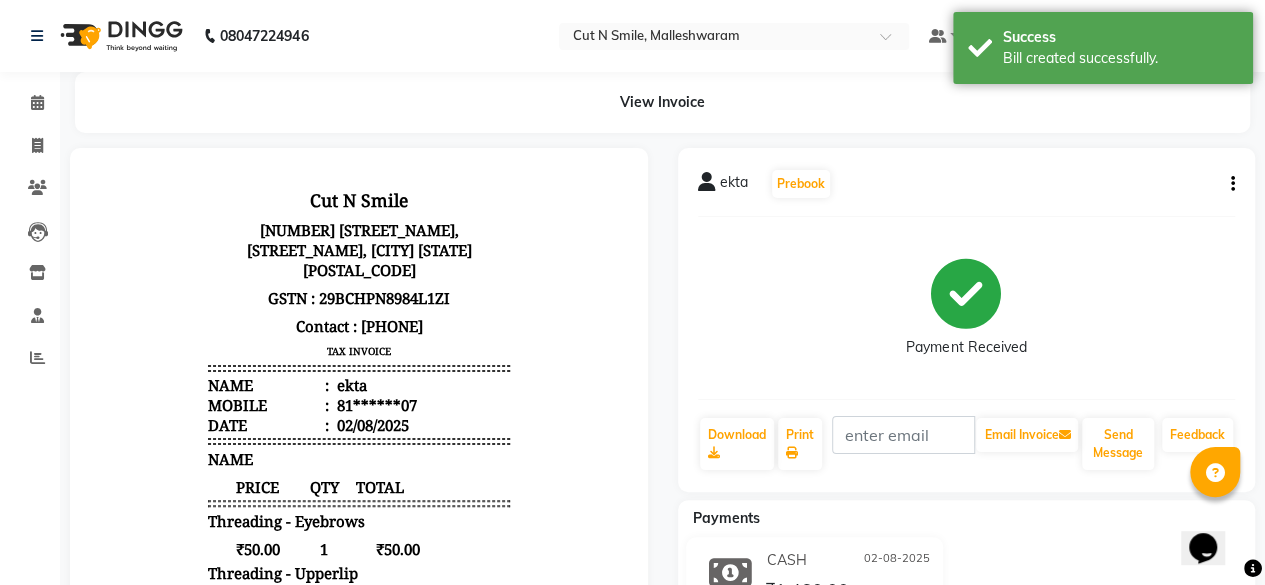 scroll, scrollTop: 0, scrollLeft: 0, axis: both 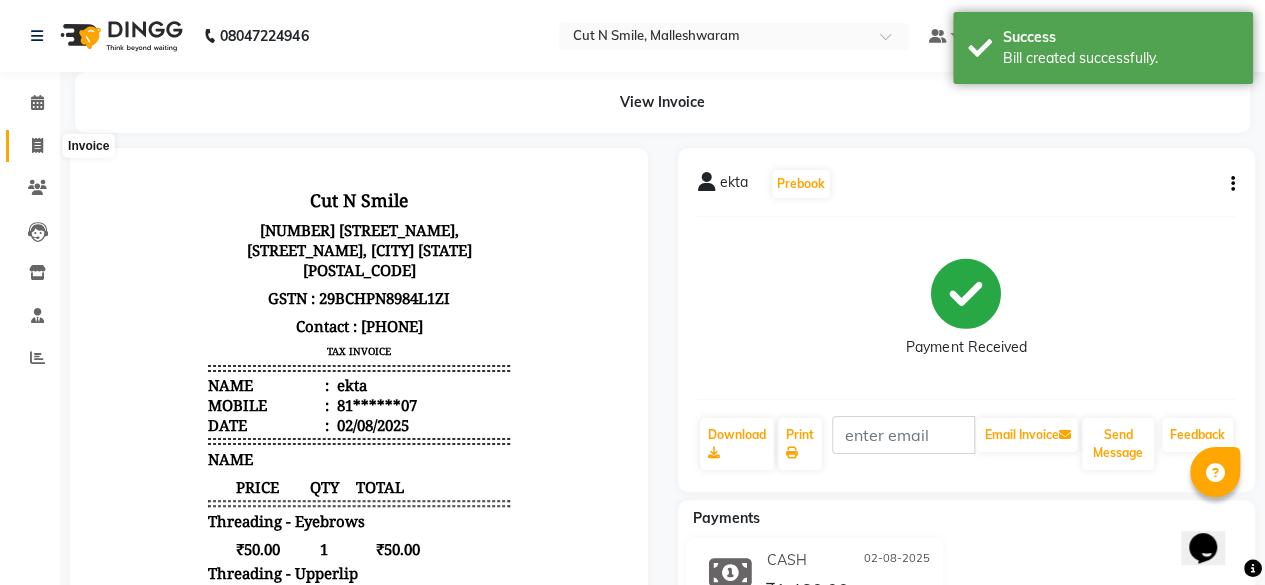 click 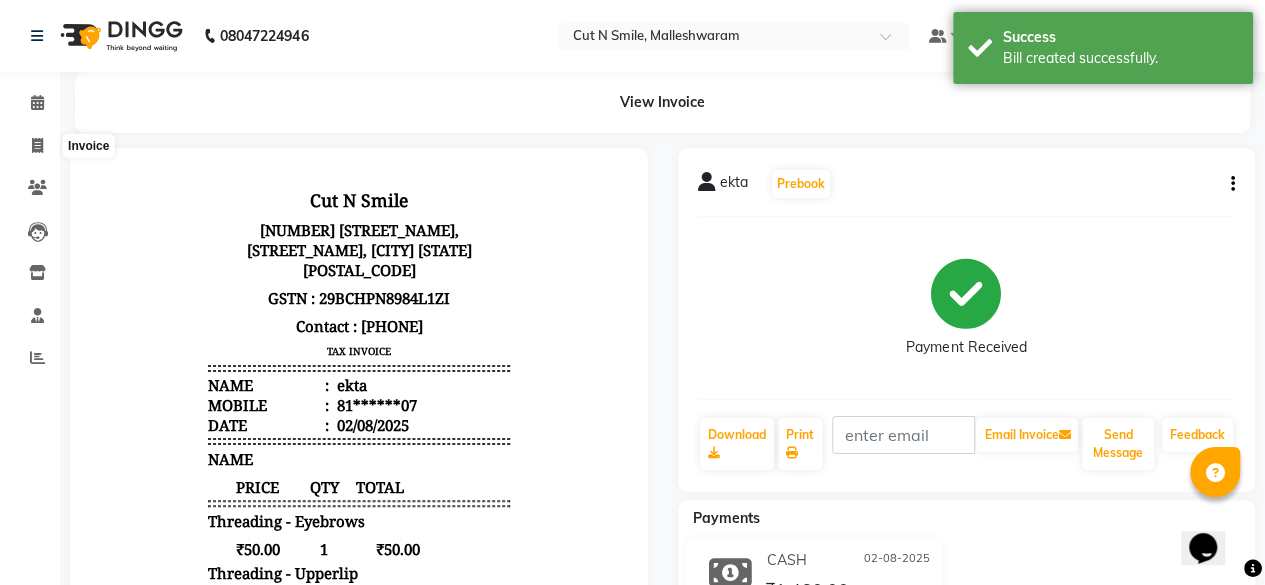 select on "7223" 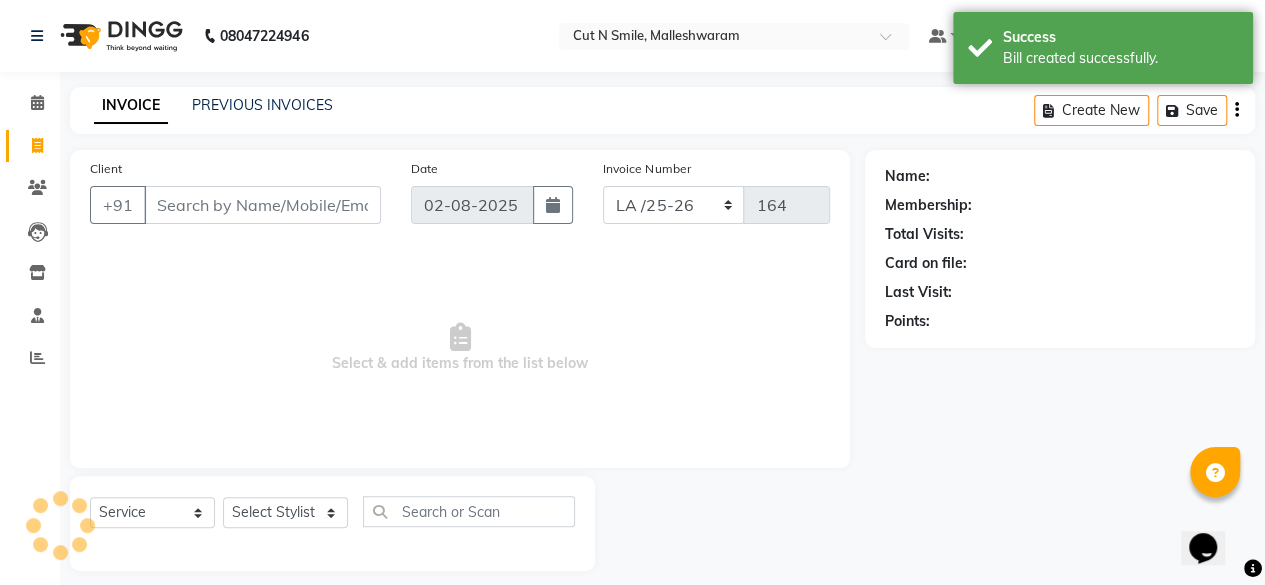 scroll, scrollTop: 15, scrollLeft: 0, axis: vertical 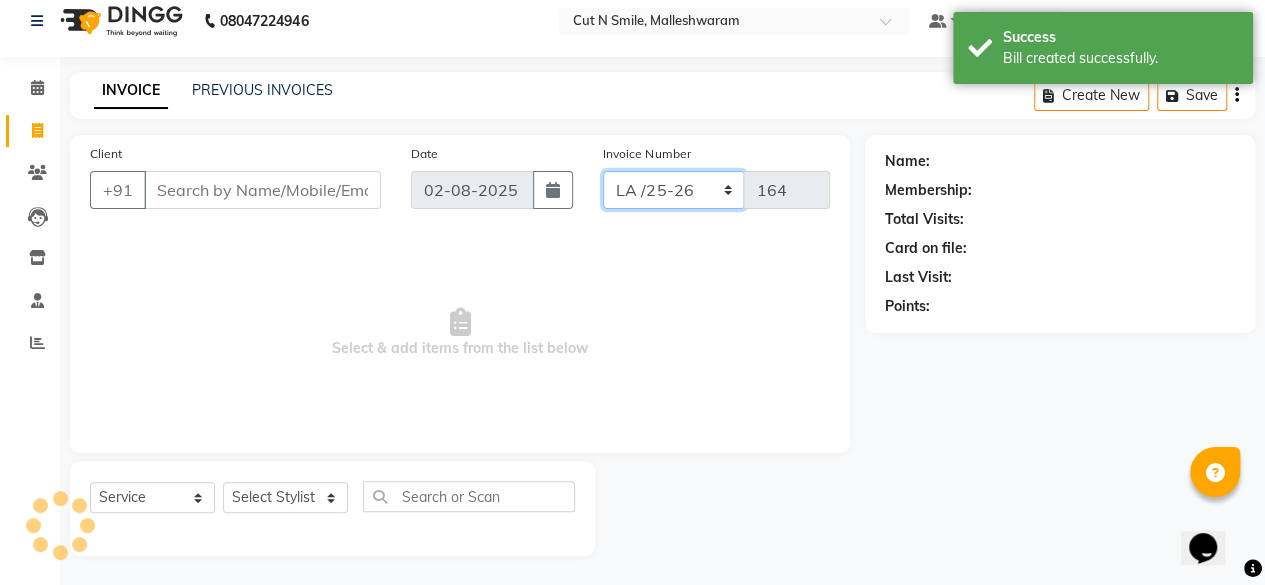 click on "NW/25-26 SW/2025-26 NA/2025-26 VN/25-26 LA /25-26" 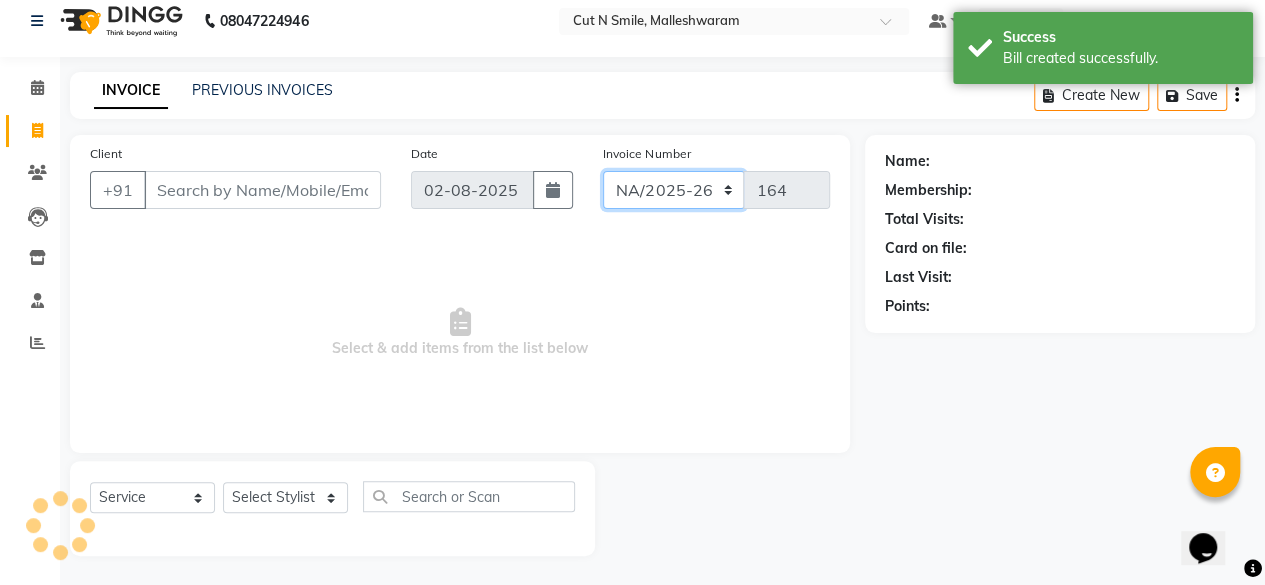 click on "NW/25-26 SW/2025-26 NA/2025-26 VN/25-26 LA /25-26" 